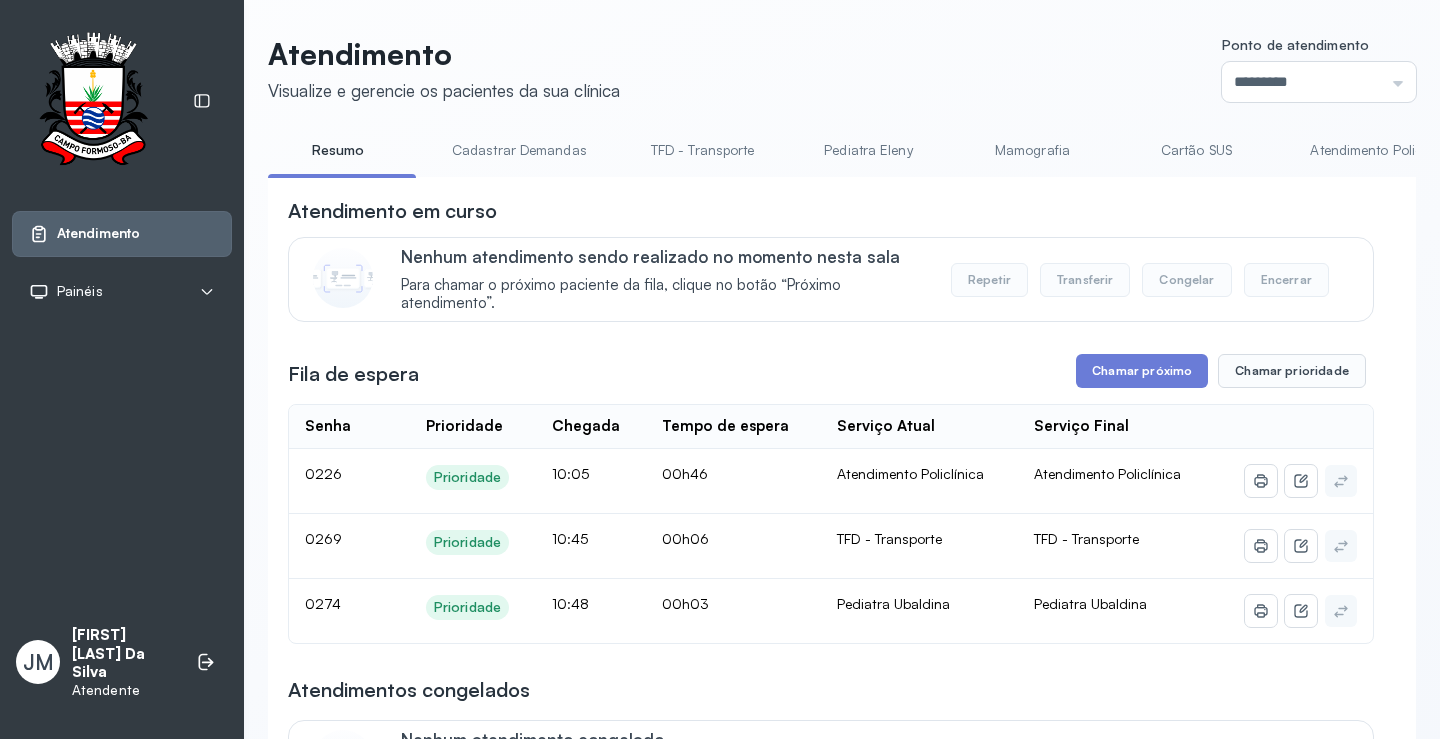 scroll, scrollTop: 0, scrollLeft: 0, axis: both 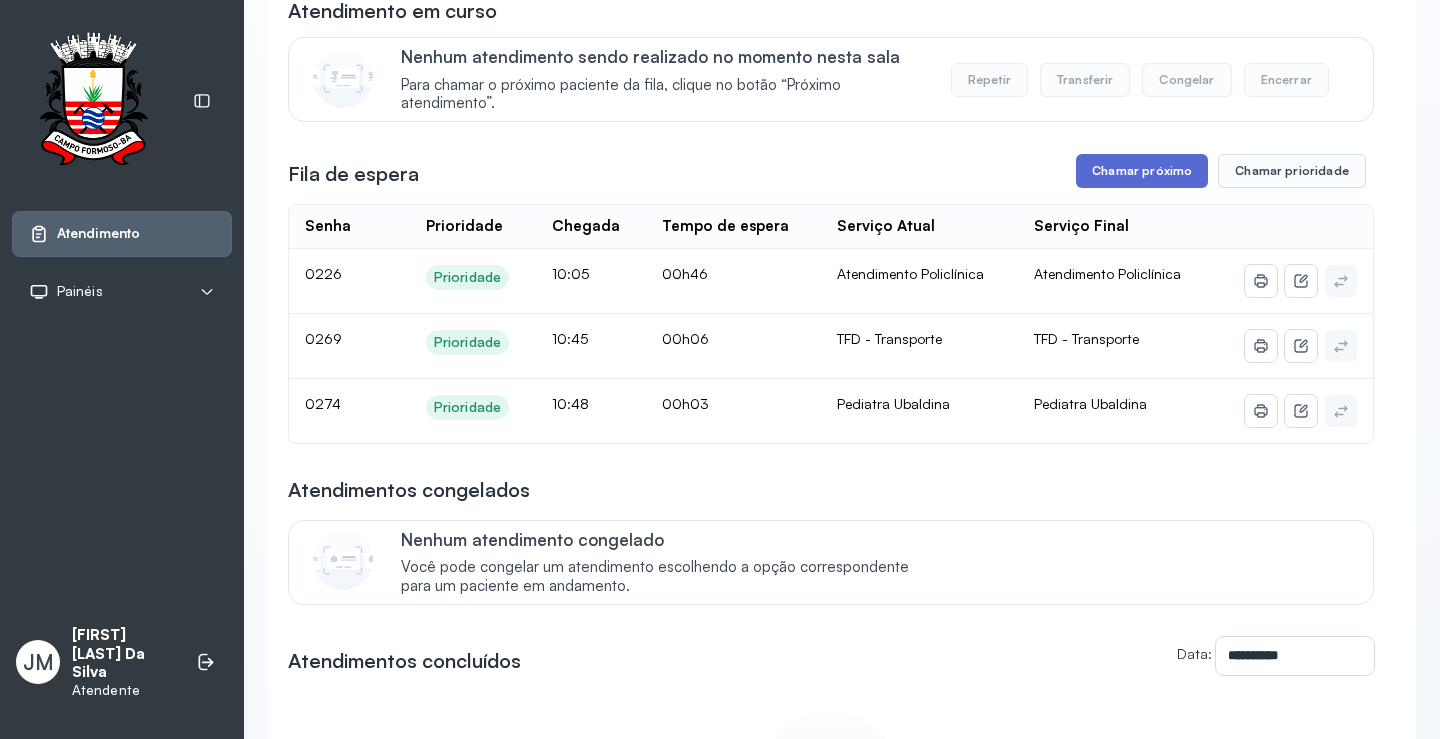 click on "Chamar próximo" at bounding box center [1142, 171] 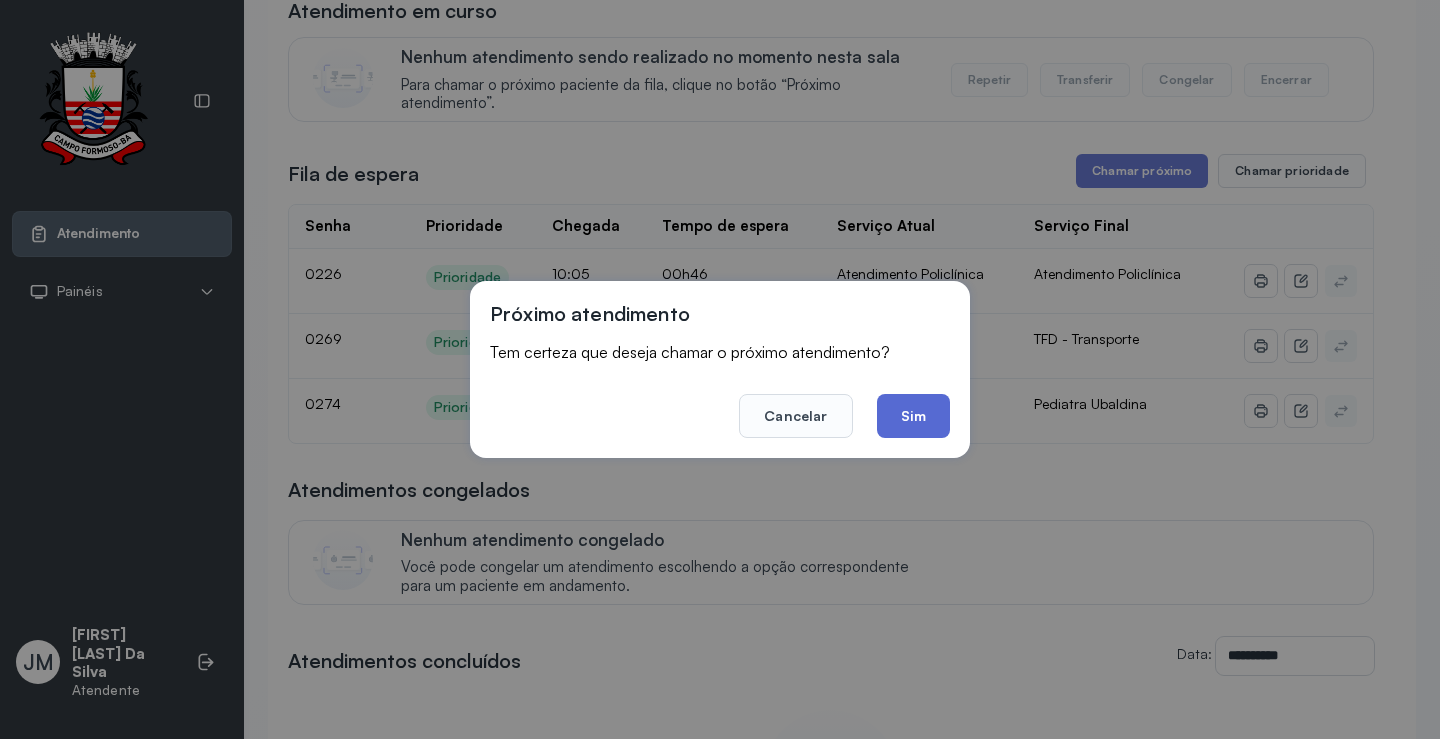 click on "Sim" 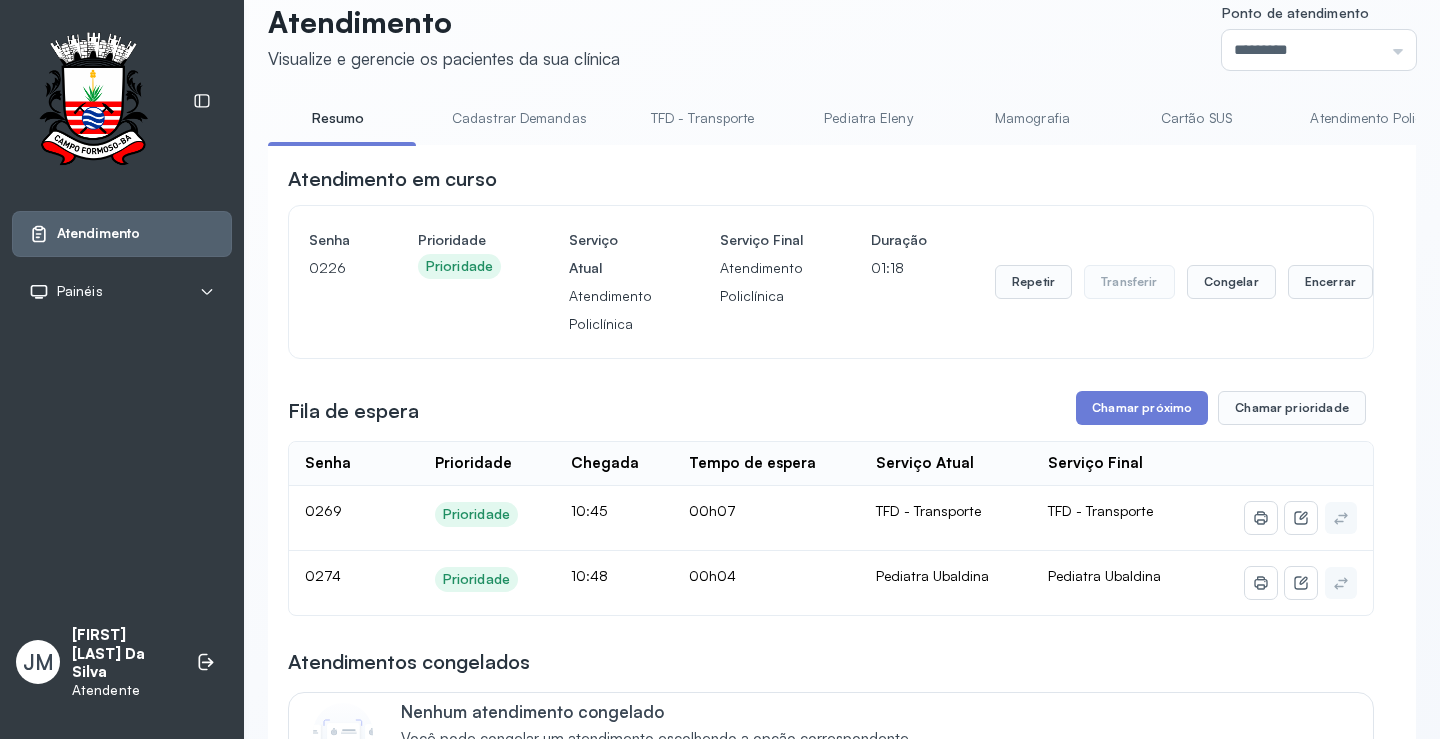 scroll, scrollTop: 0, scrollLeft: 0, axis: both 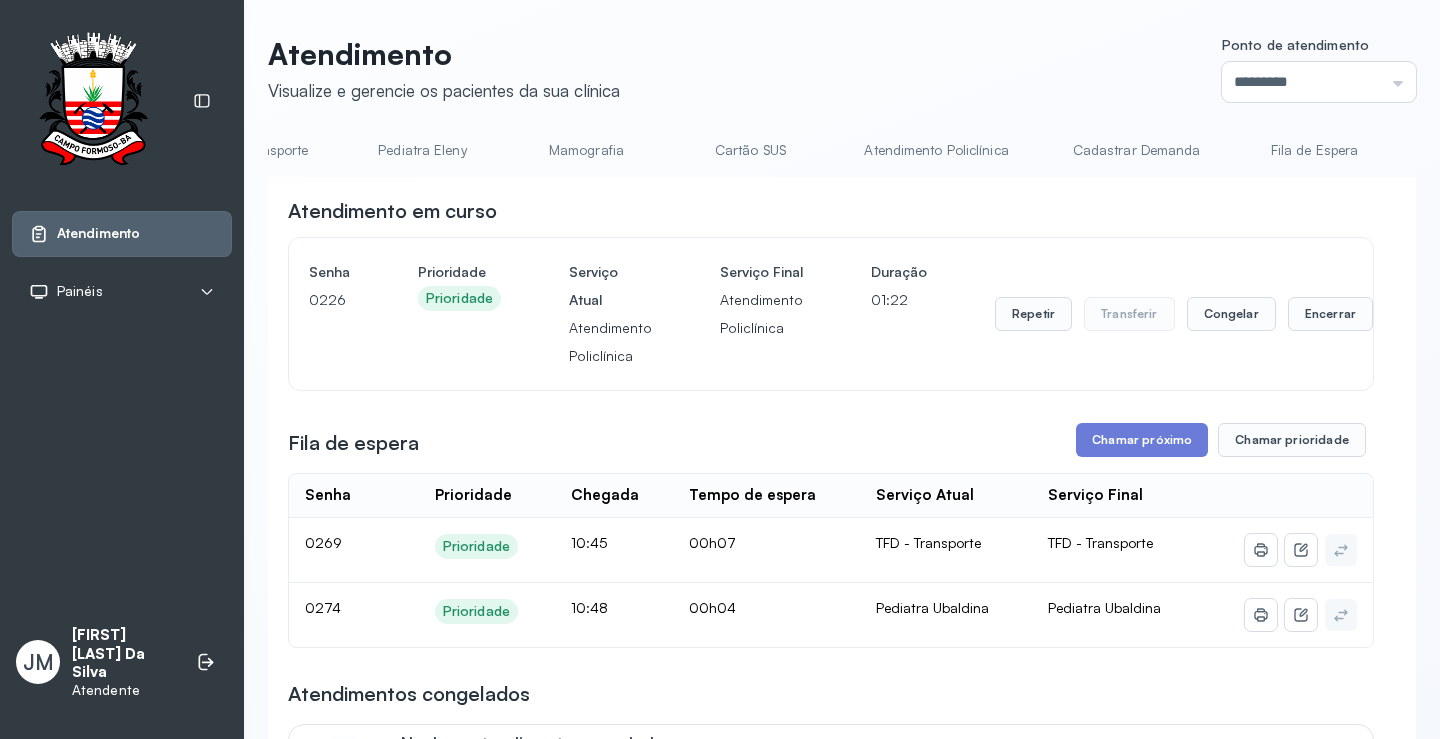 click on "Cadastrar Demanda" at bounding box center [1137, 150] 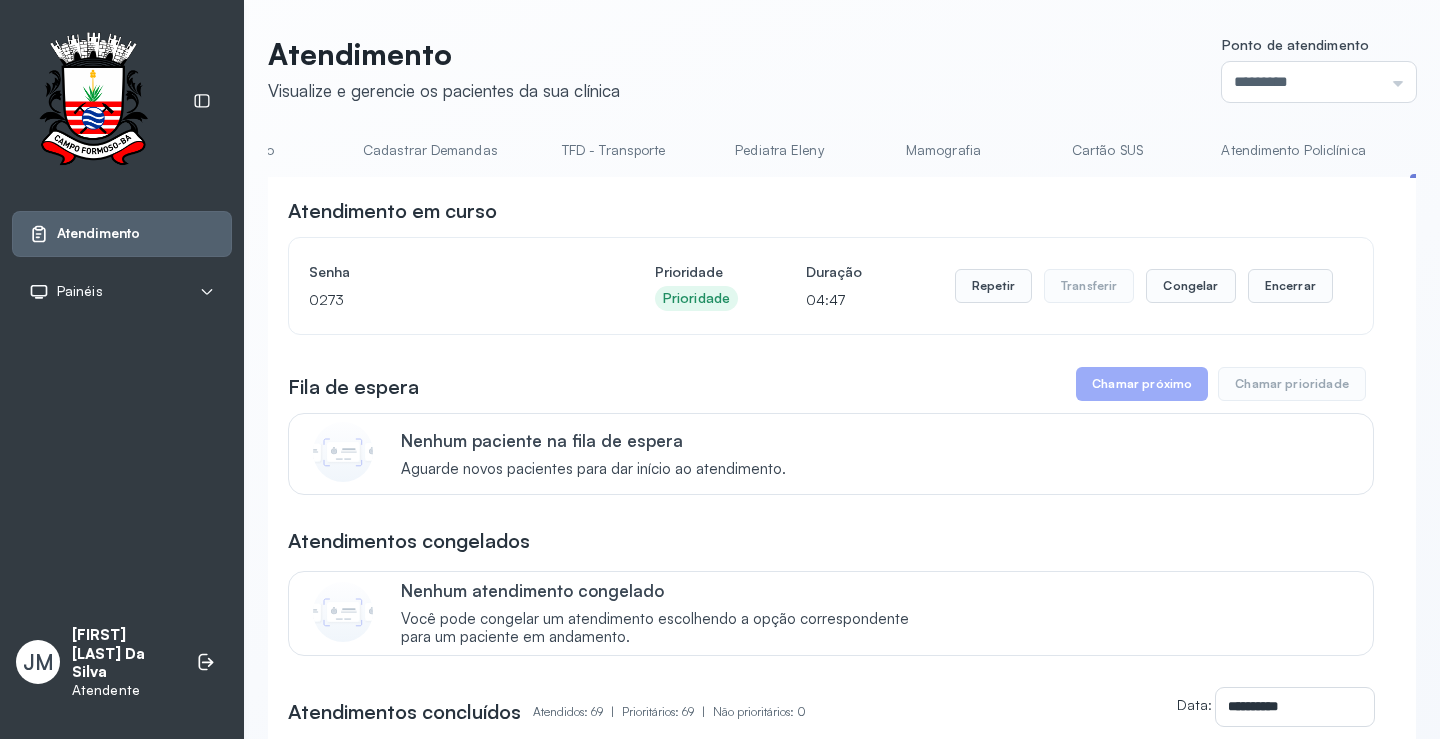 scroll, scrollTop: 0, scrollLeft: 28, axis: horizontal 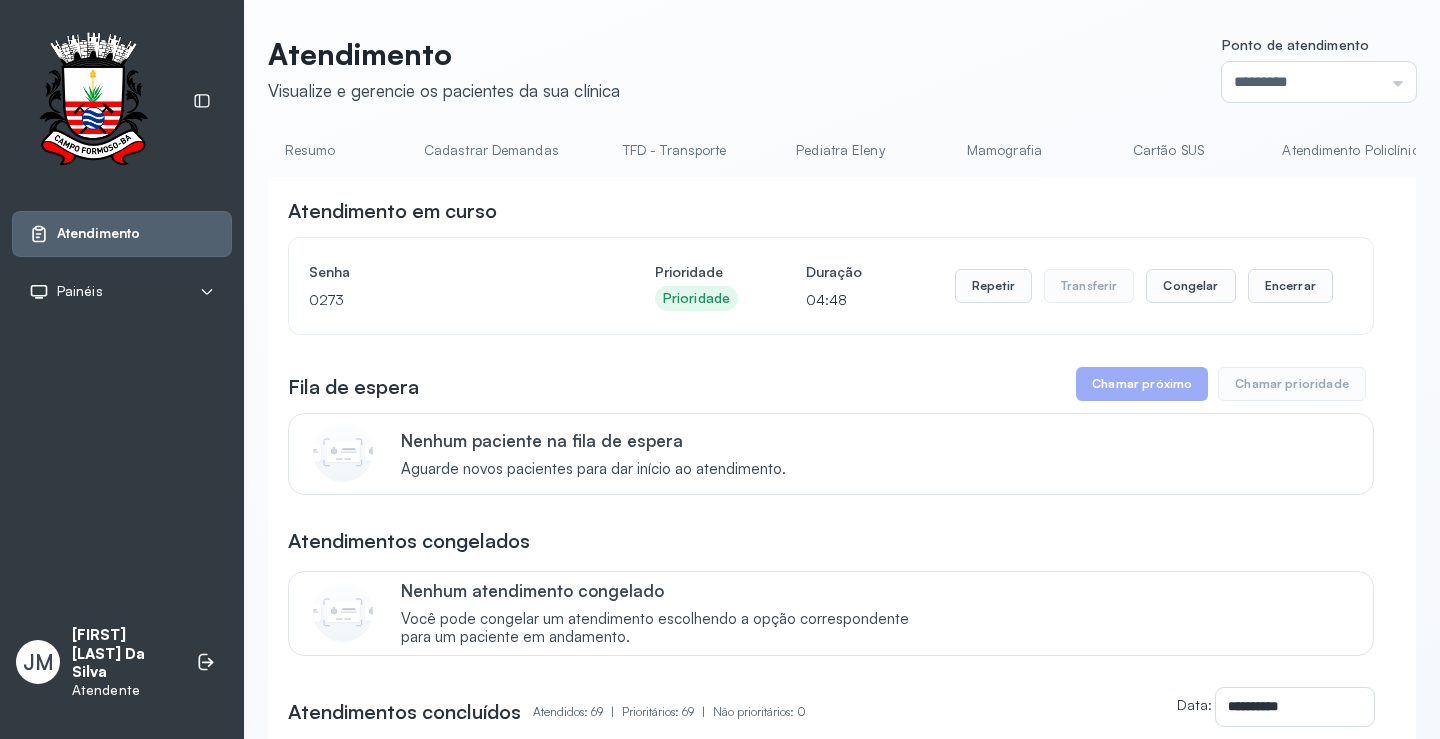 click on "Cadastrar Demandas" at bounding box center [491, 150] 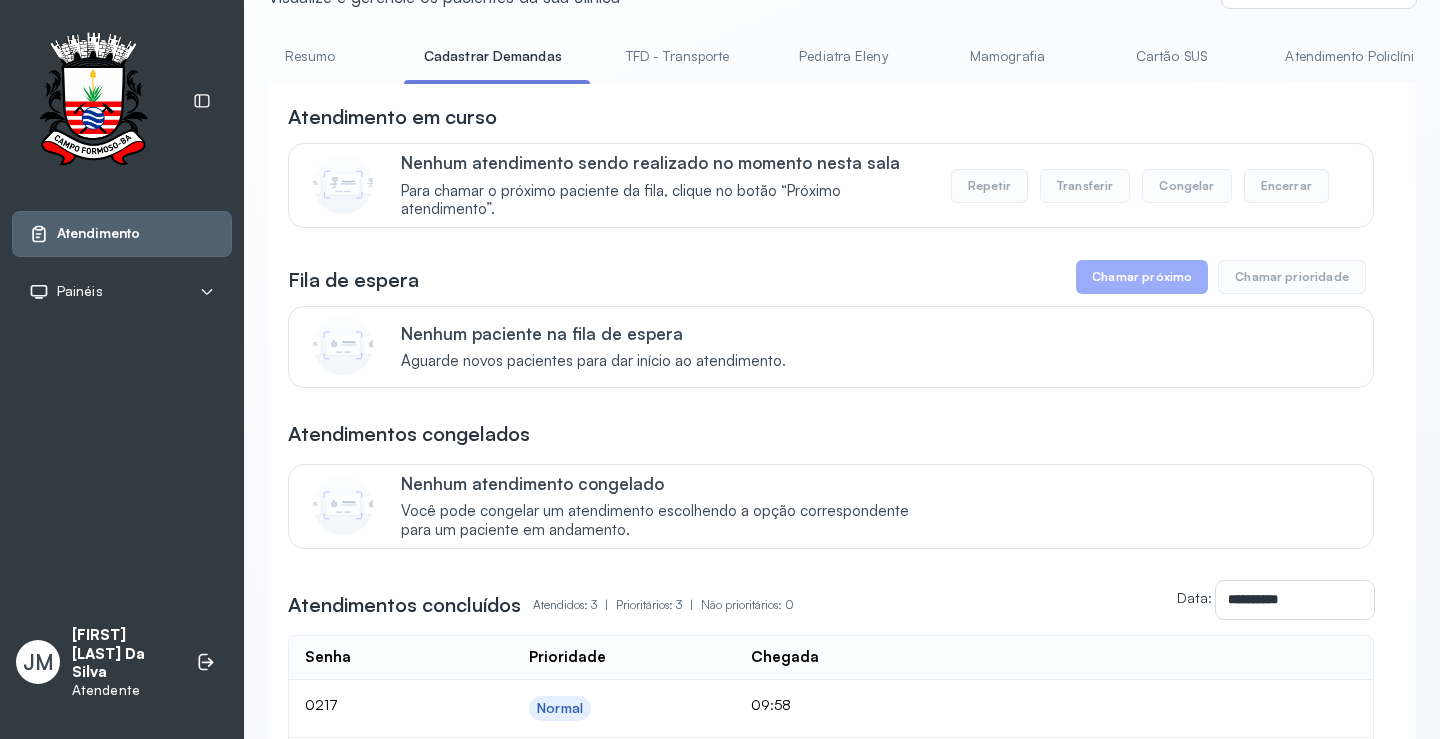 scroll, scrollTop: 0, scrollLeft: 0, axis: both 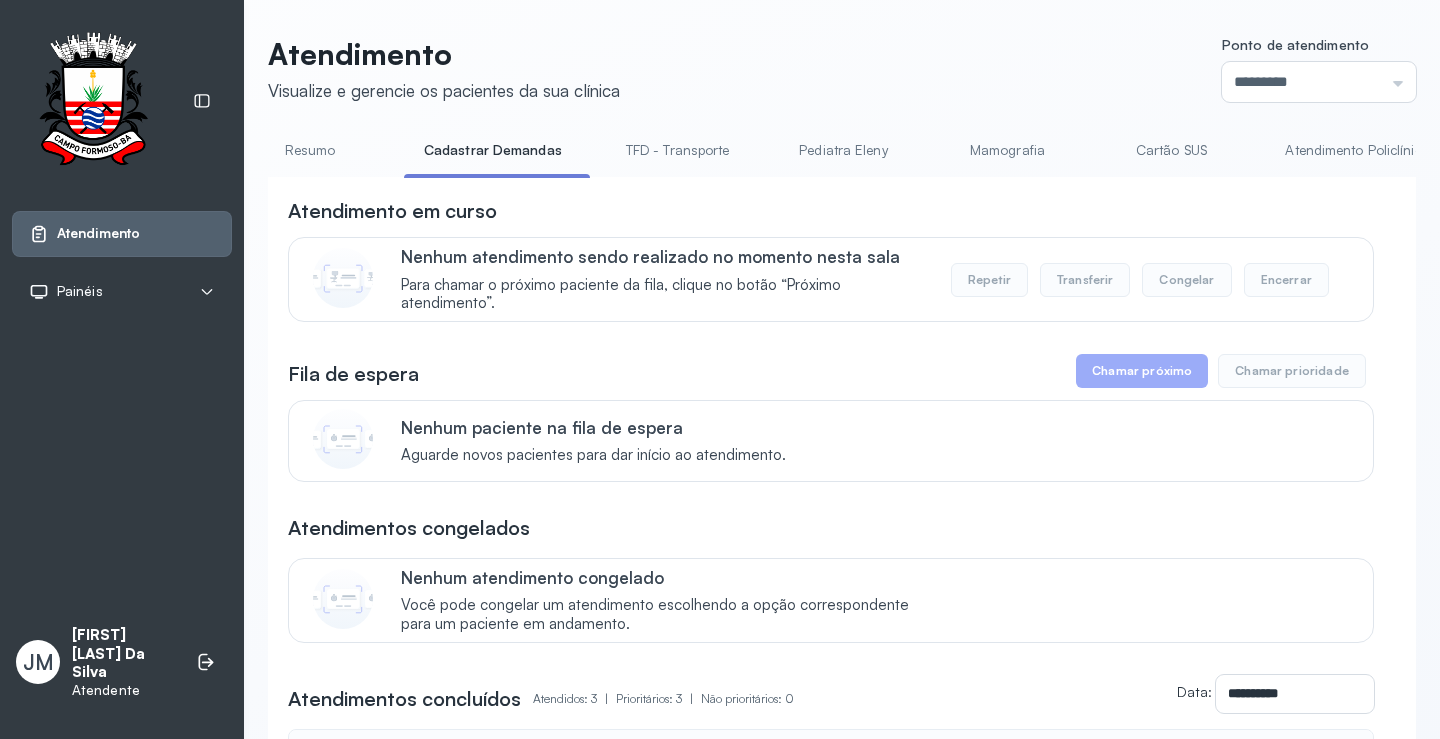 click on "Resumo" at bounding box center (310, 150) 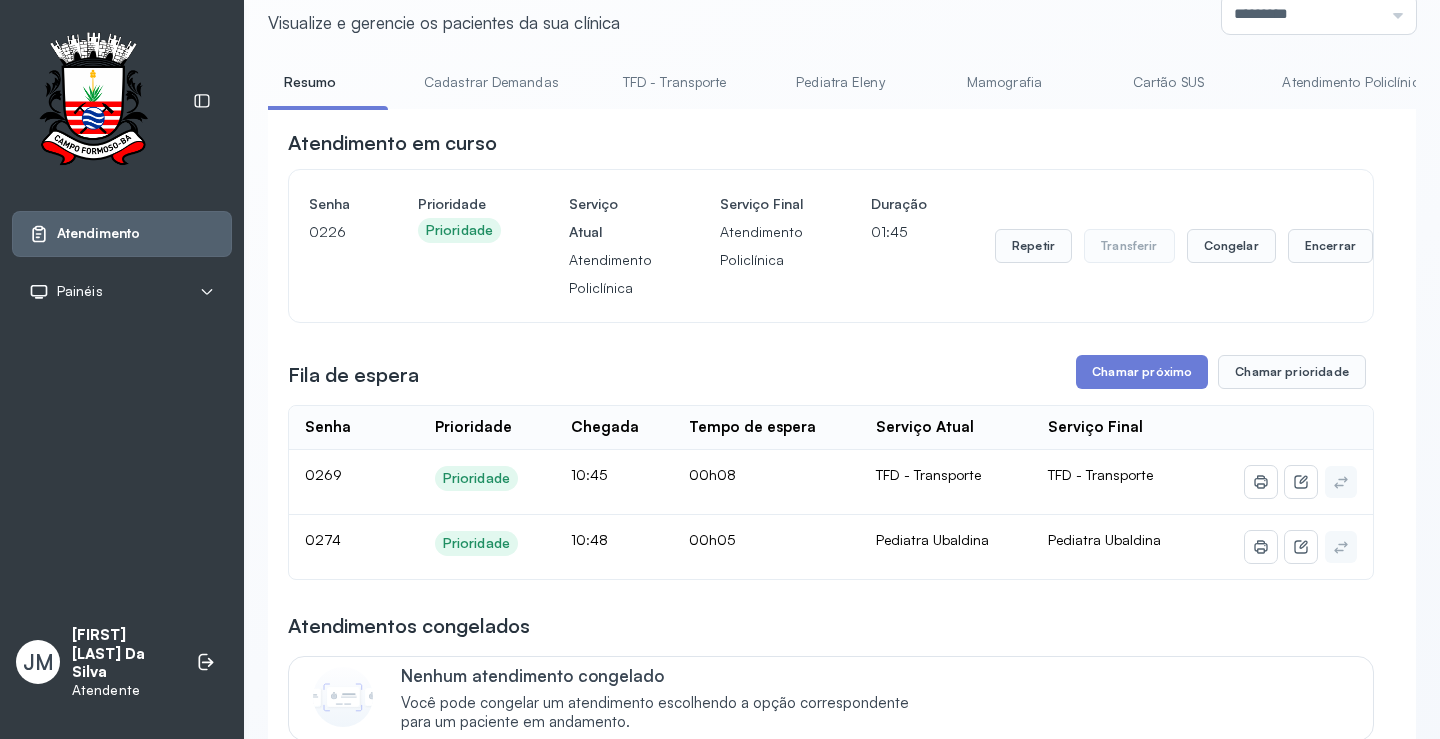 scroll, scrollTop: 200, scrollLeft: 0, axis: vertical 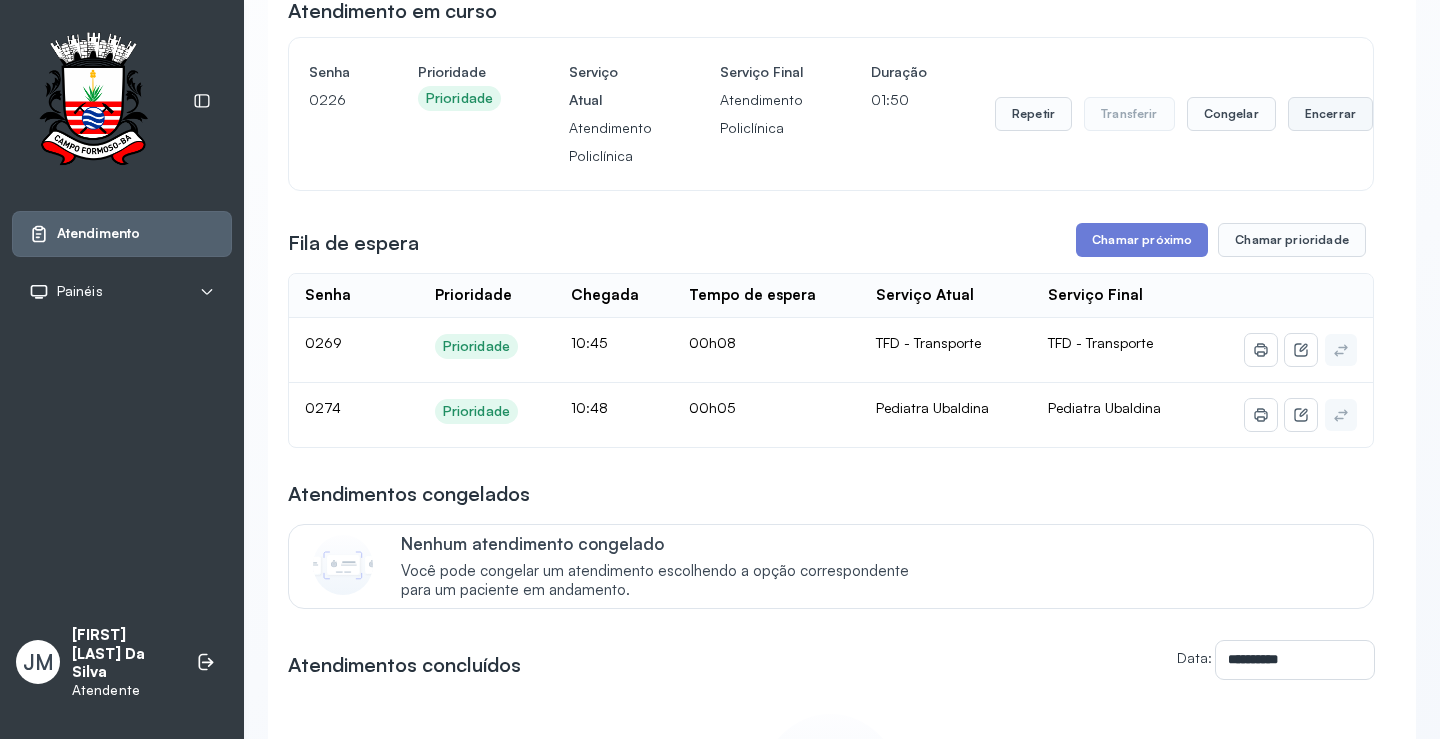 click on "Encerrar" at bounding box center [1330, 114] 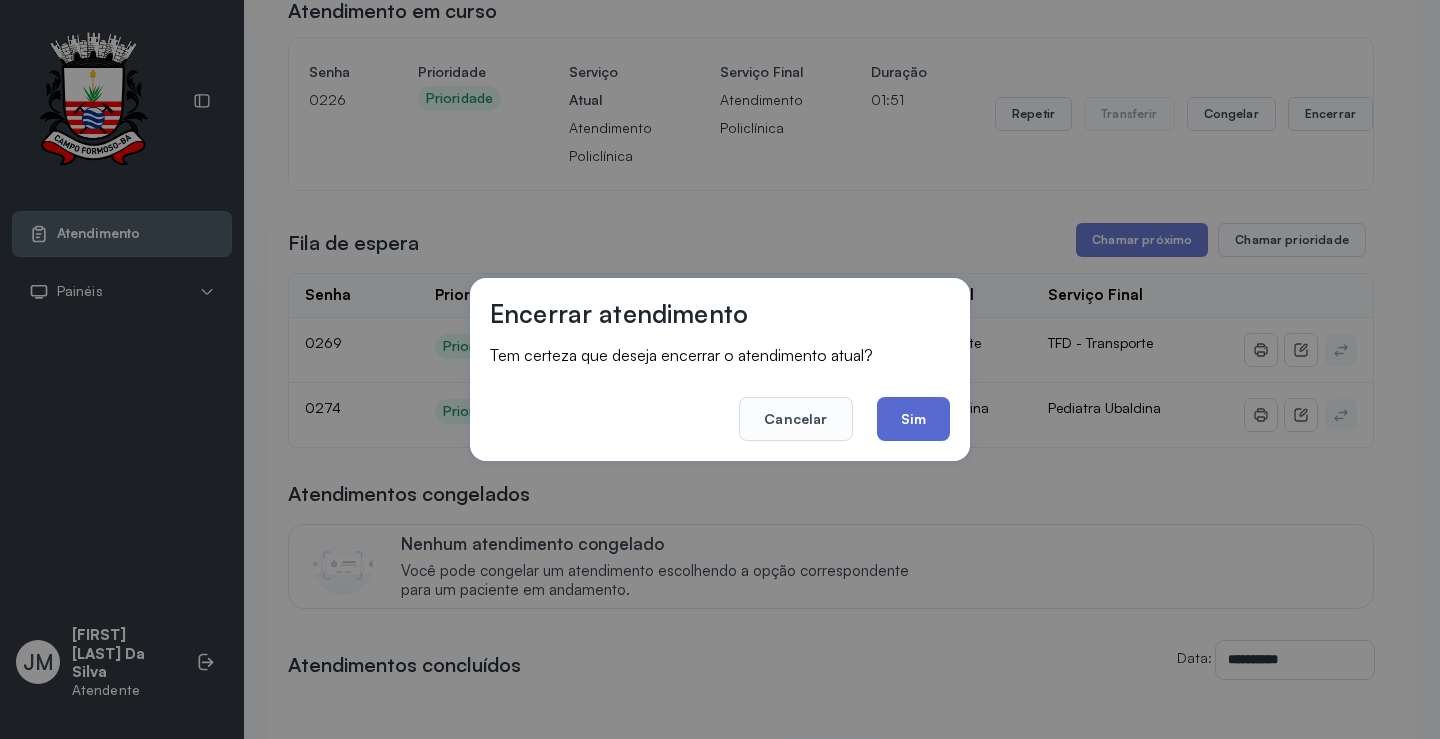 click on "Sim" 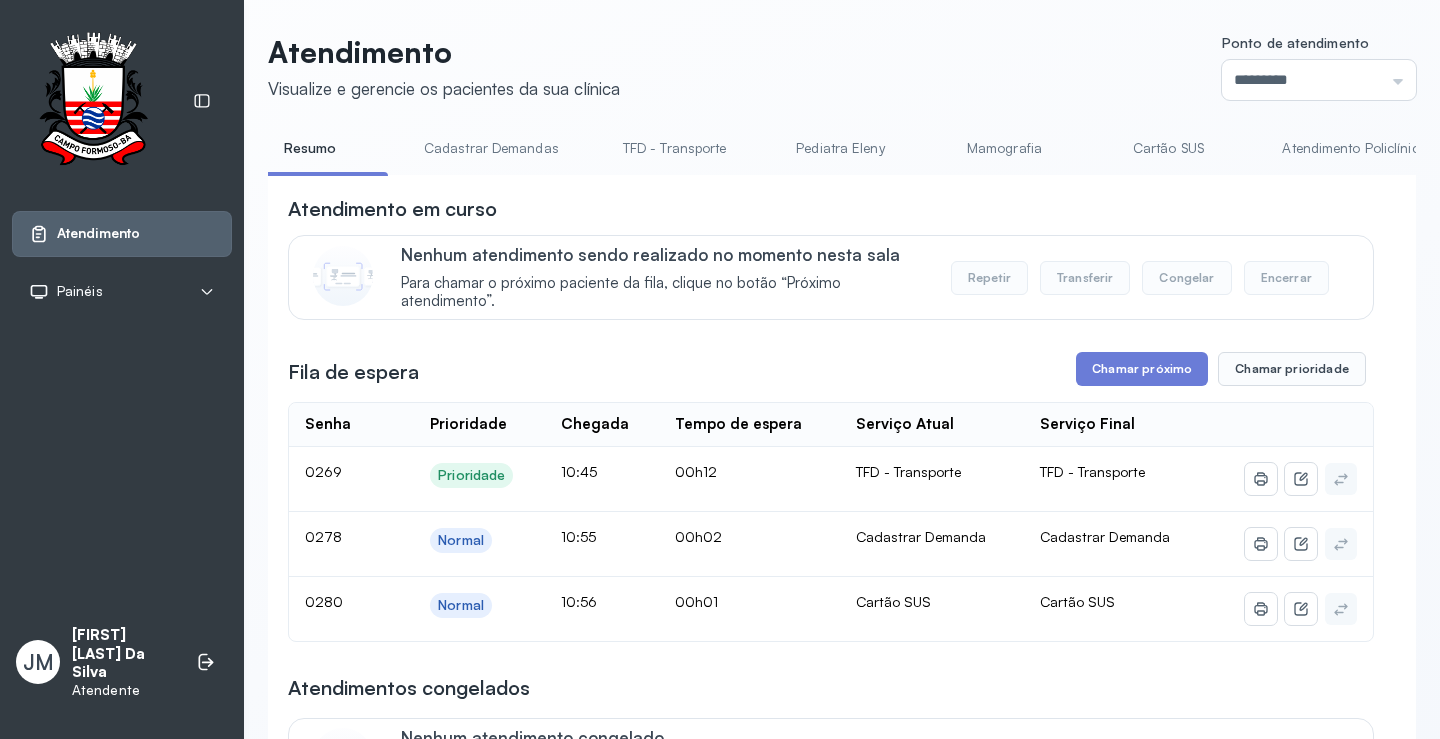 scroll, scrollTop: 0, scrollLeft: 0, axis: both 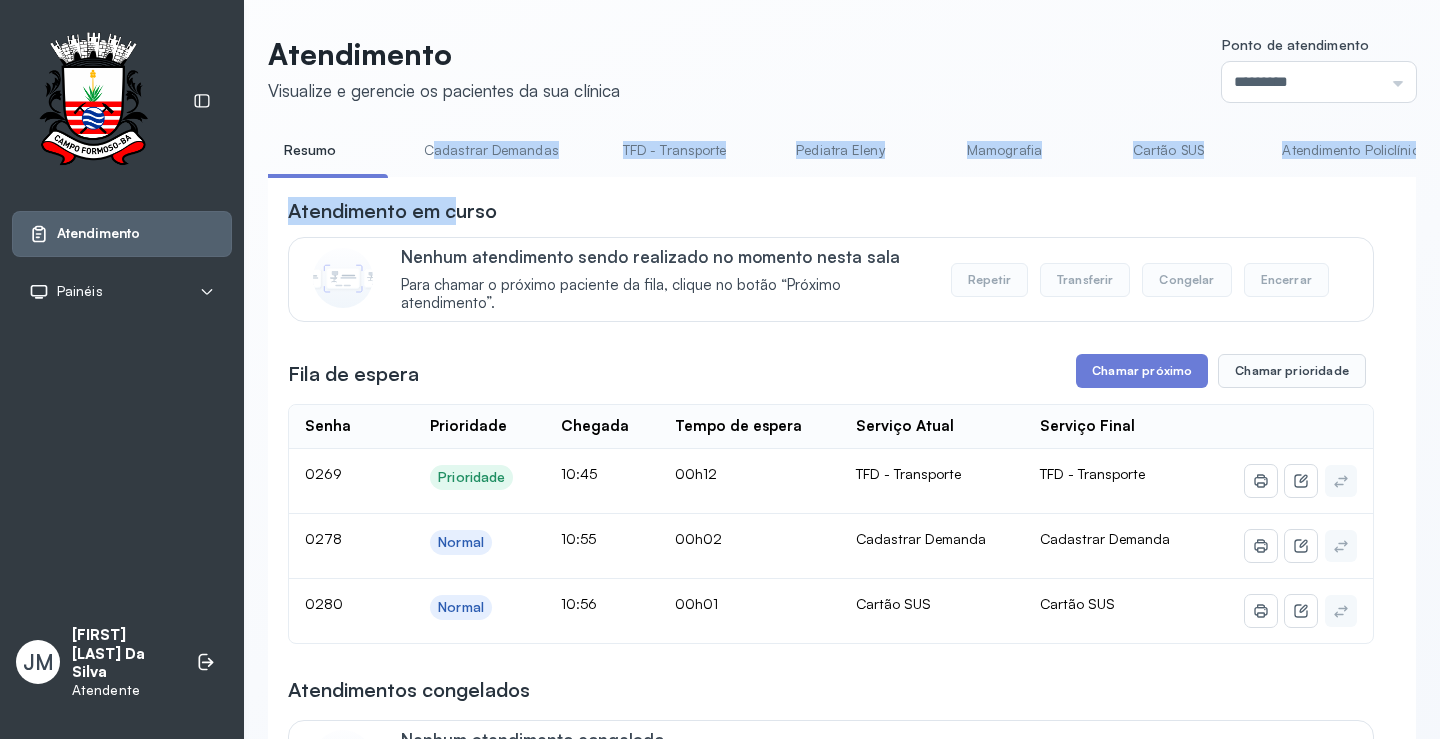 drag, startPoint x: 460, startPoint y: 184, endPoint x: 429, endPoint y: 176, distance: 32.01562 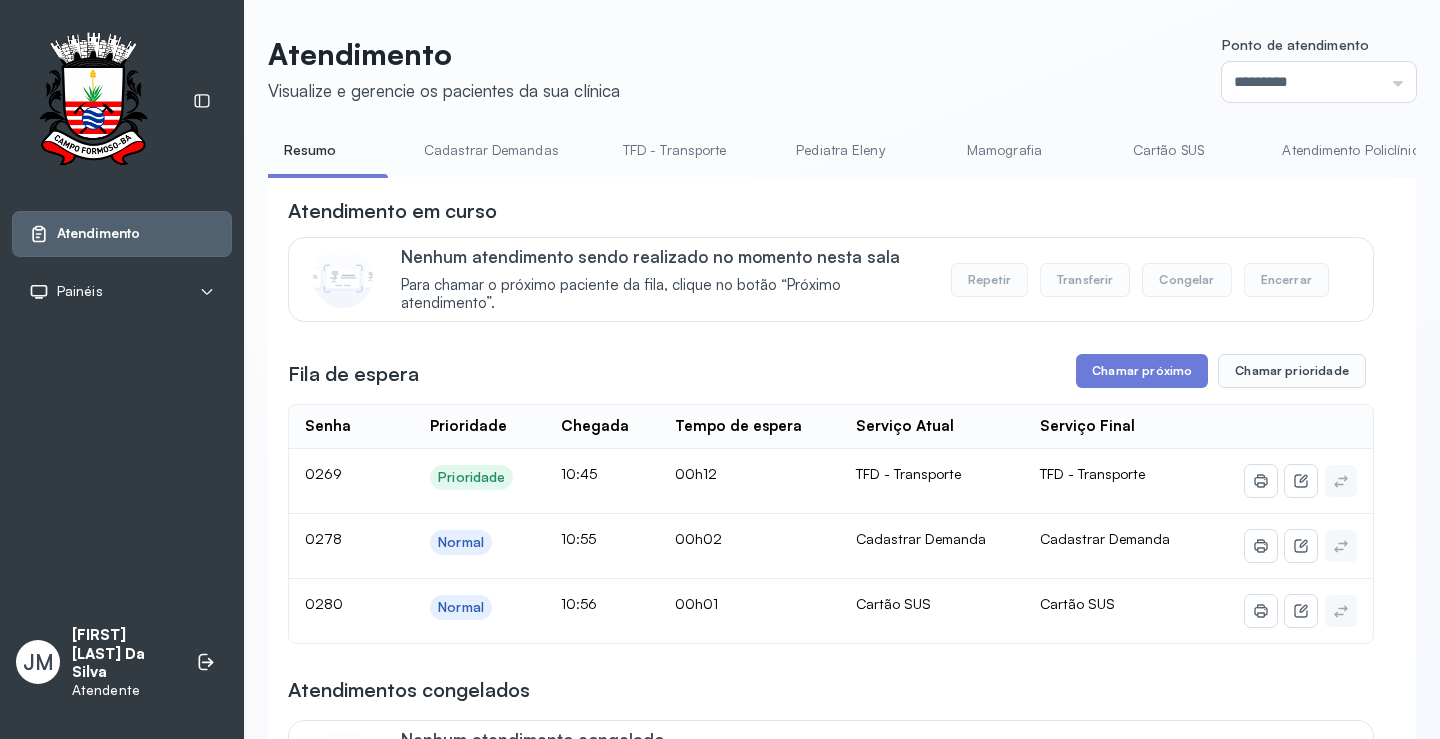 click on "**********" at bounding box center (842, 649) 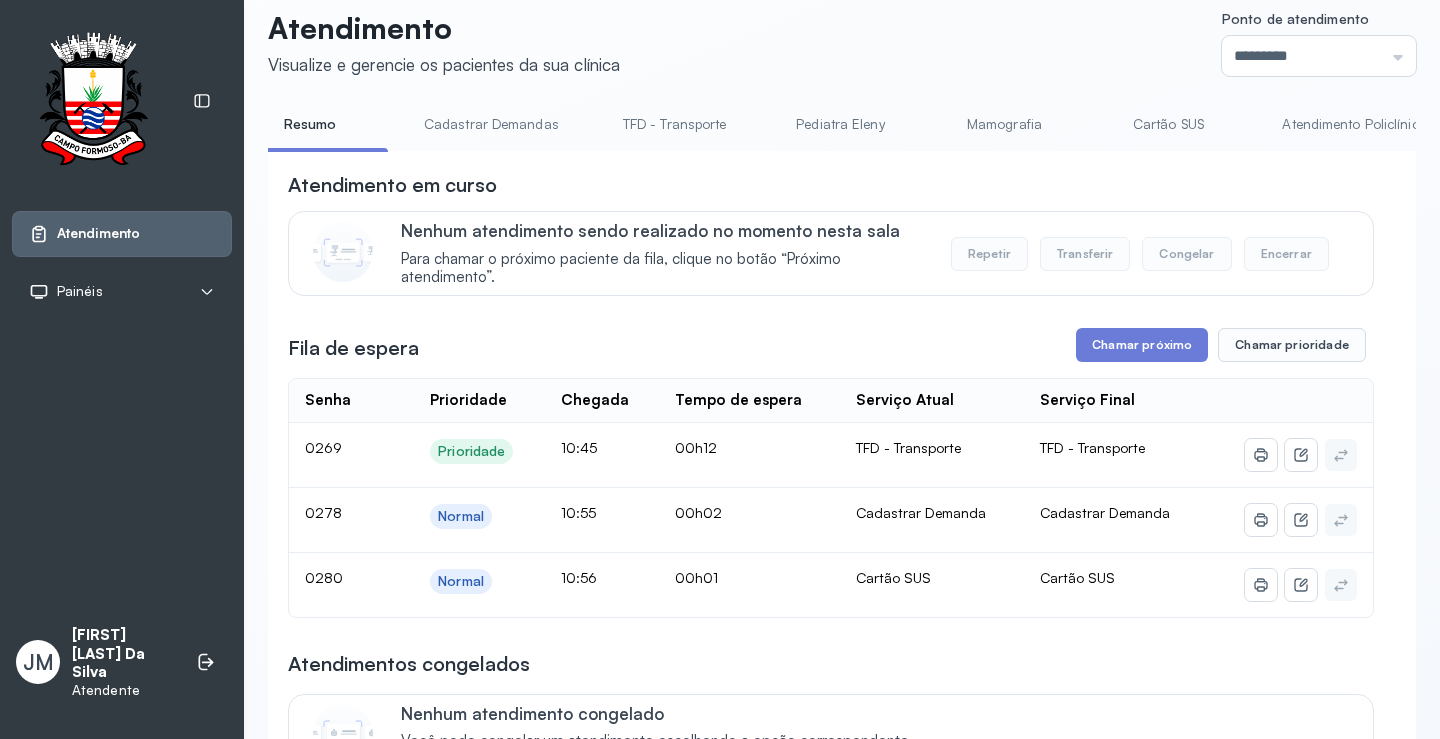 scroll, scrollTop: 0, scrollLeft: 0, axis: both 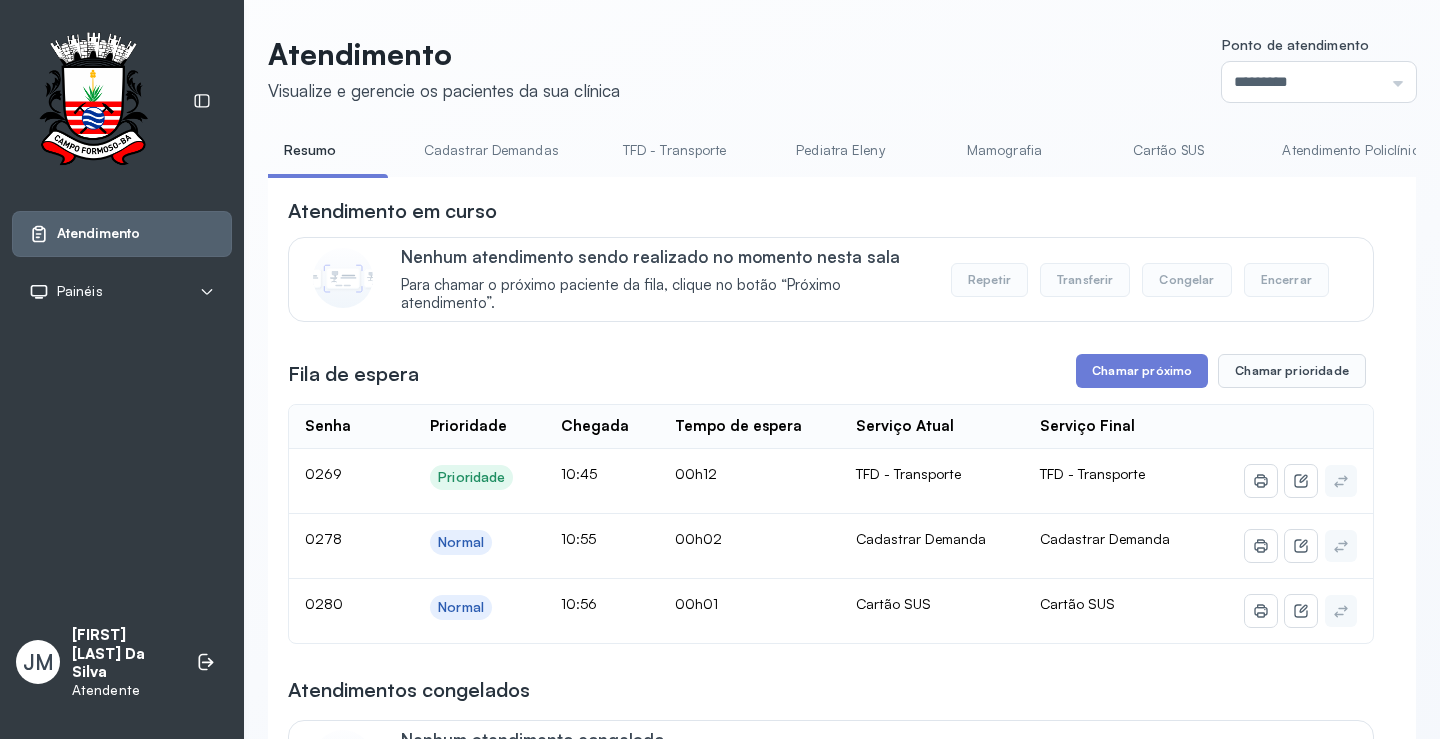 click on "Cadastrar Demandas" at bounding box center (491, 150) 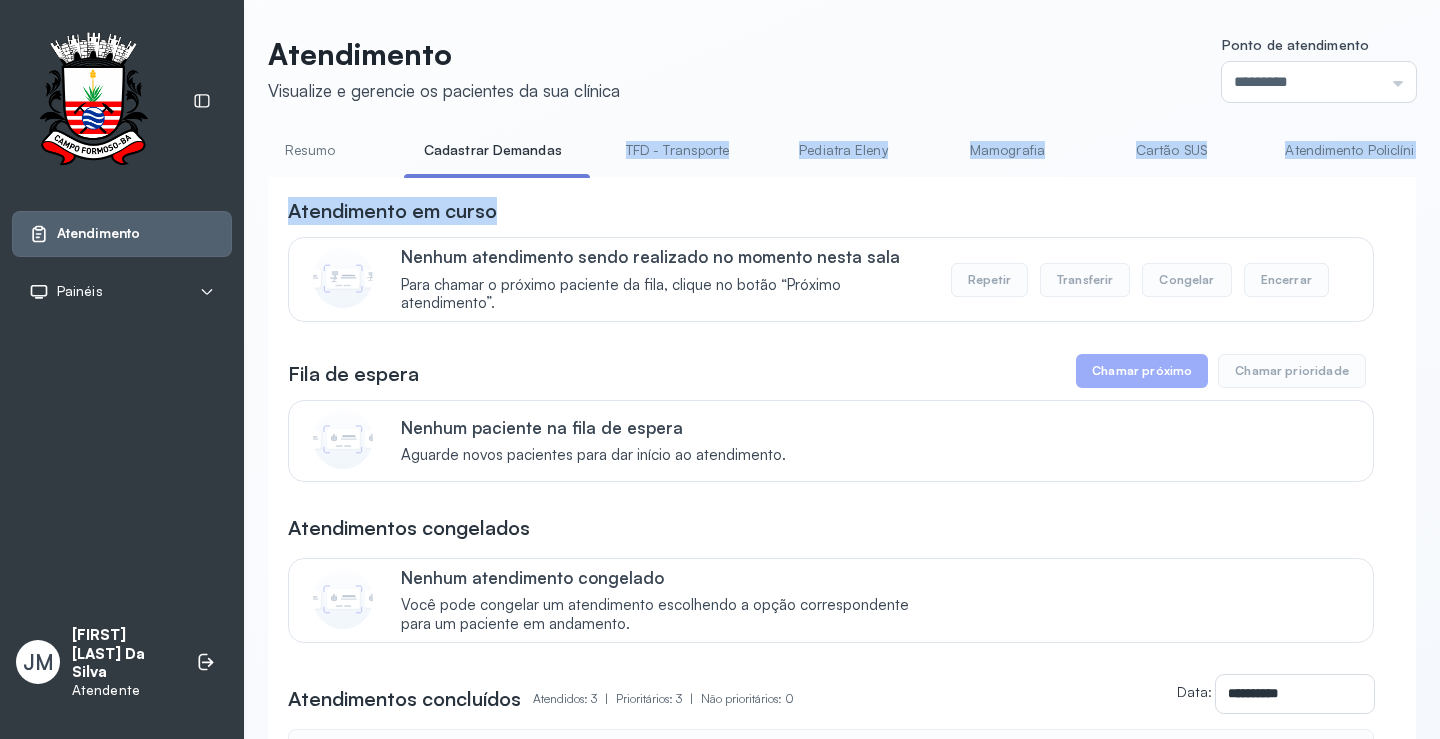 drag, startPoint x: 586, startPoint y: 177, endPoint x: 674, endPoint y: 186, distance: 88.45903 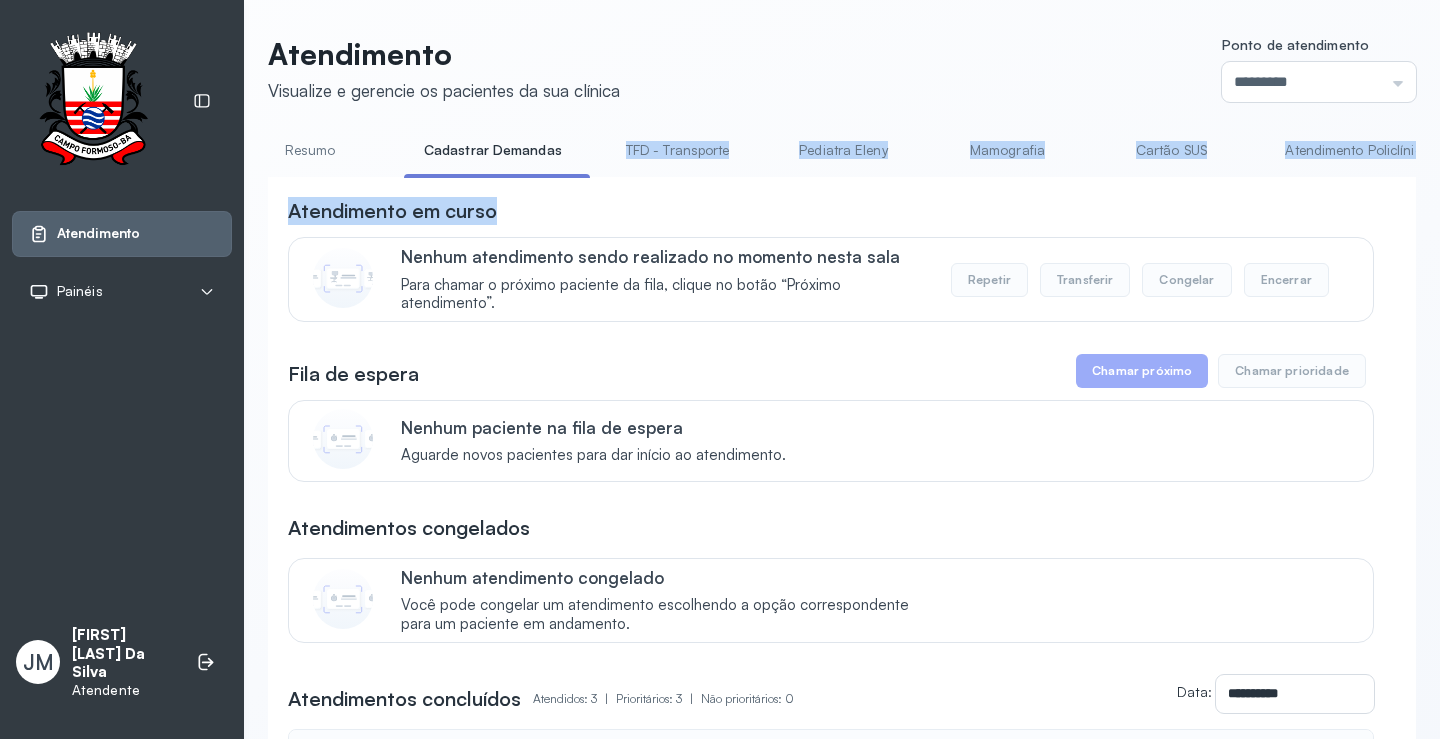 click on "**********" 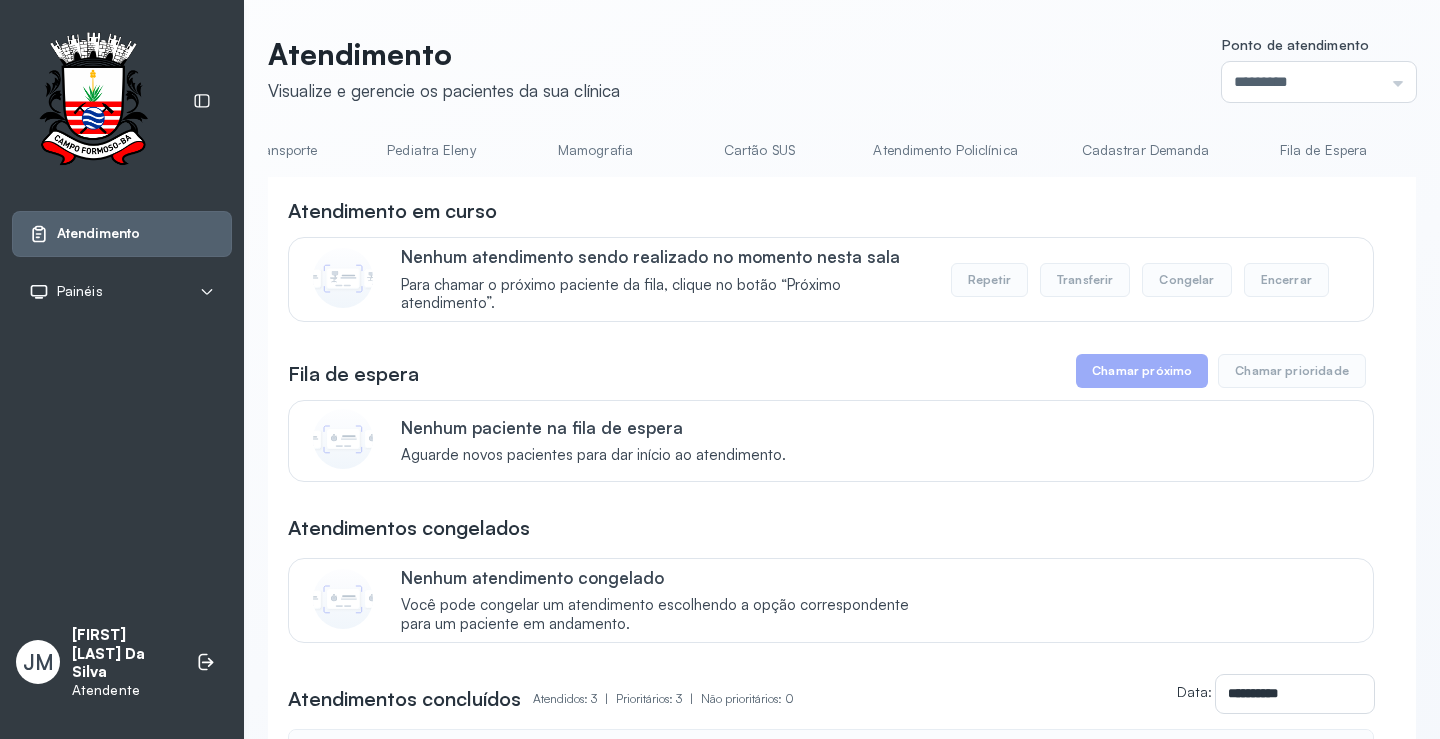 scroll, scrollTop: 0, scrollLeft: 443, axis: horizontal 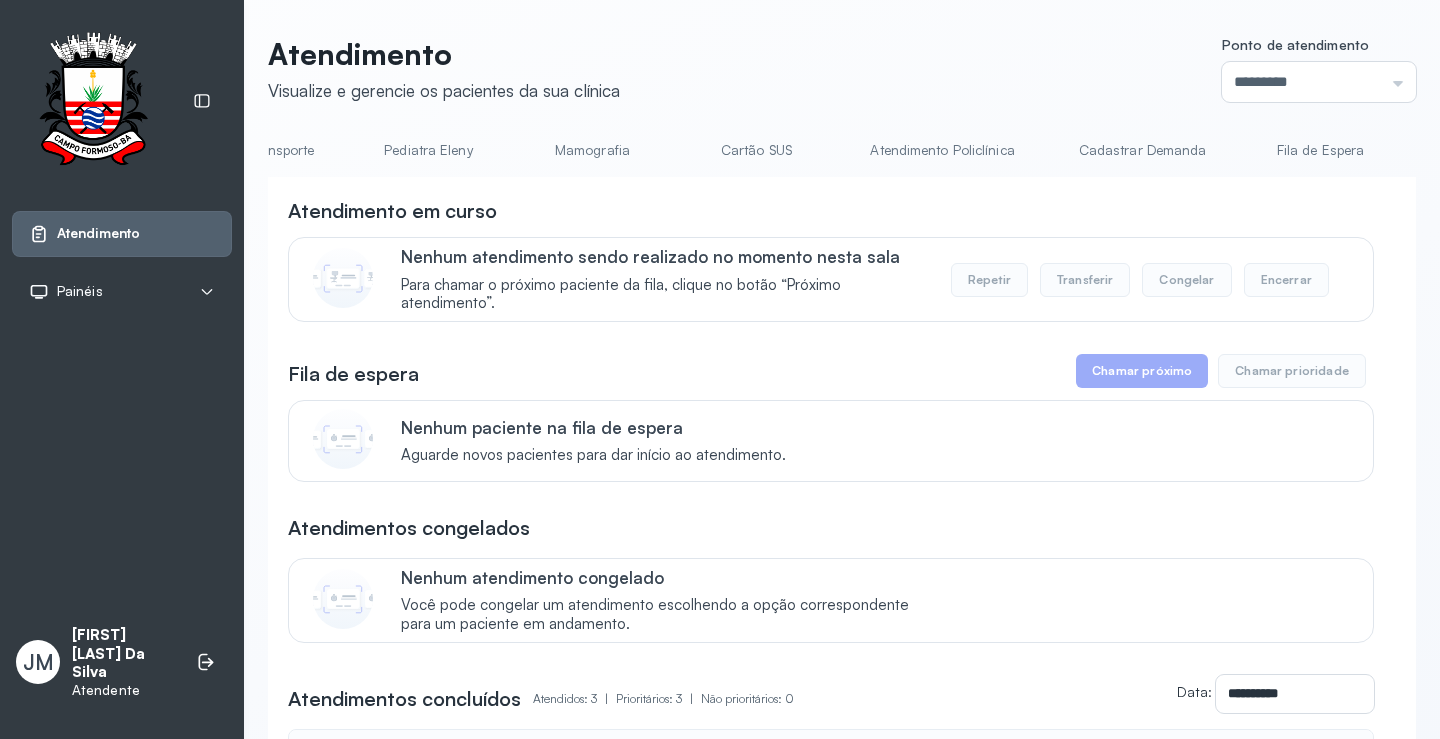 click on "Cadastrar Demanda" at bounding box center (1143, 150) 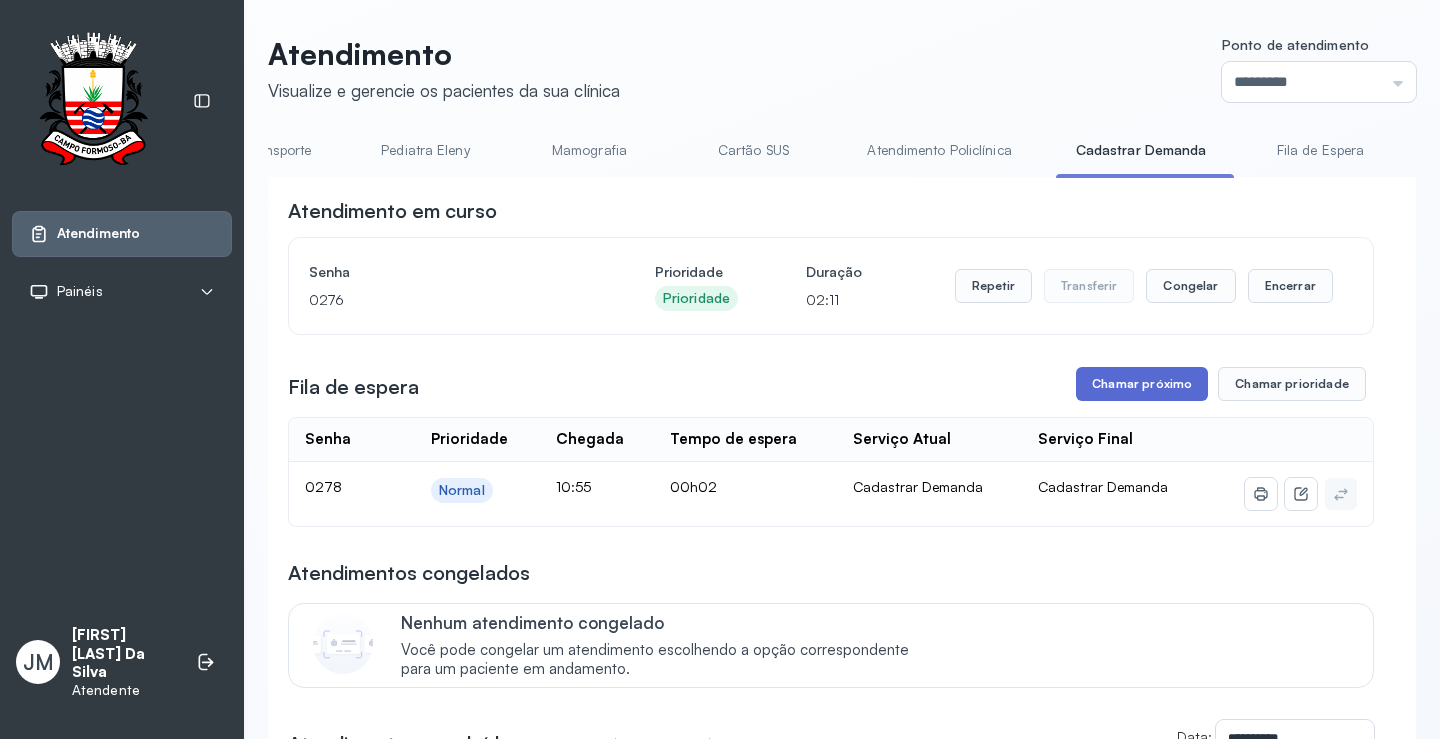 click on "Chamar próximo" at bounding box center (1142, 384) 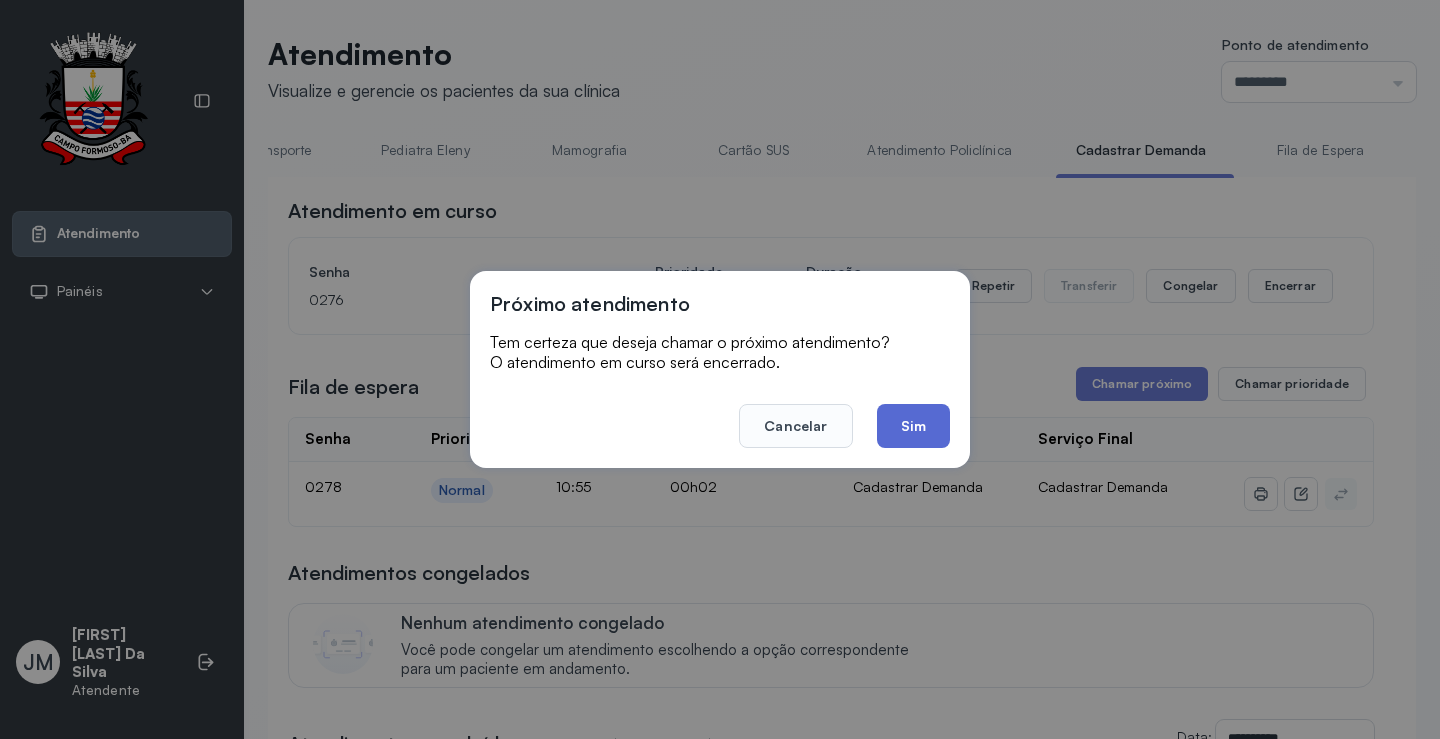 click on "Sim" 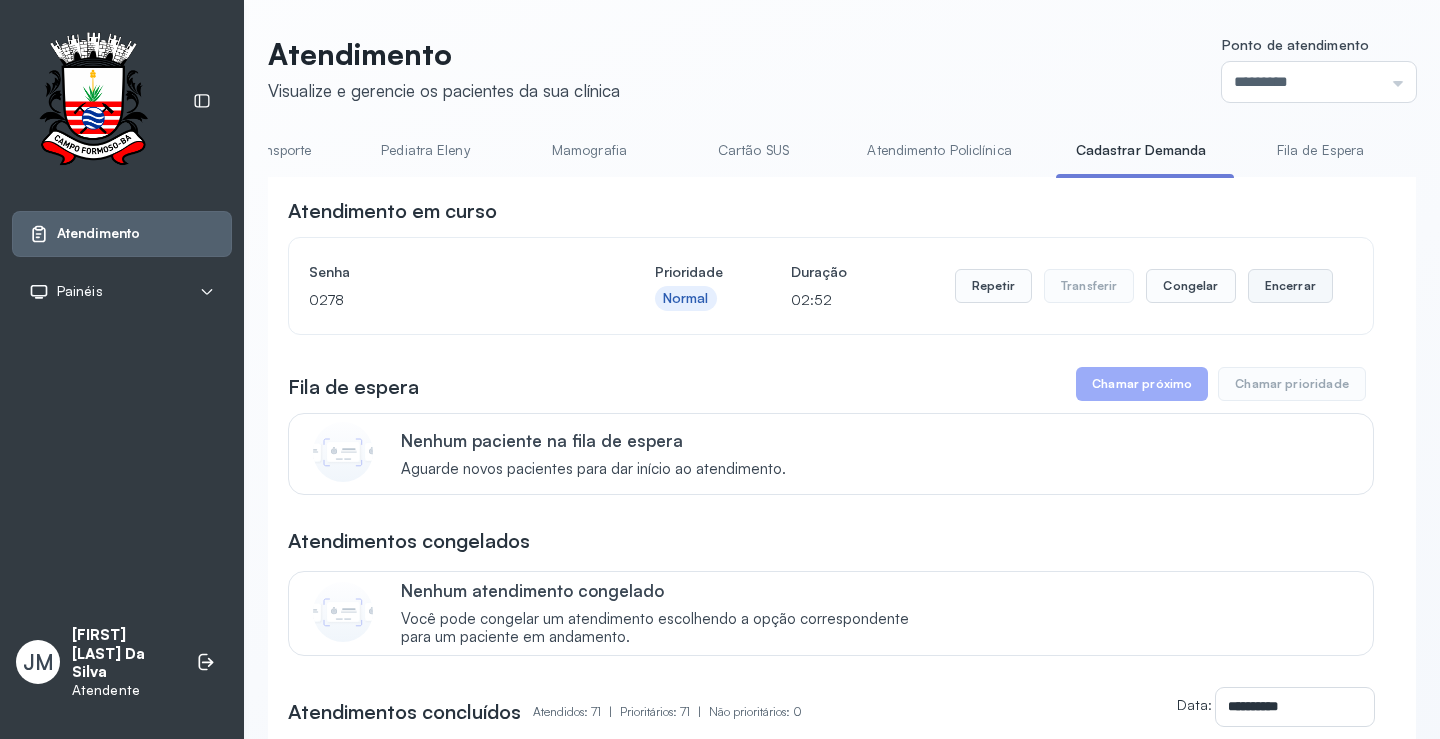 click on "Encerrar" at bounding box center (1290, 286) 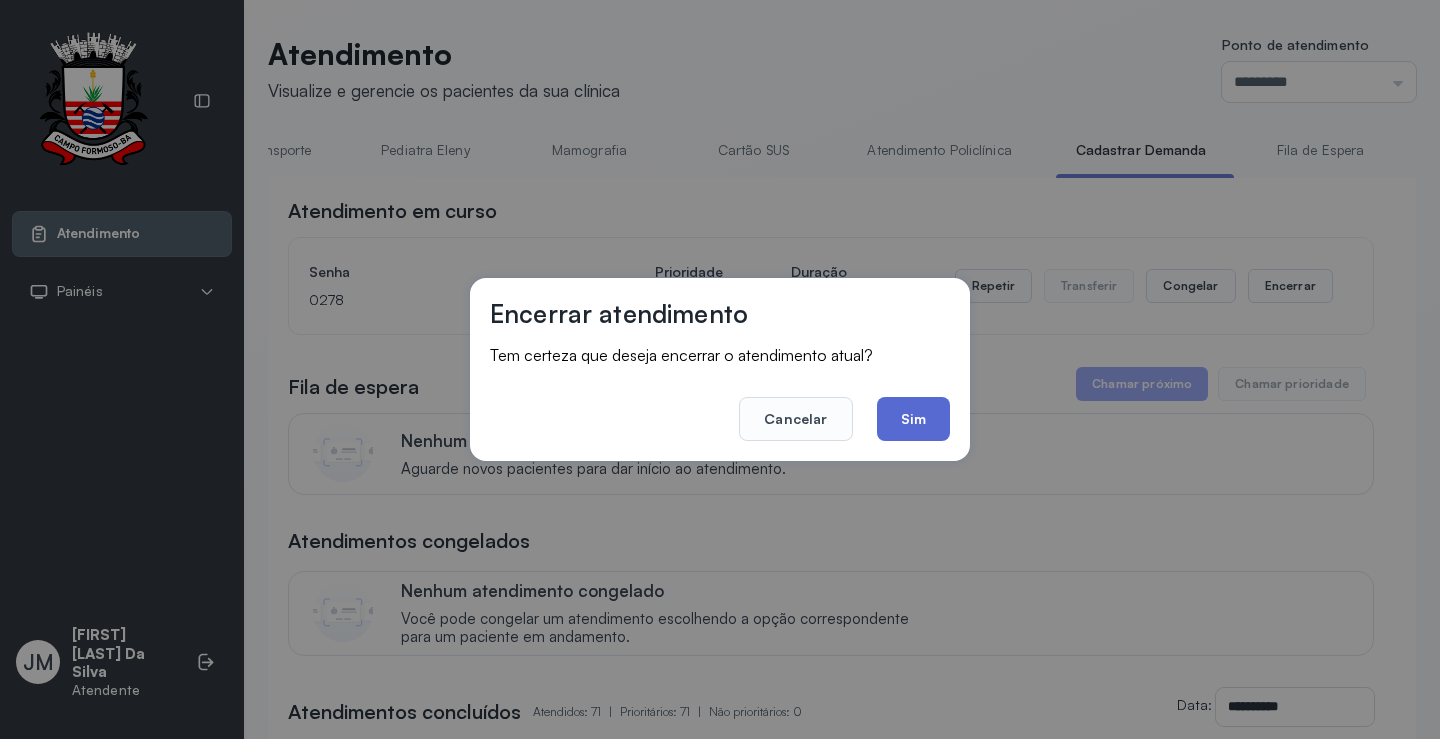 click on "Sim" 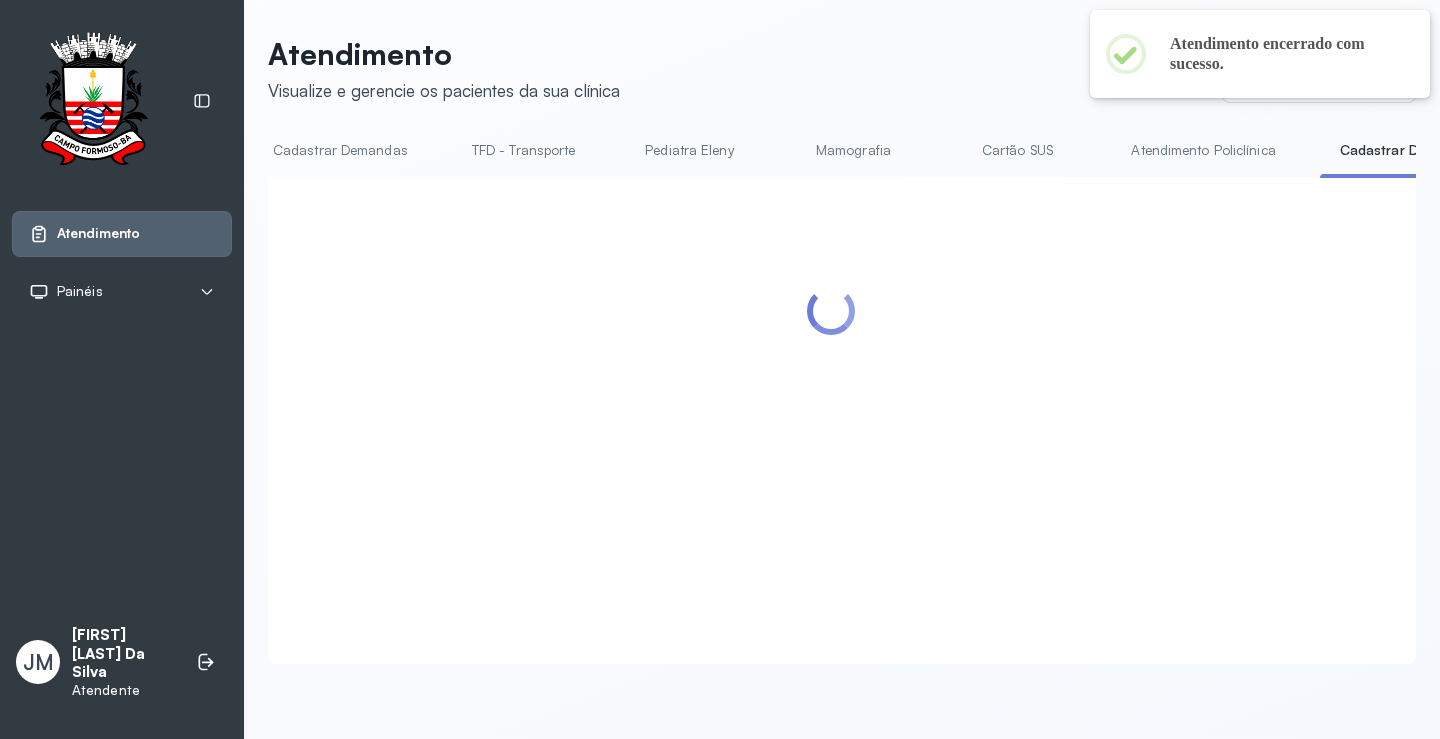 scroll, scrollTop: 0, scrollLeft: 0, axis: both 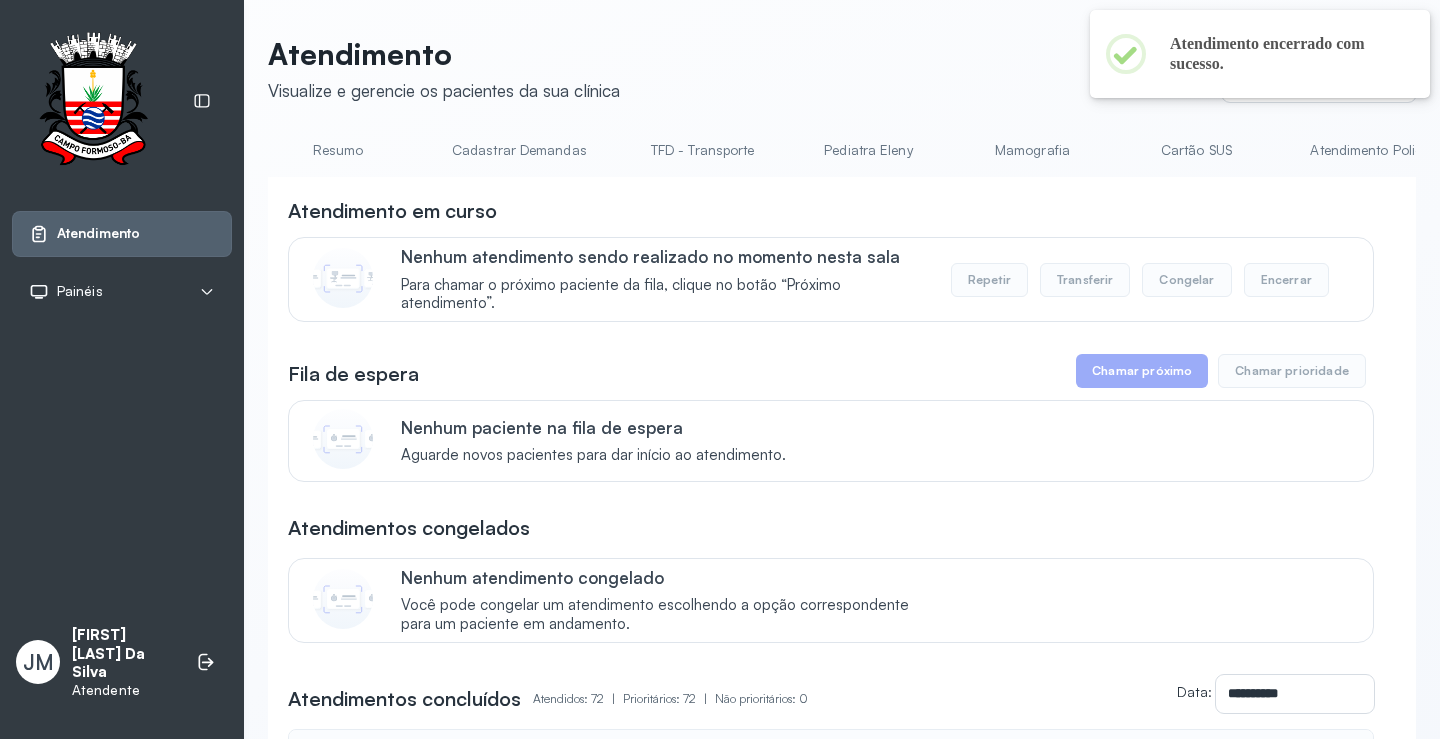 click on "**********" at bounding box center [842, 2622] 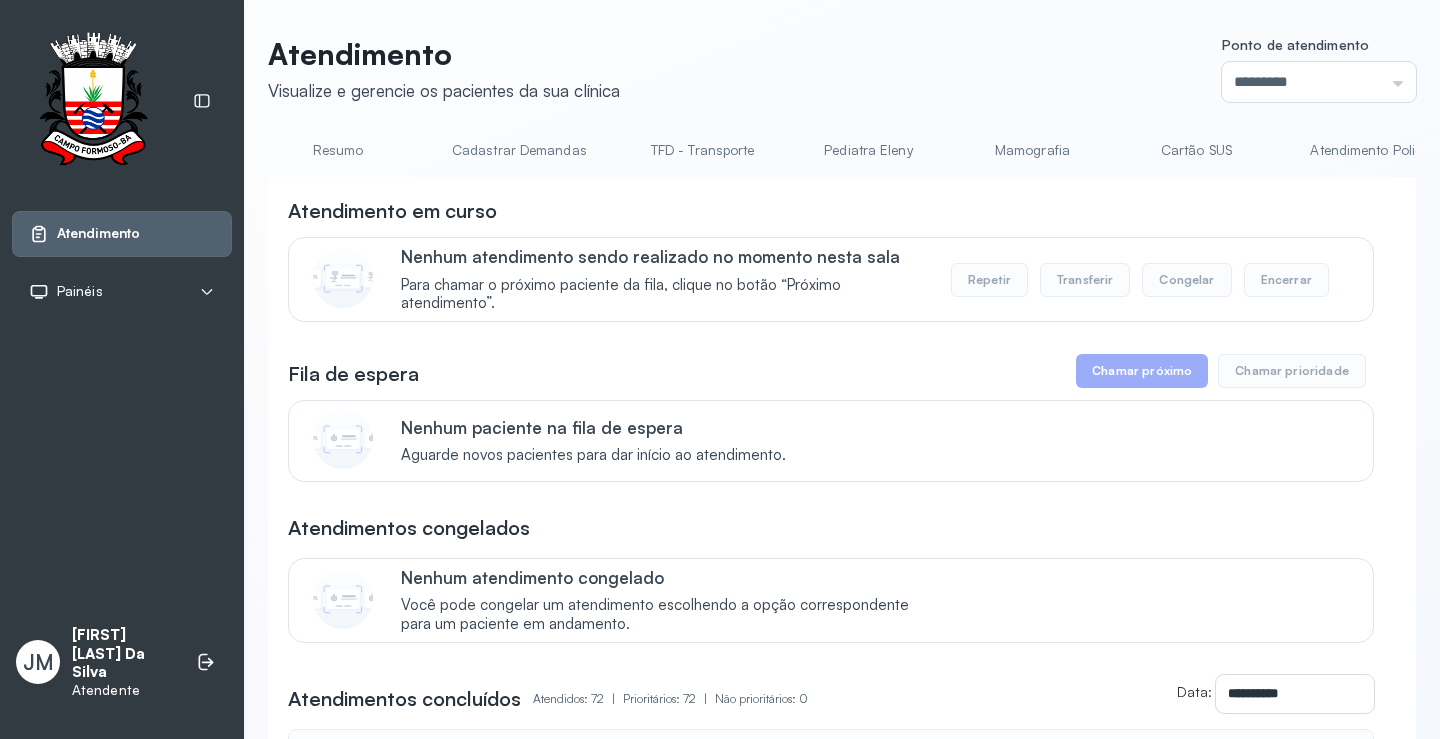 click on "Resumo" at bounding box center [338, 150] 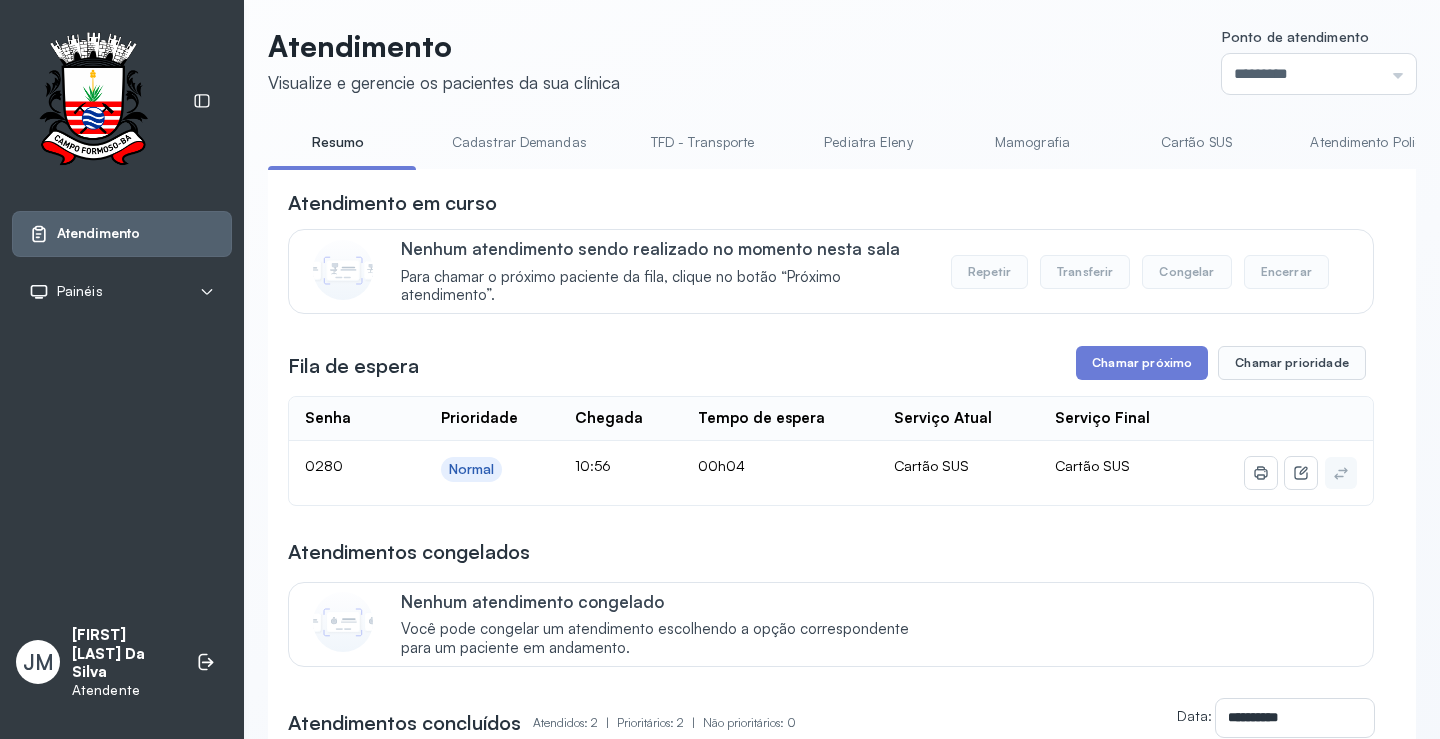scroll, scrollTop: 0, scrollLeft: 0, axis: both 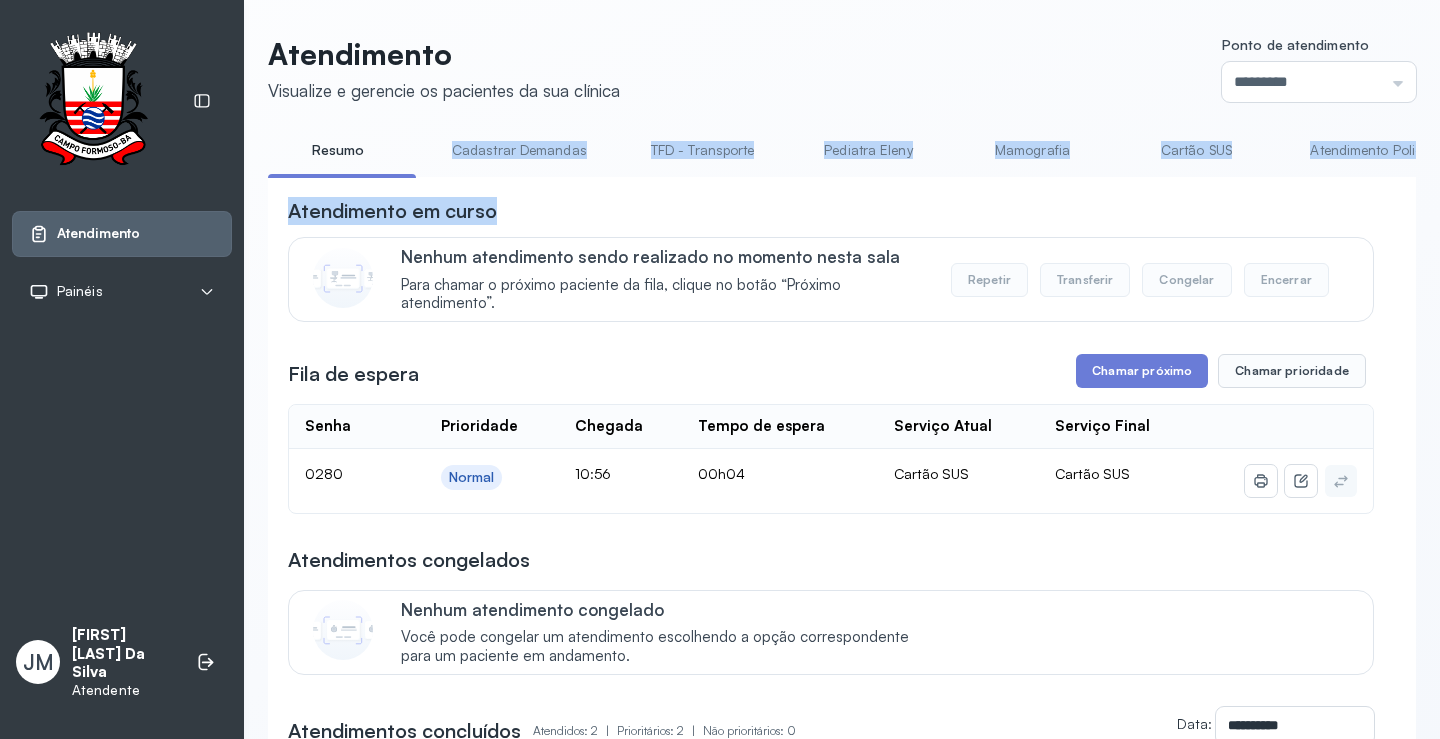 drag, startPoint x: 404, startPoint y: 176, endPoint x: 512, endPoint y: 184, distance: 108.29589 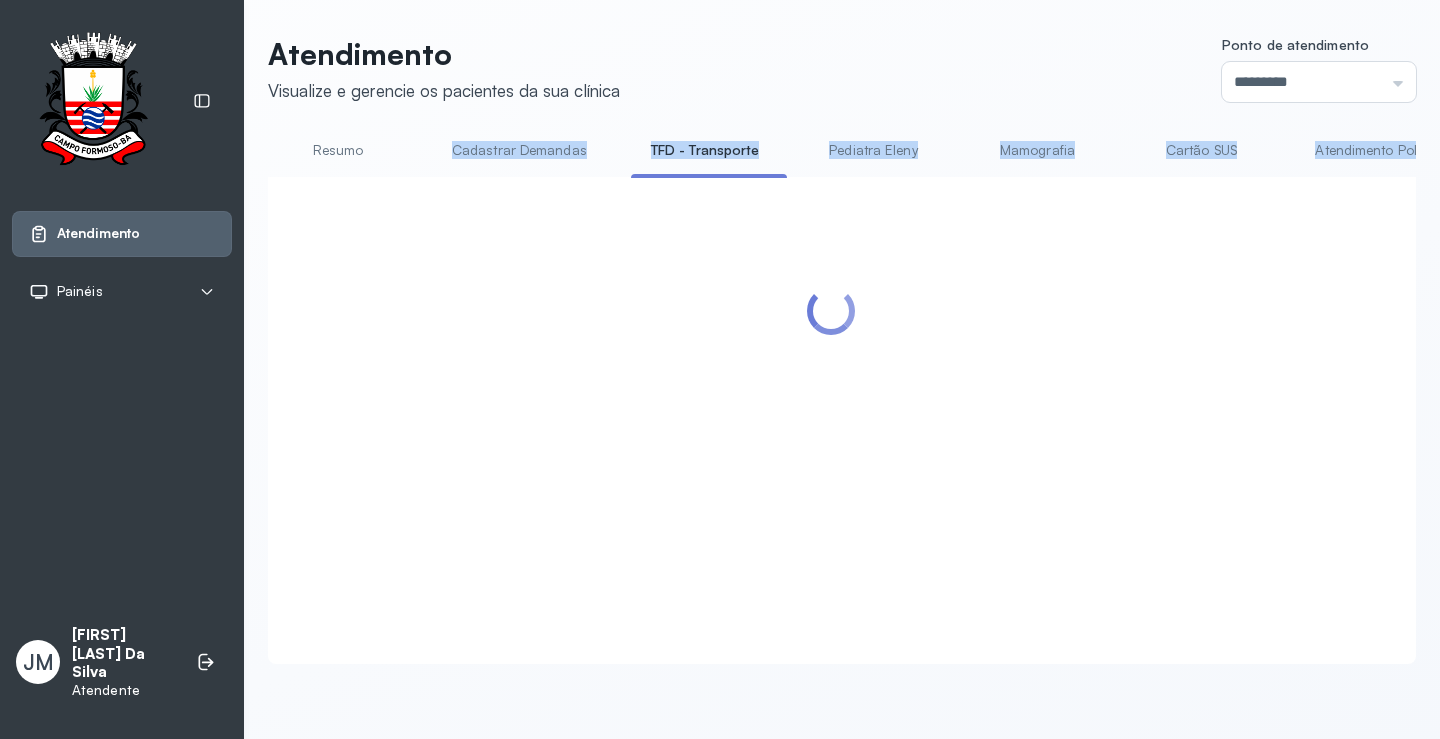 click on "TFD - Transporte" at bounding box center [705, 150] 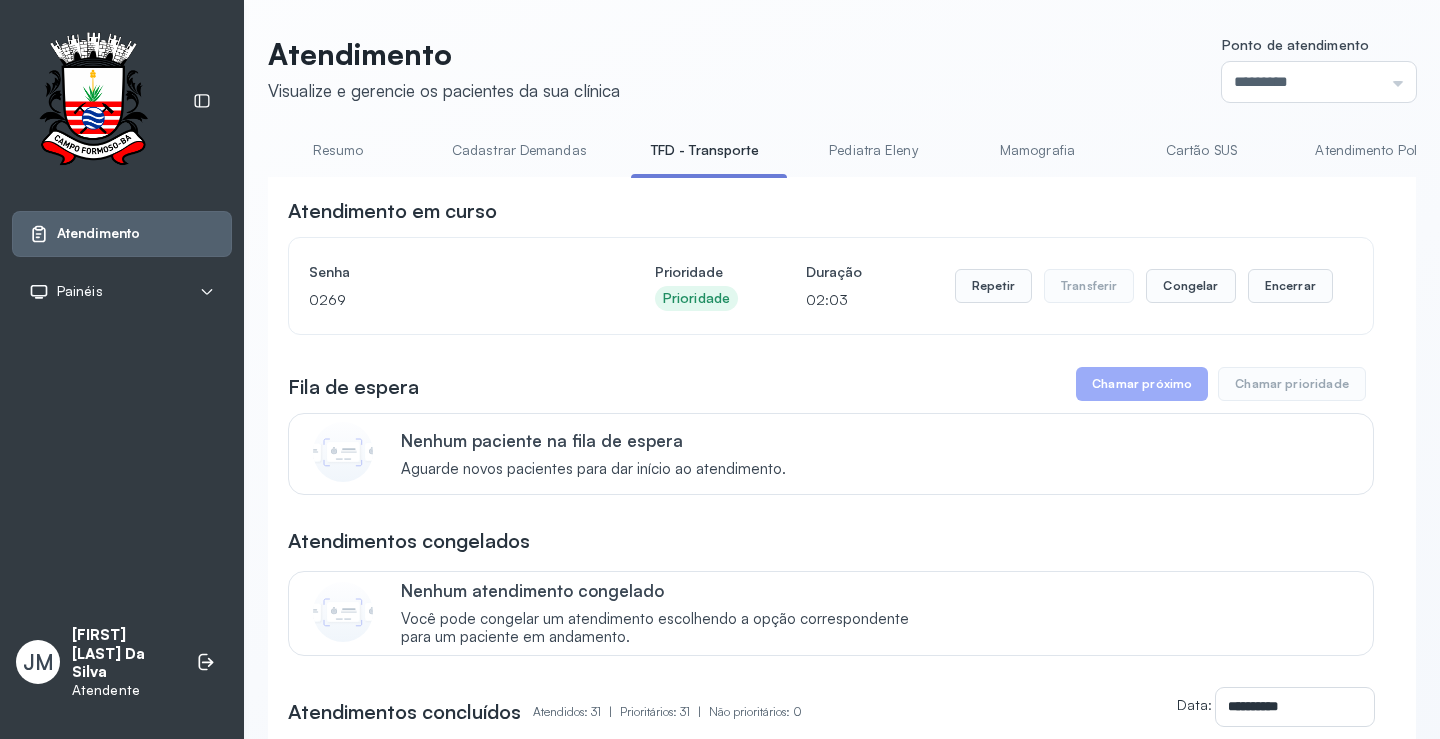 click on "Fila de espera Chamar próximo Chamar prioridade" at bounding box center [831, 384] 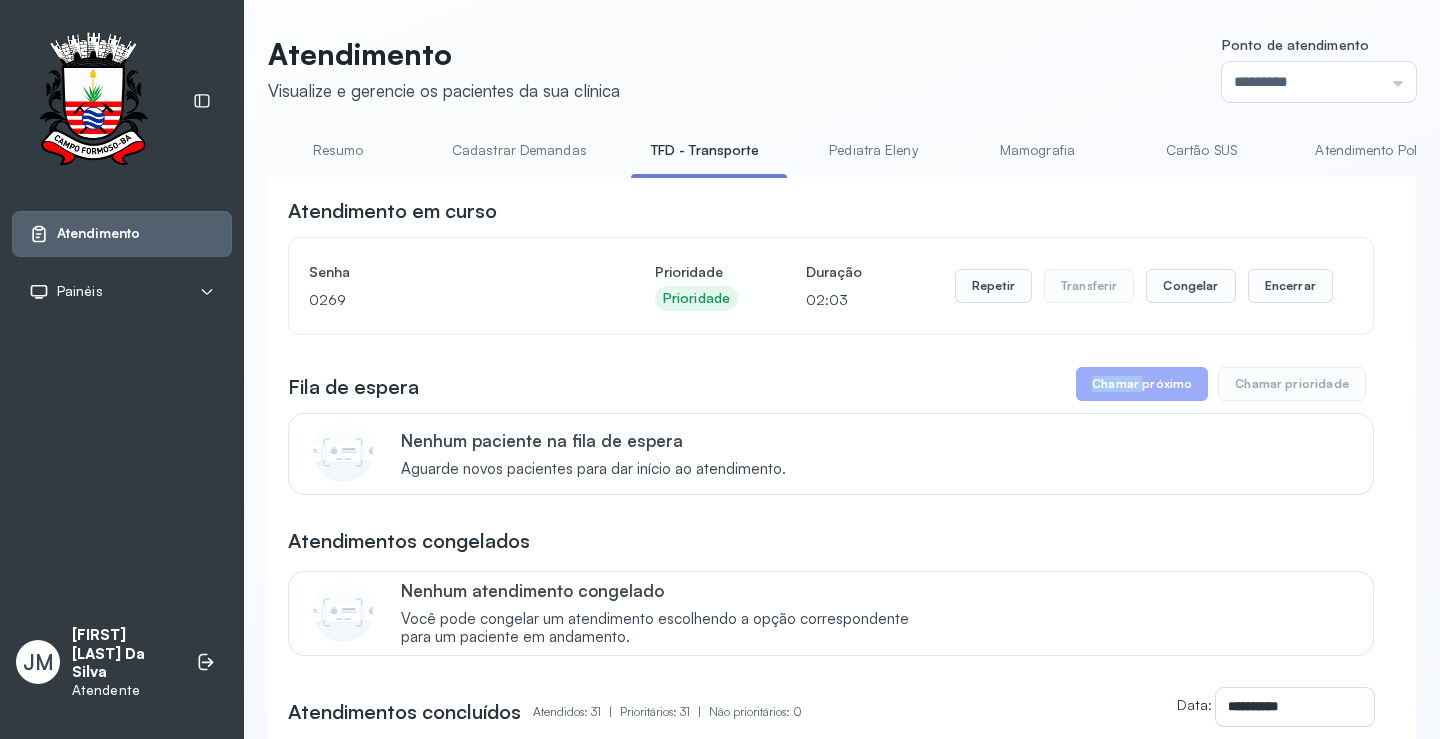 click on "Fila de espera Chamar próximo Chamar prioridade" at bounding box center [831, 384] 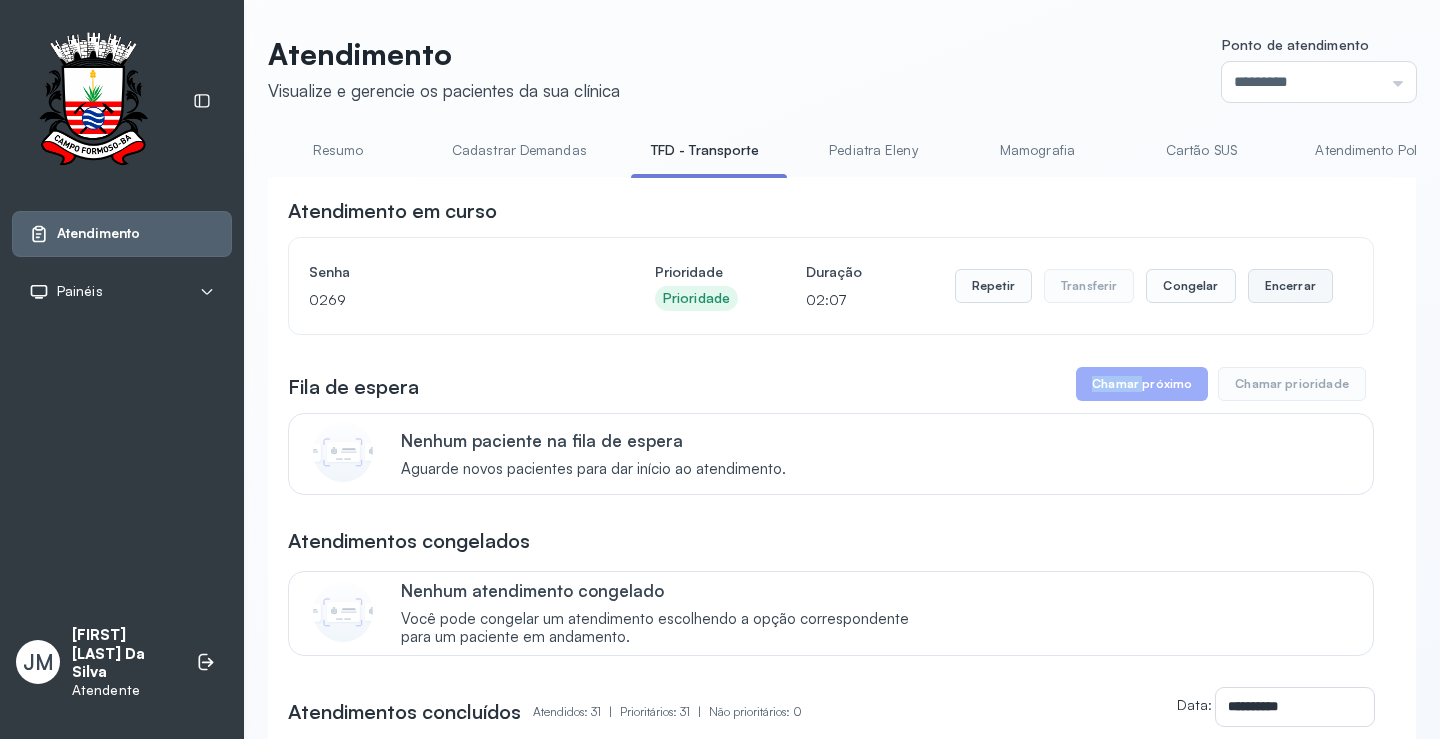 click on "Encerrar" at bounding box center (1290, 286) 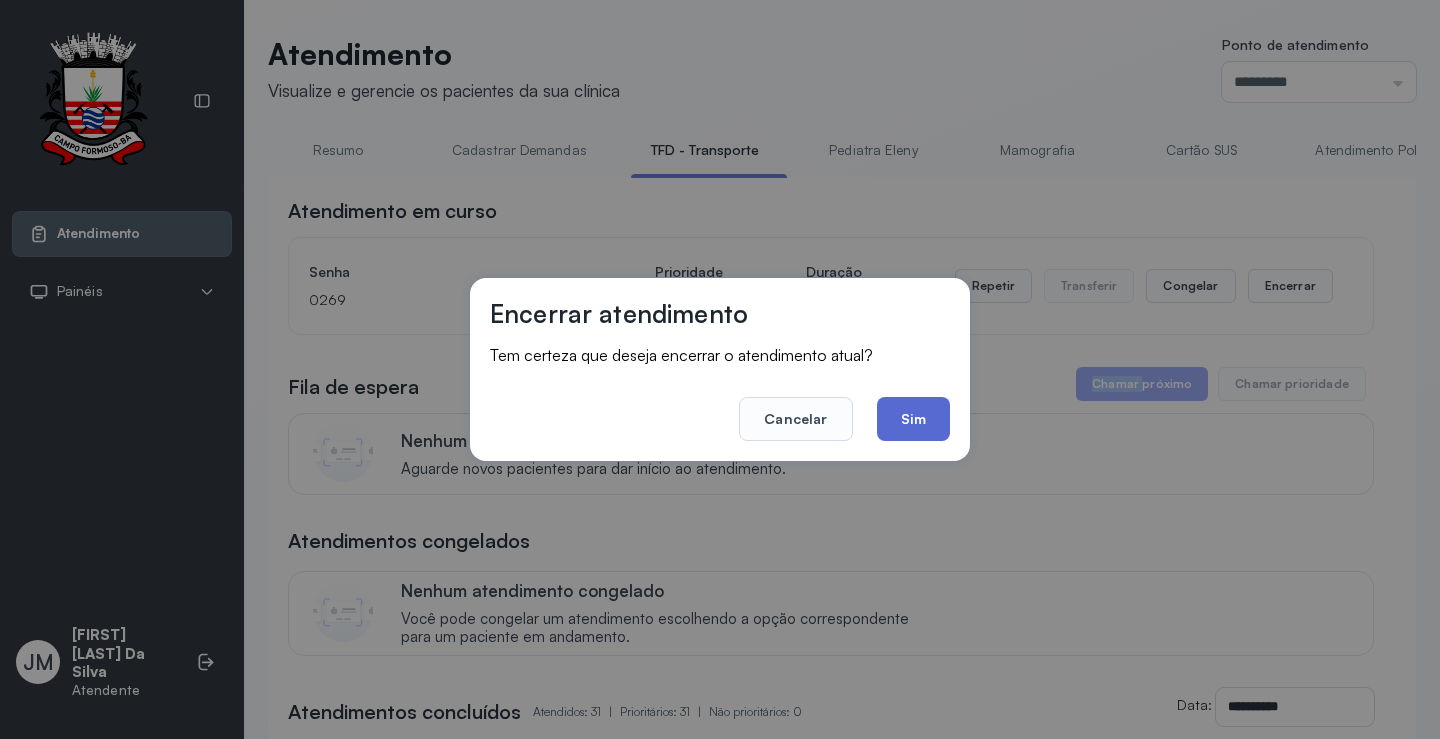 click on "Sim" 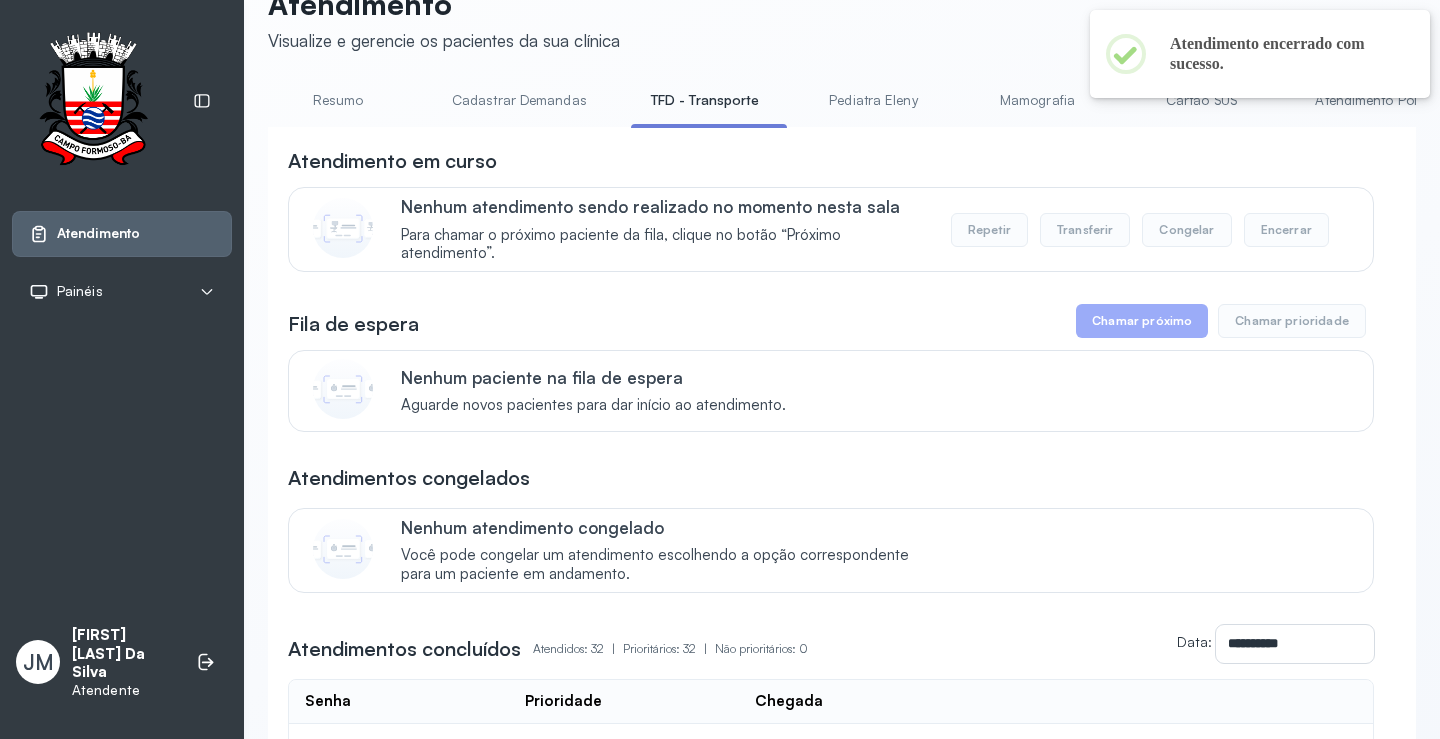 scroll, scrollTop: 0, scrollLeft: 0, axis: both 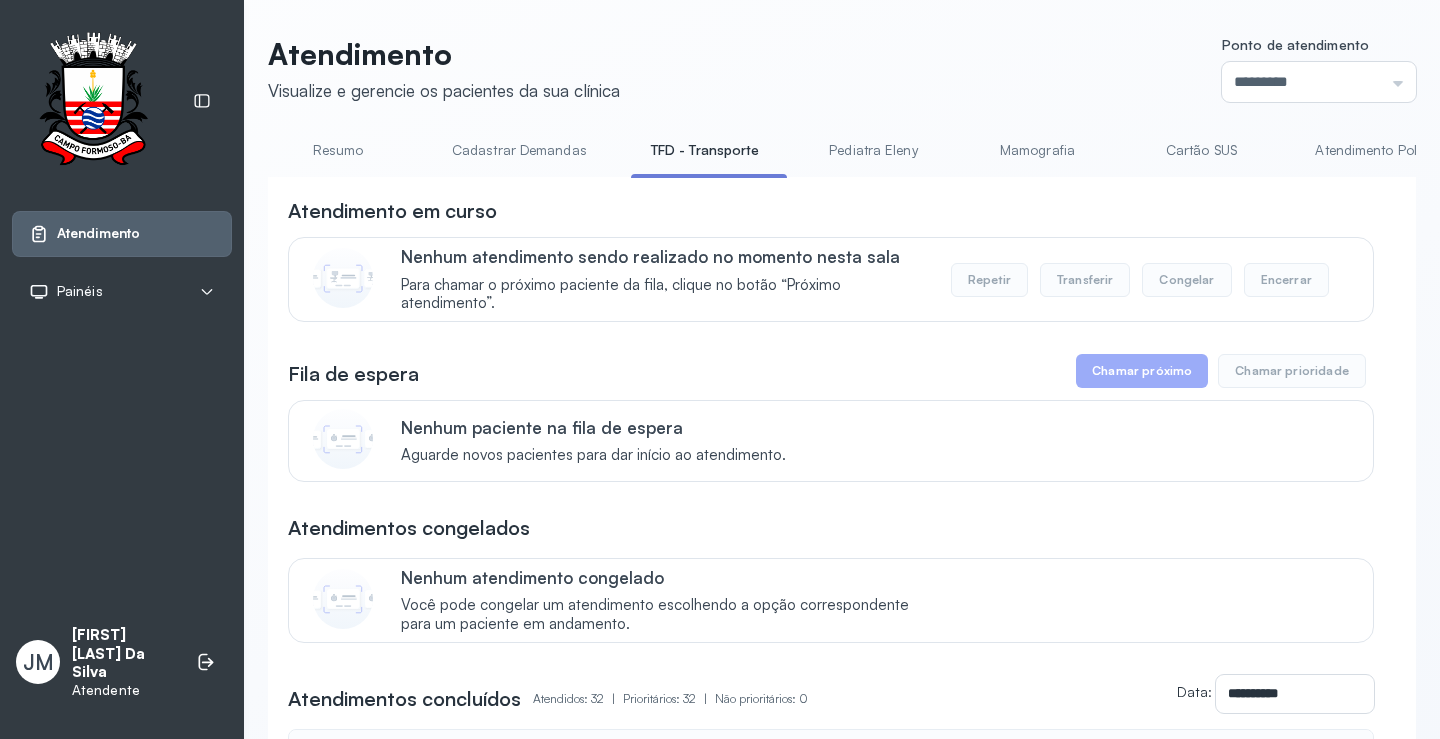 click on "Resumo" at bounding box center (338, 150) 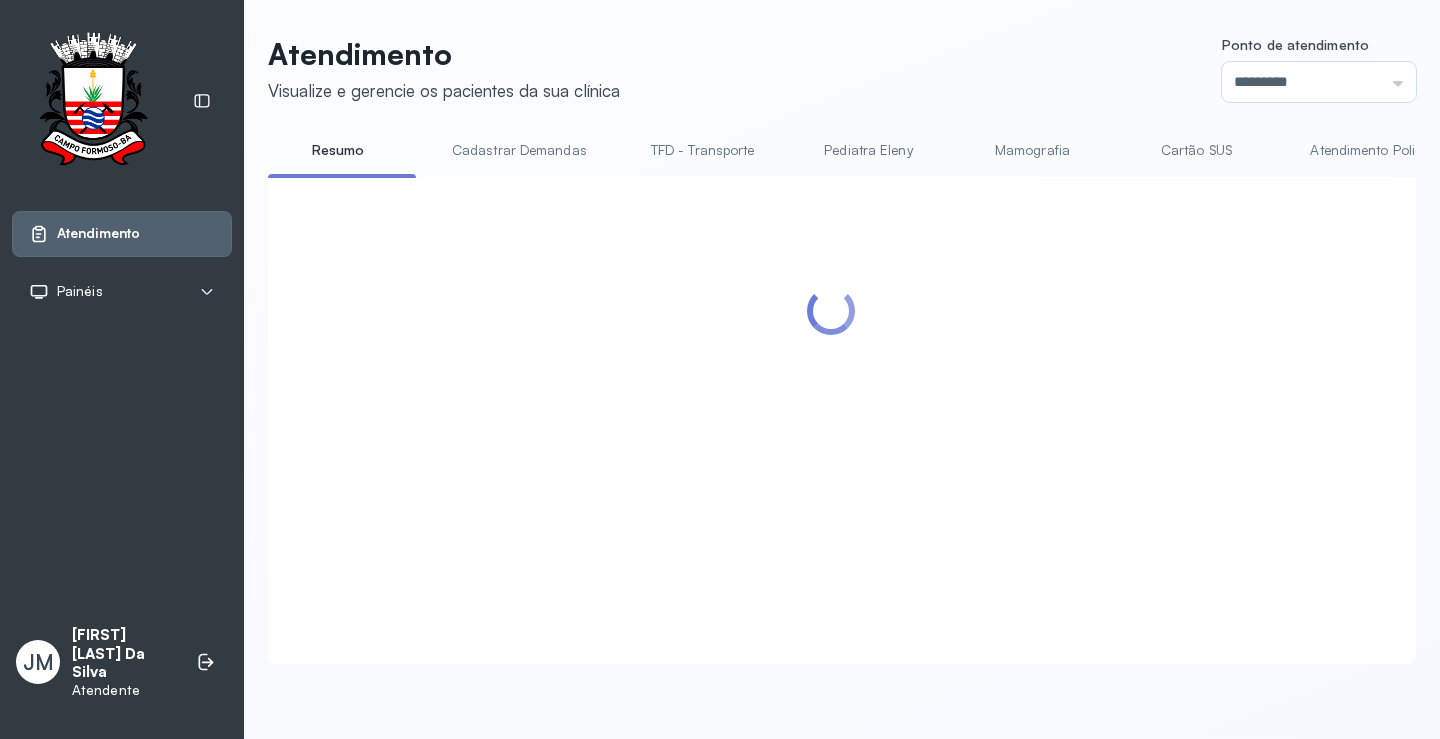 click on "TFD - Transporte" at bounding box center (703, 150) 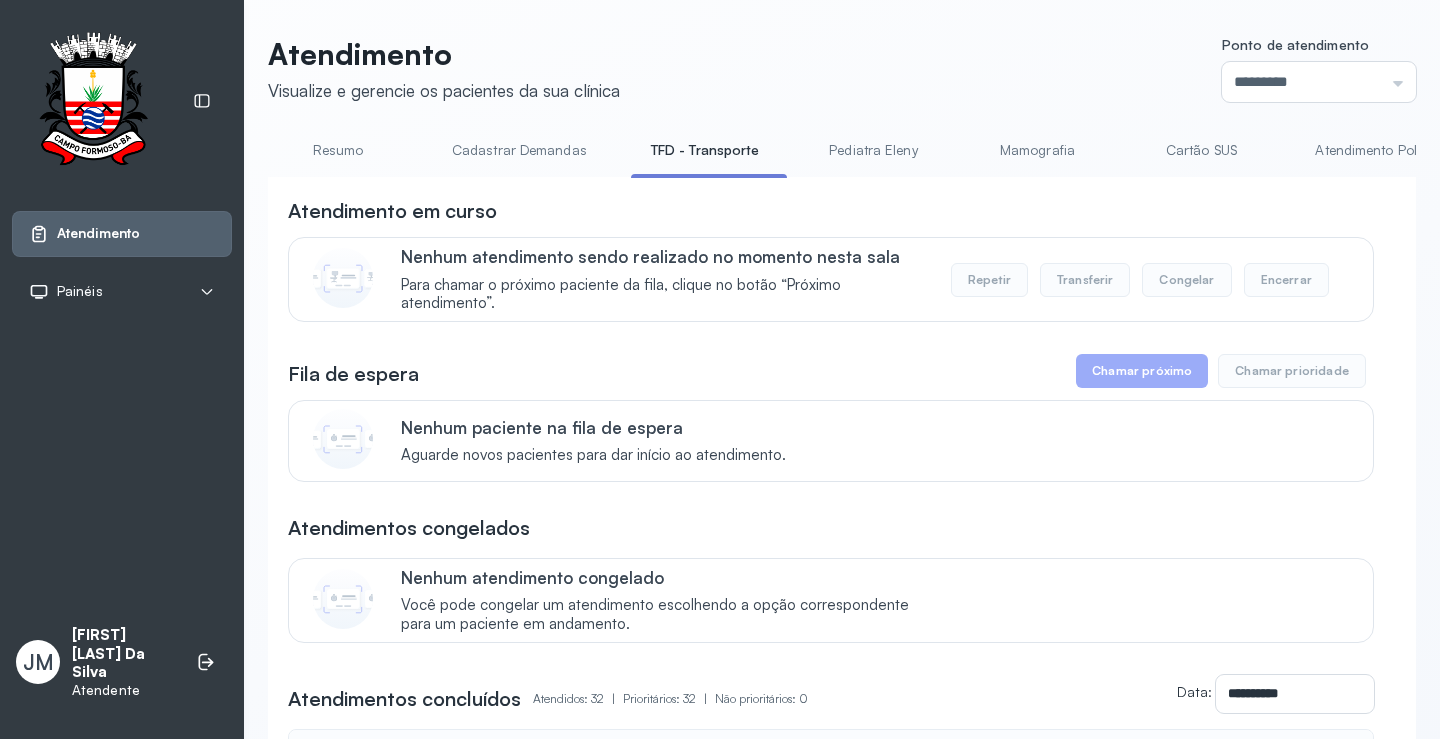 click on "Mamografia" at bounding box center [1037, 150] 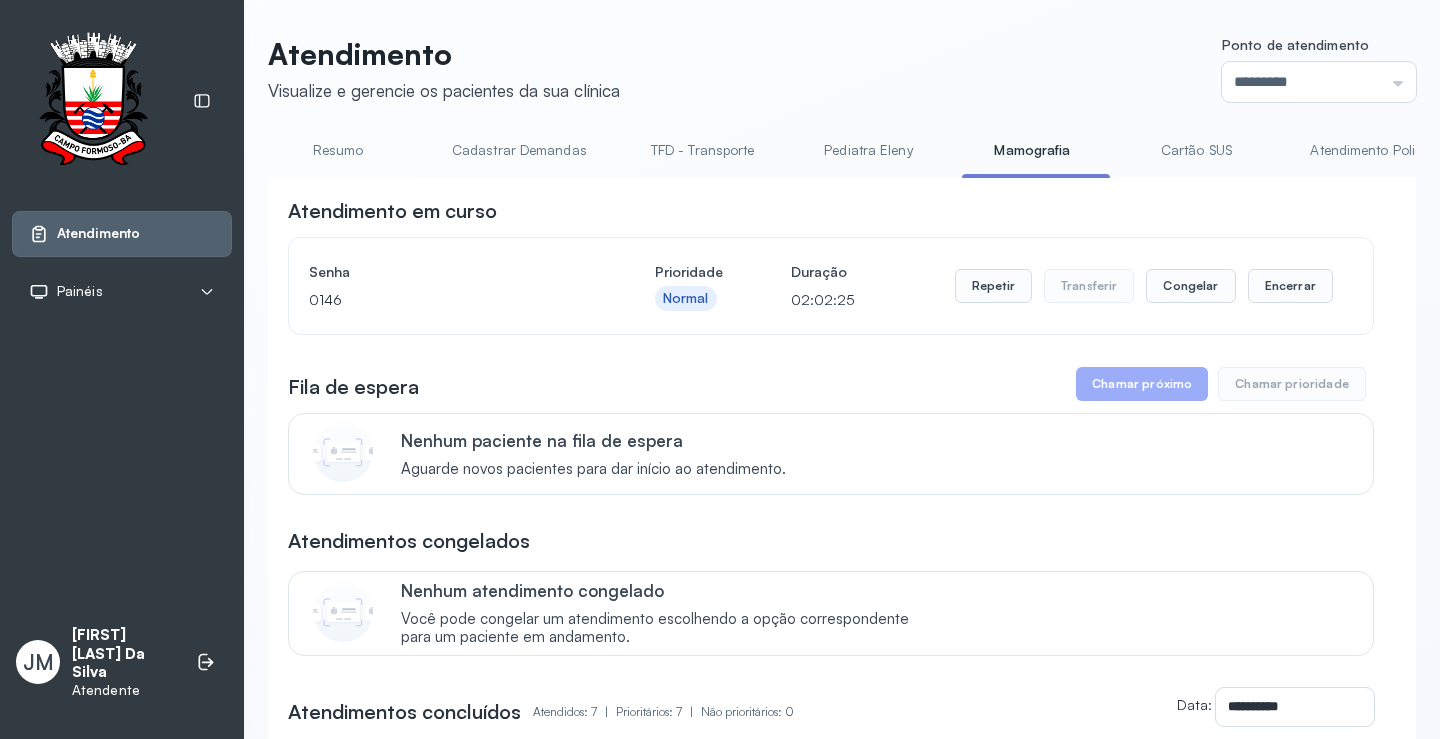 click on "Cadastrar Demandas" at bounding box center (519, 150) 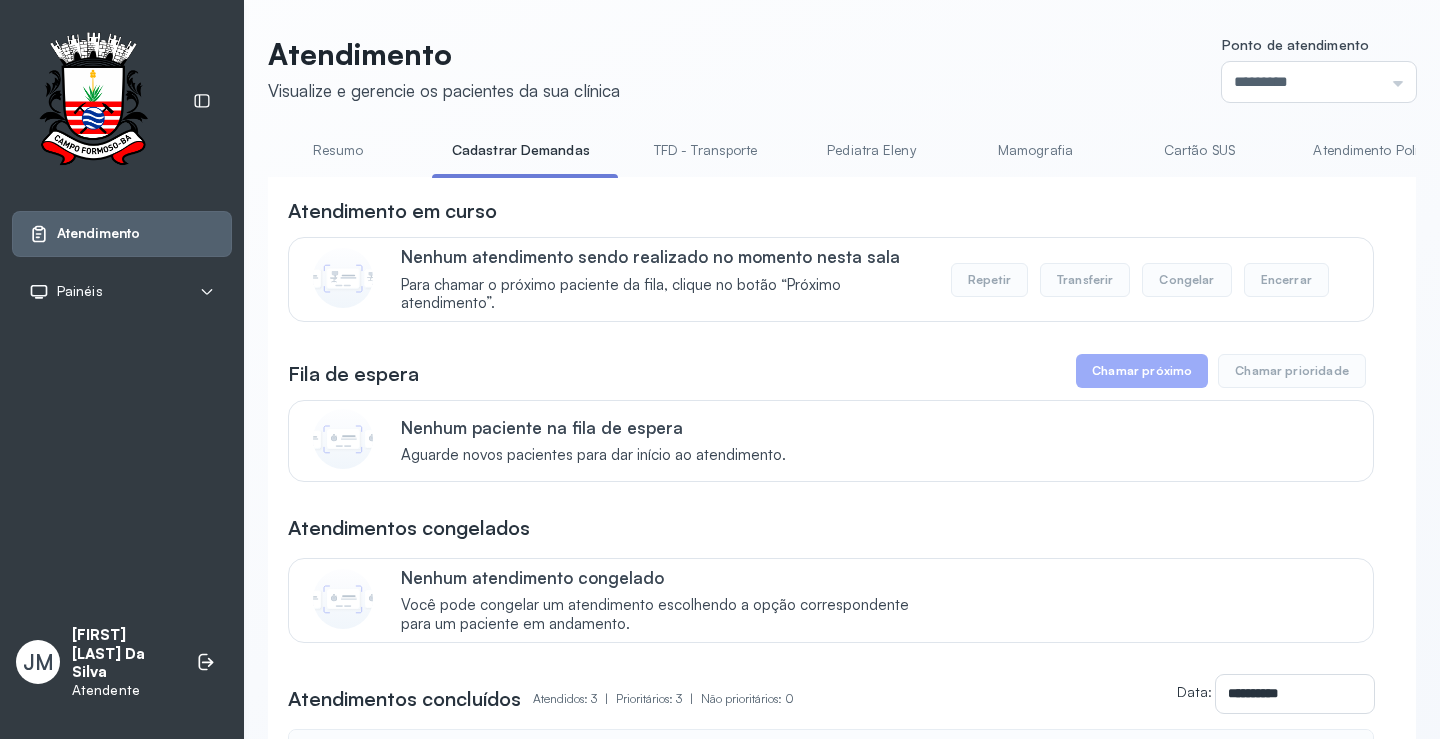 click on "TFD - Transporte" at bounding box center (706, 150) 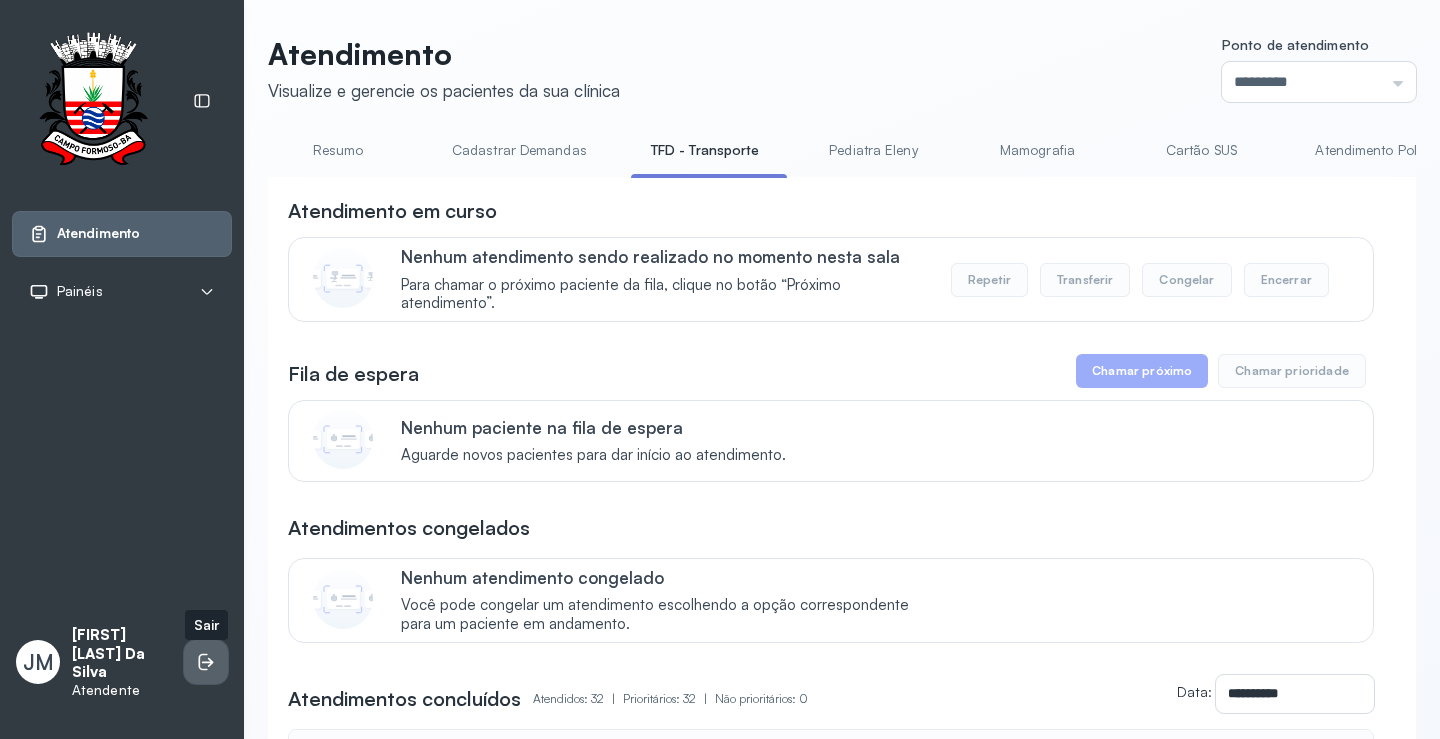 click 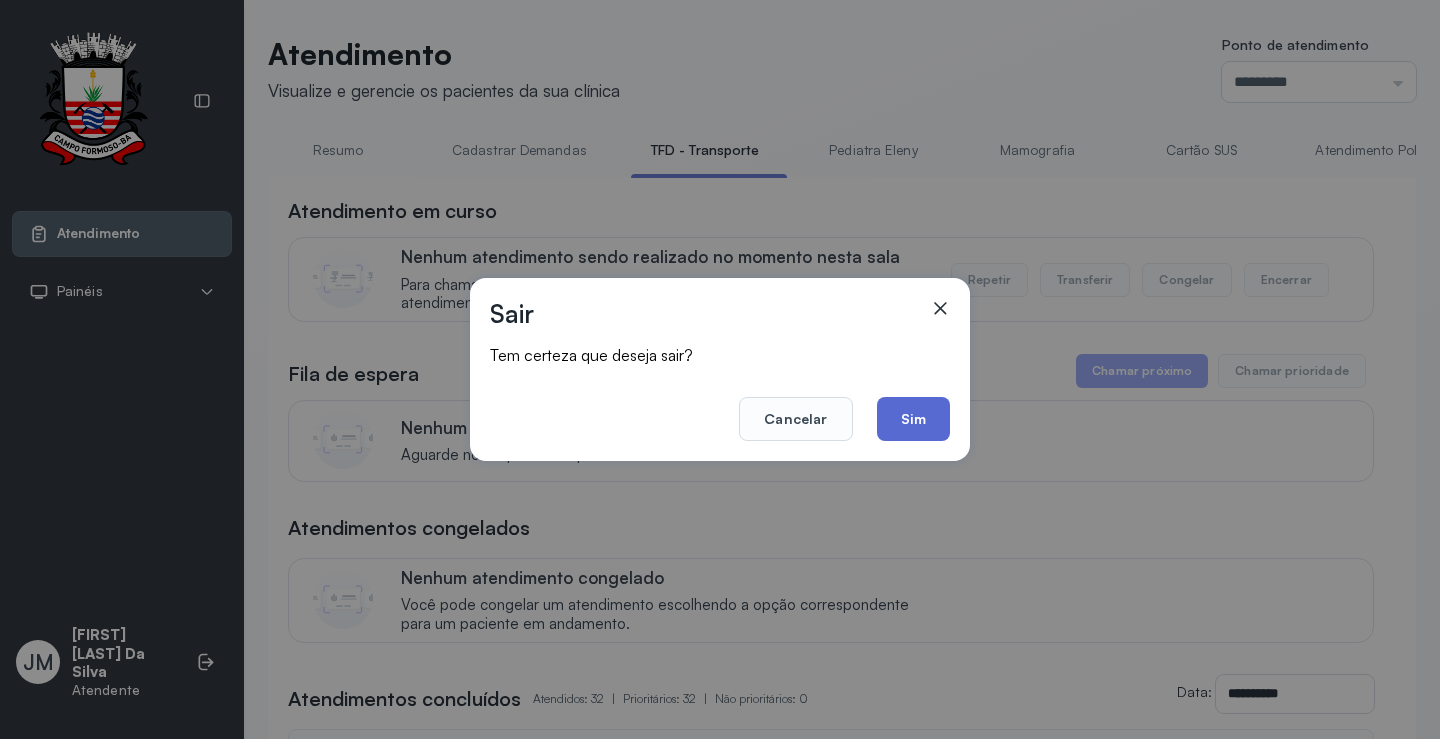 click on "Sim" 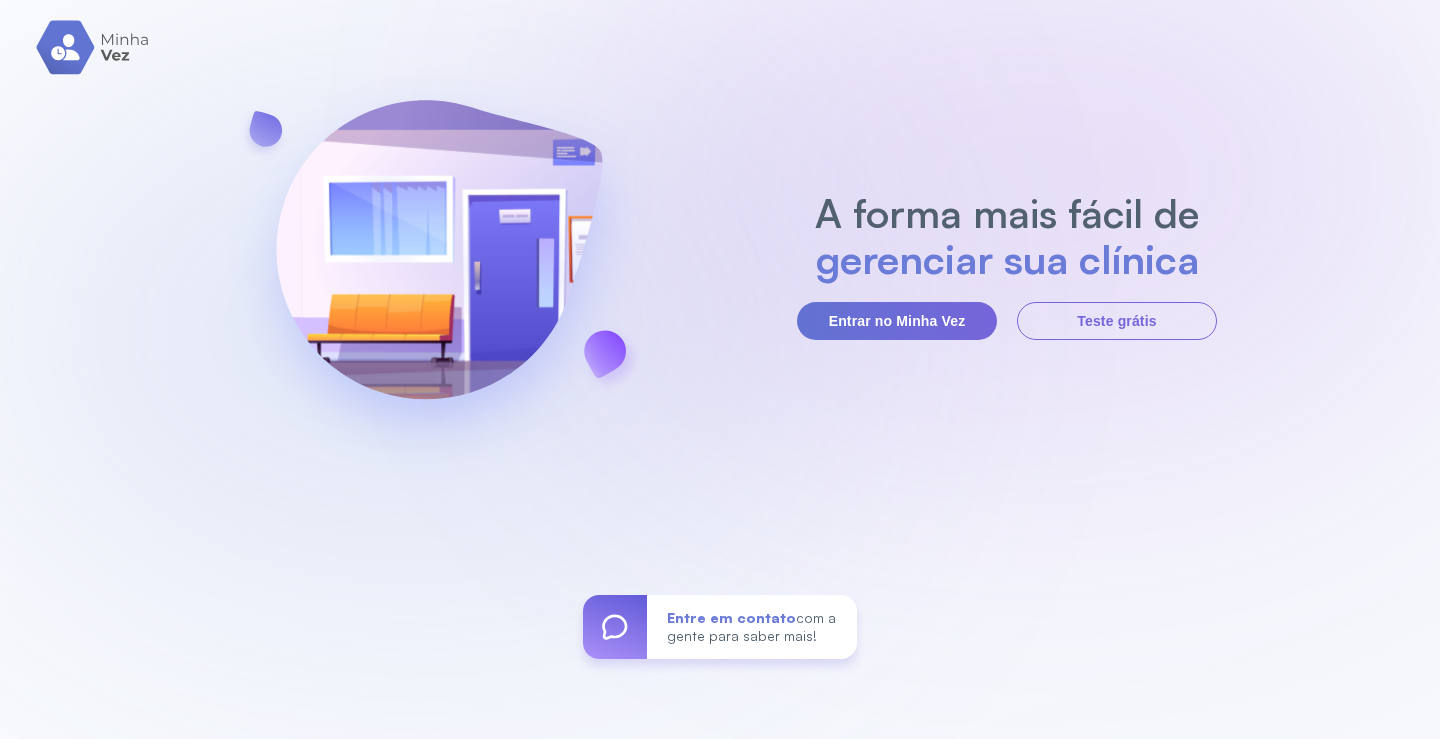 scroll, scrollTop: 0, scrollLeft: 0, axis: both 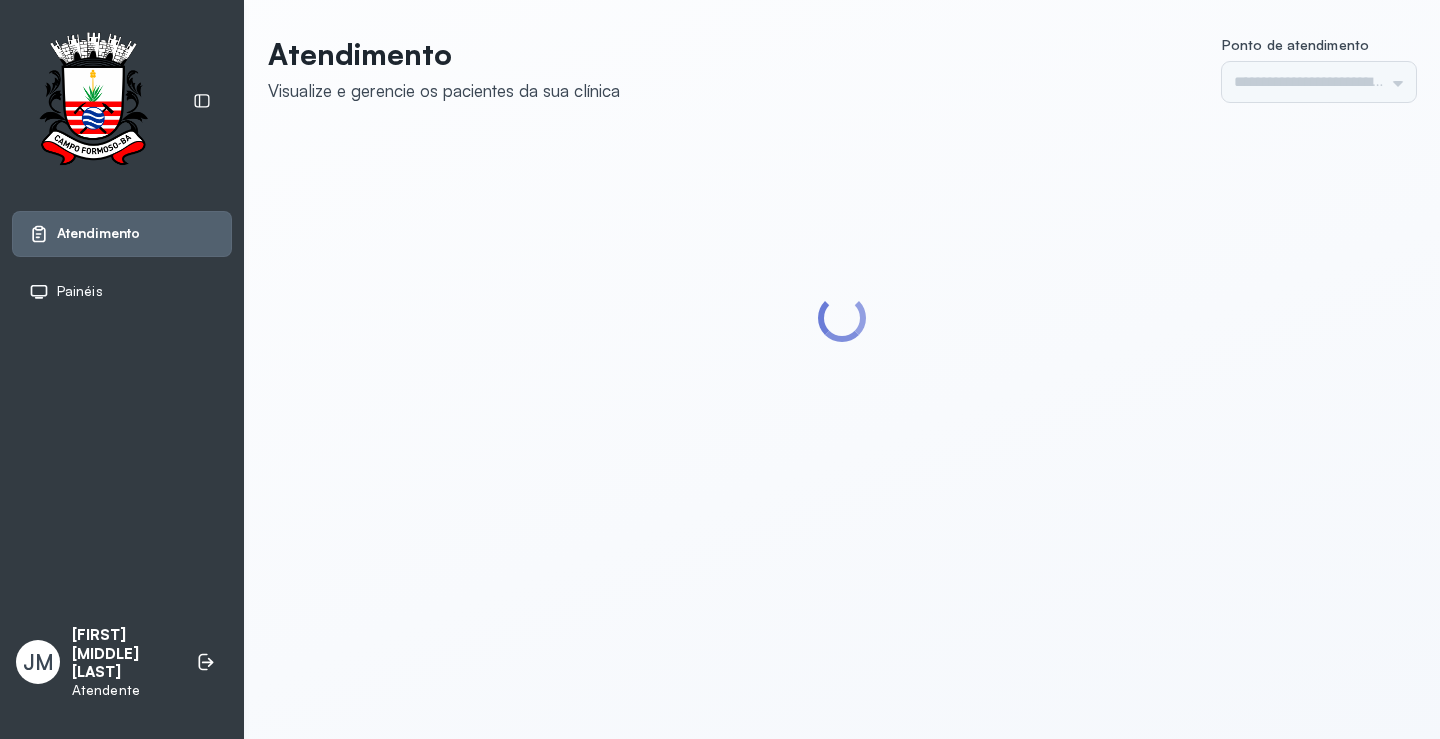 type on "*********" 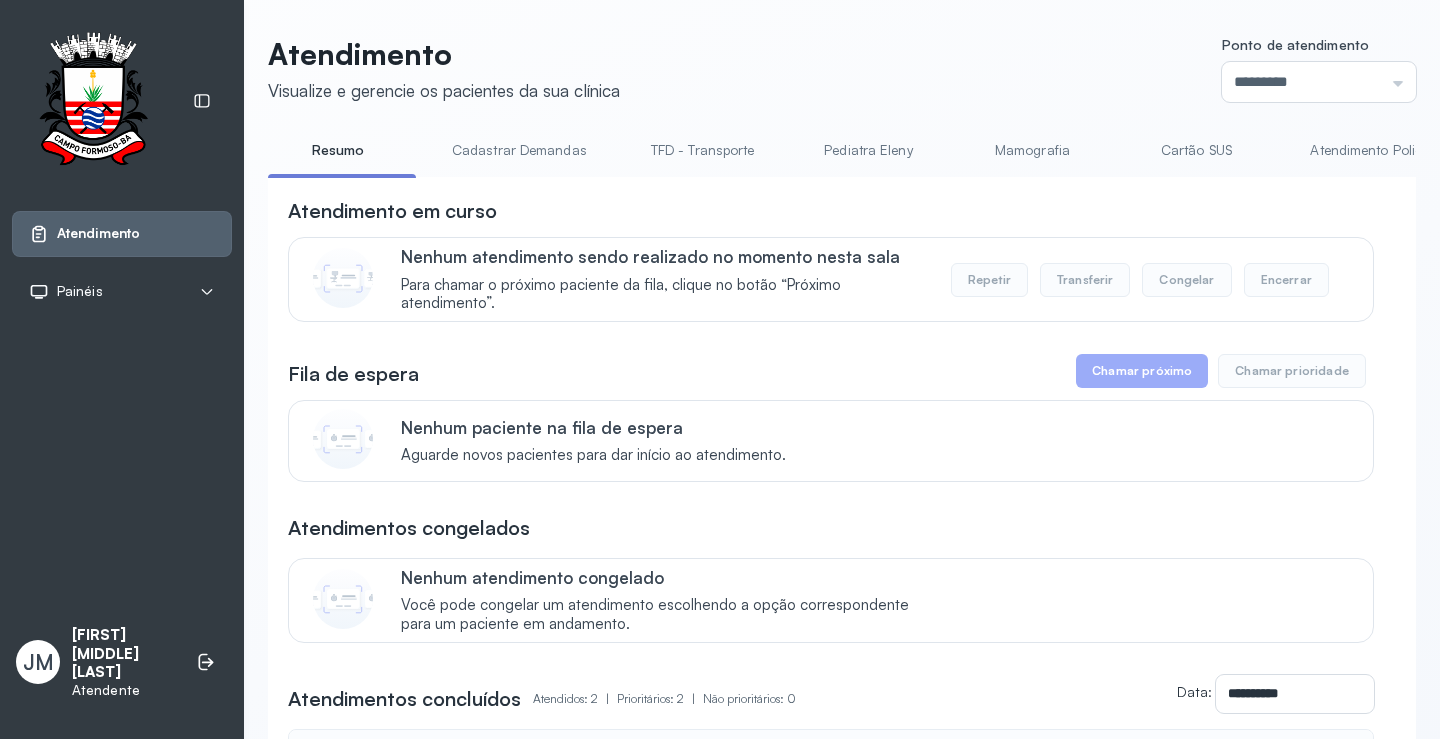 click on "TFD - Transporte" at bounding box center [703, 150] 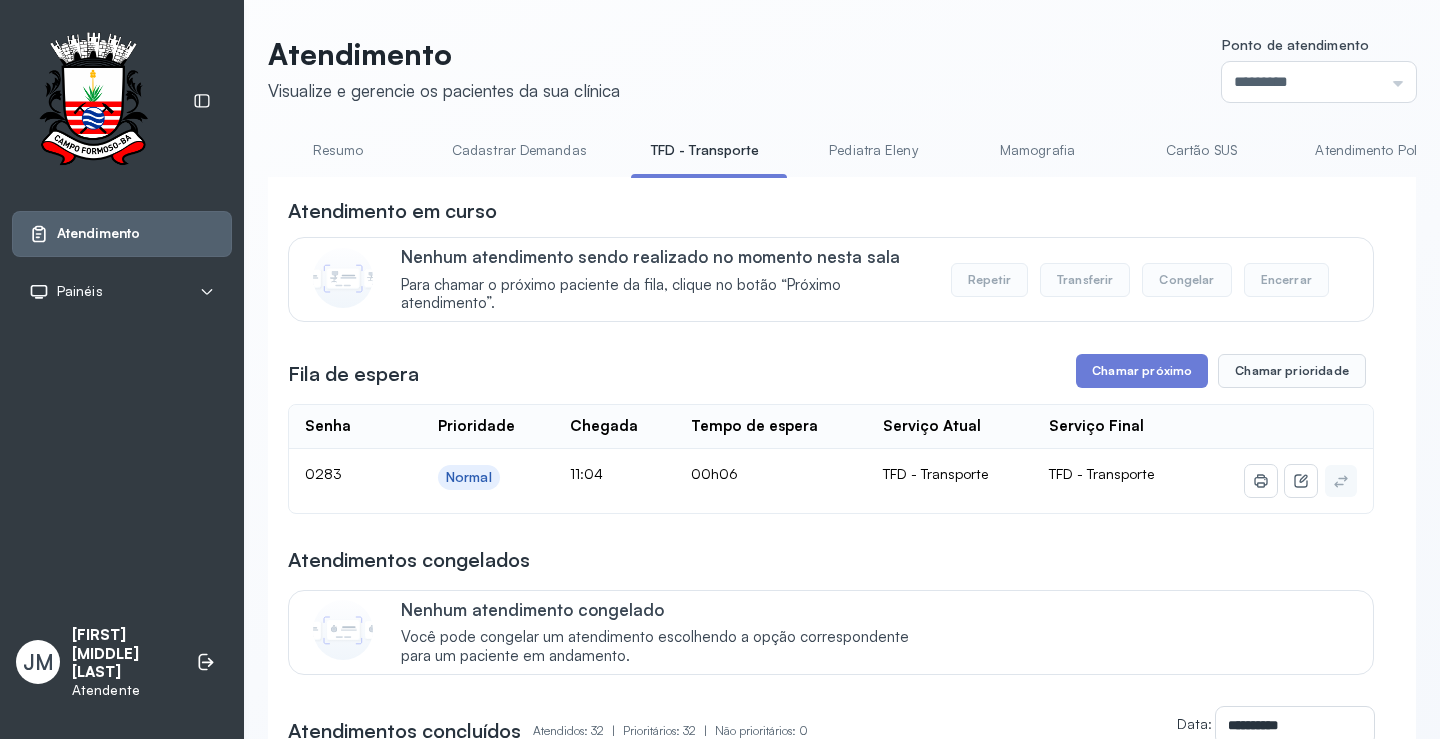 click on "**********" at bounding box center (831, 1427) 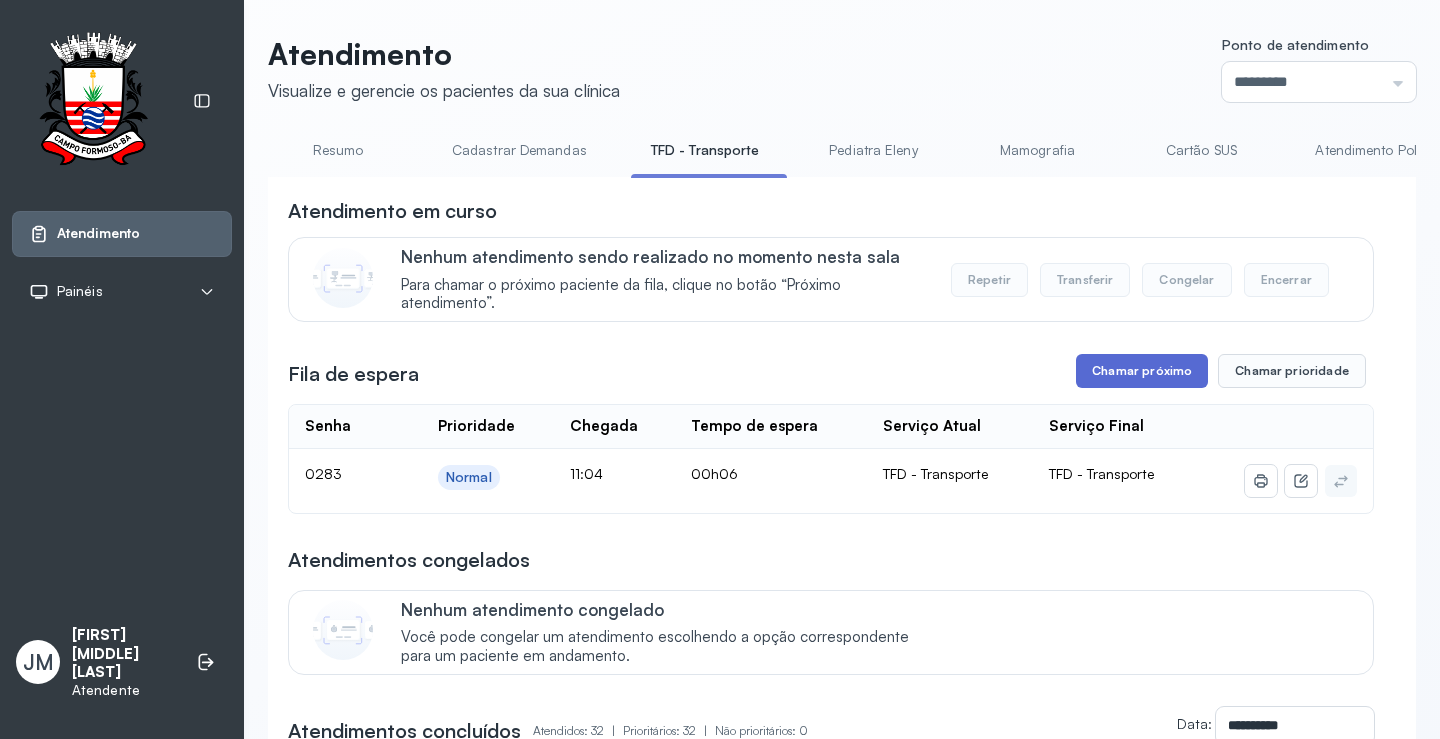 click on "Chamar próximo" at bounding box center (1142, 371) 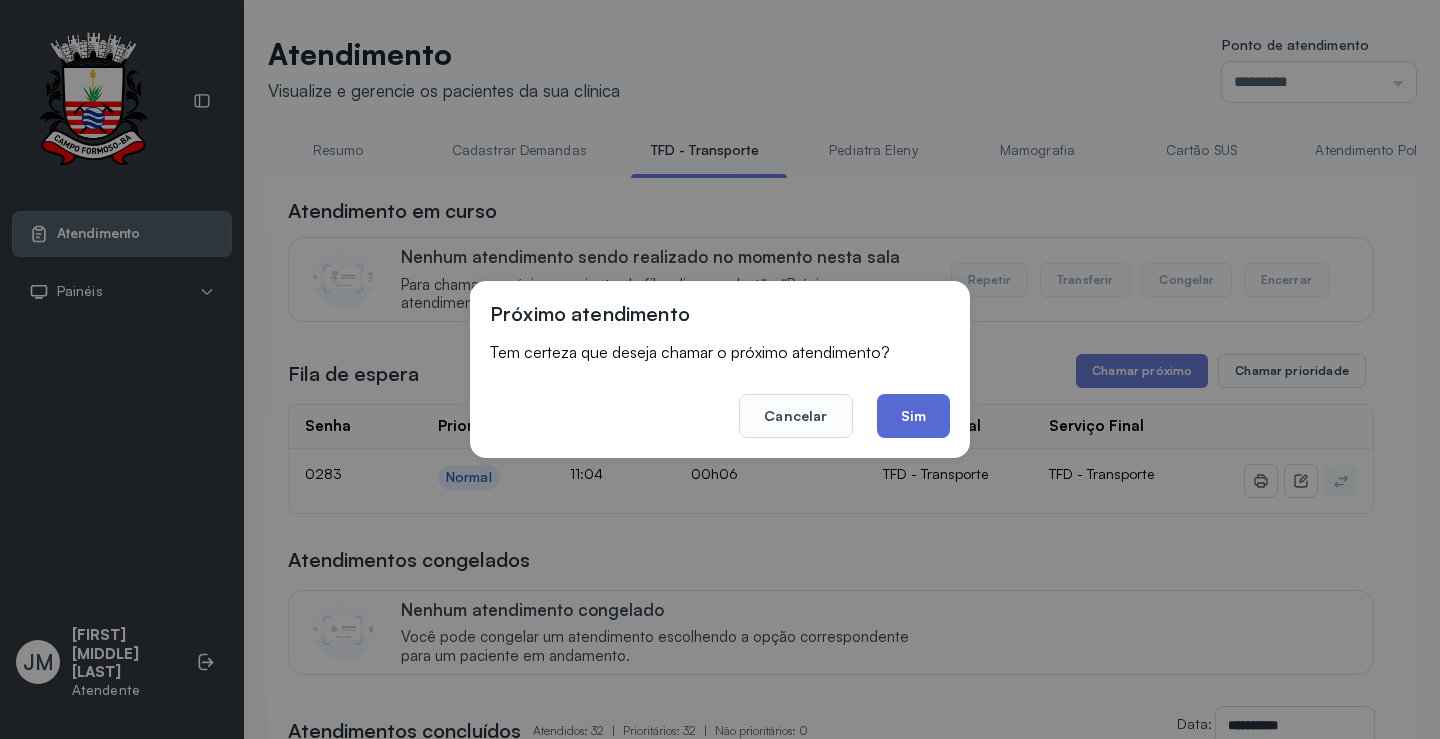 click on "Sim" 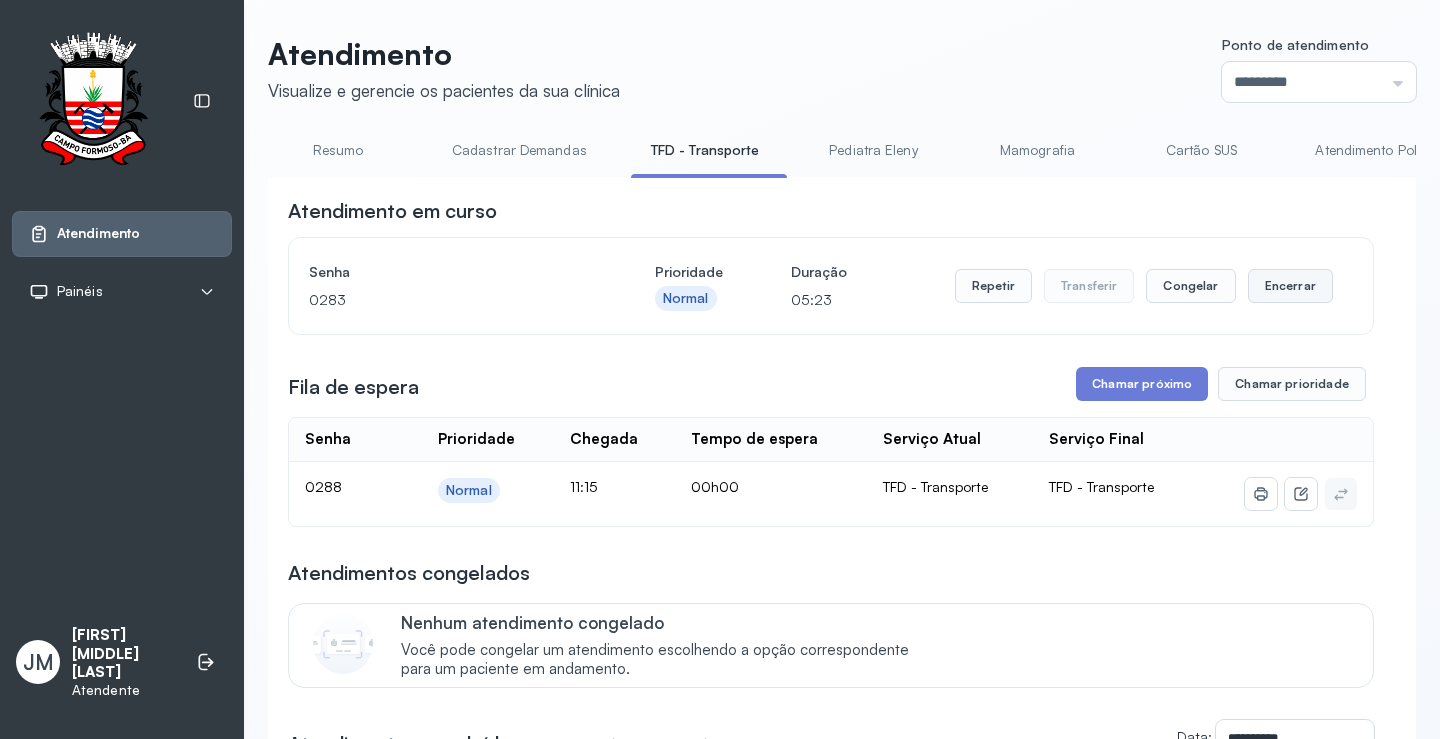 click on "Encerrar" at bounding box center (1290, 286) 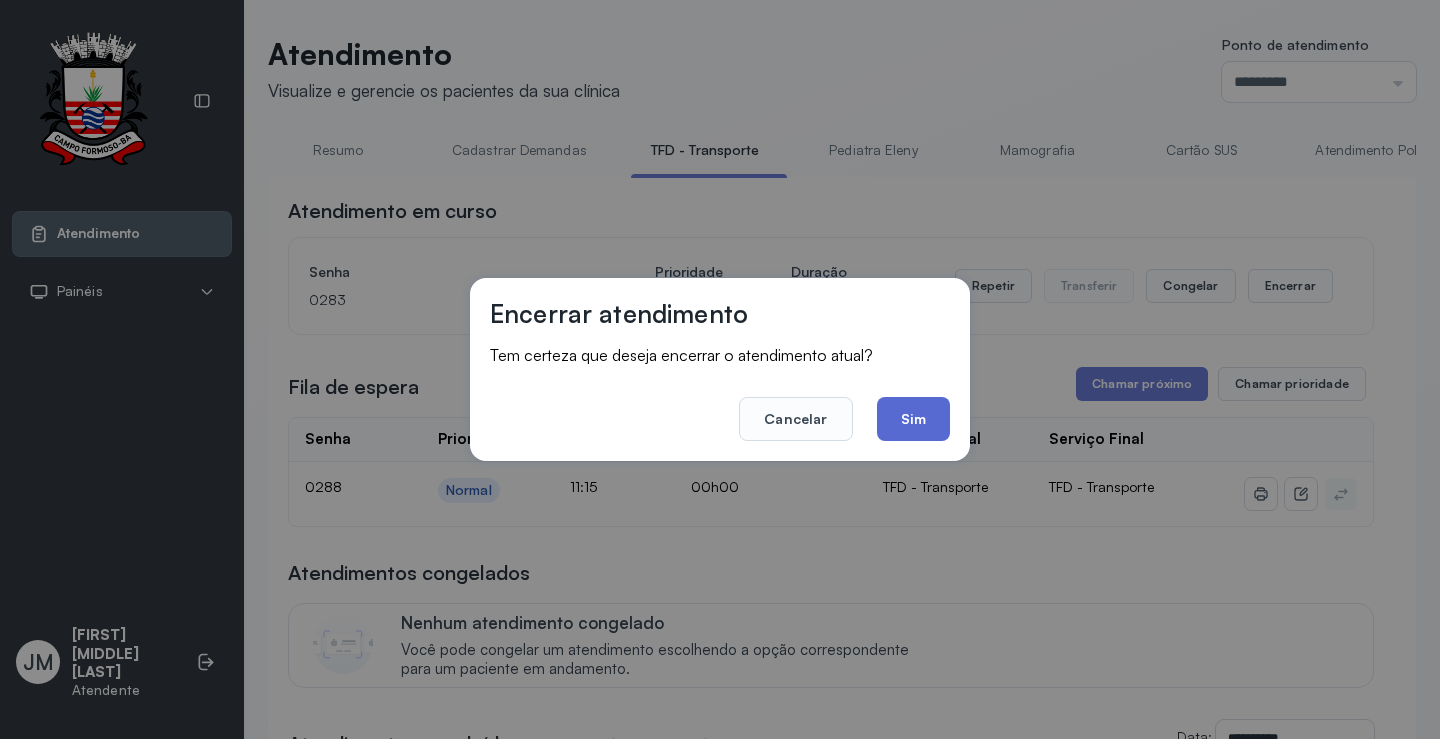 click on "Sim" 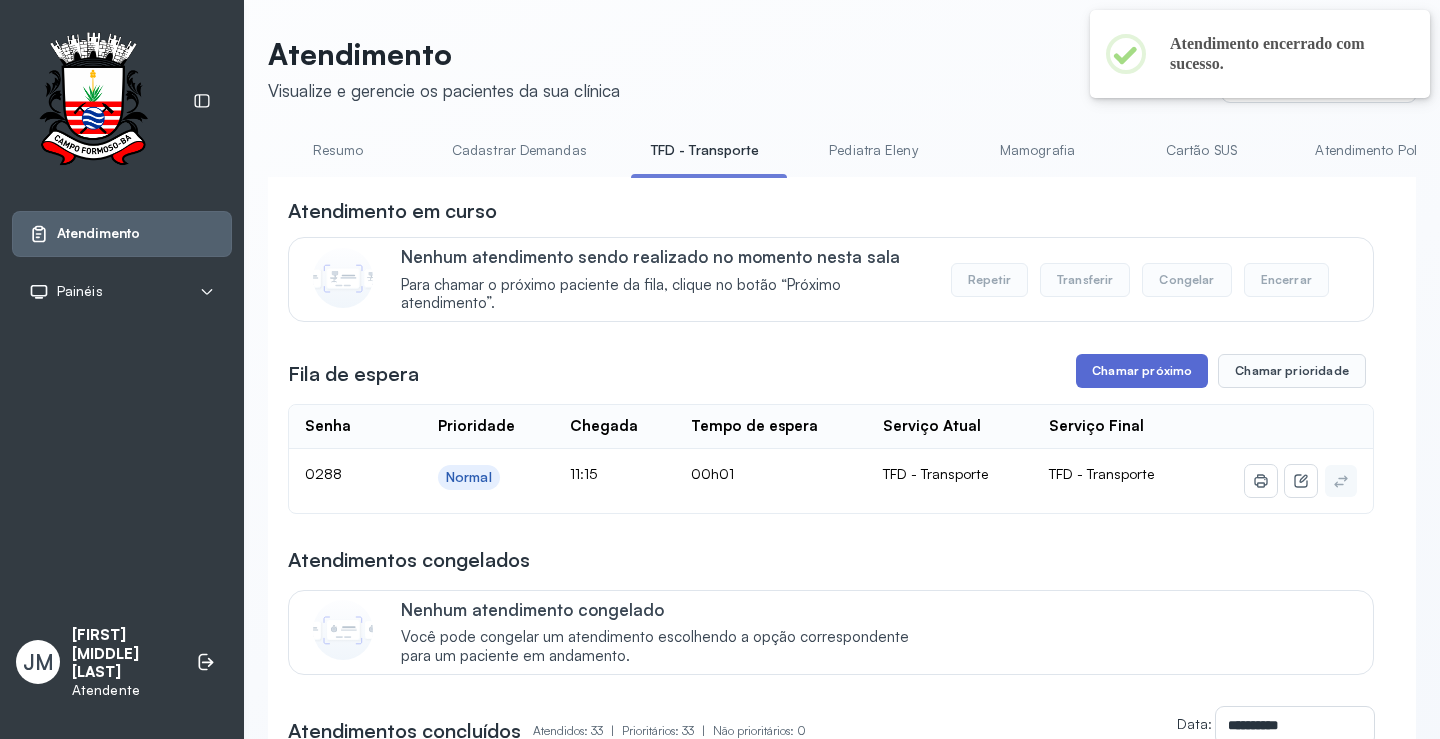 click on "Chamar próximo" at bounding box center [1142, 371] 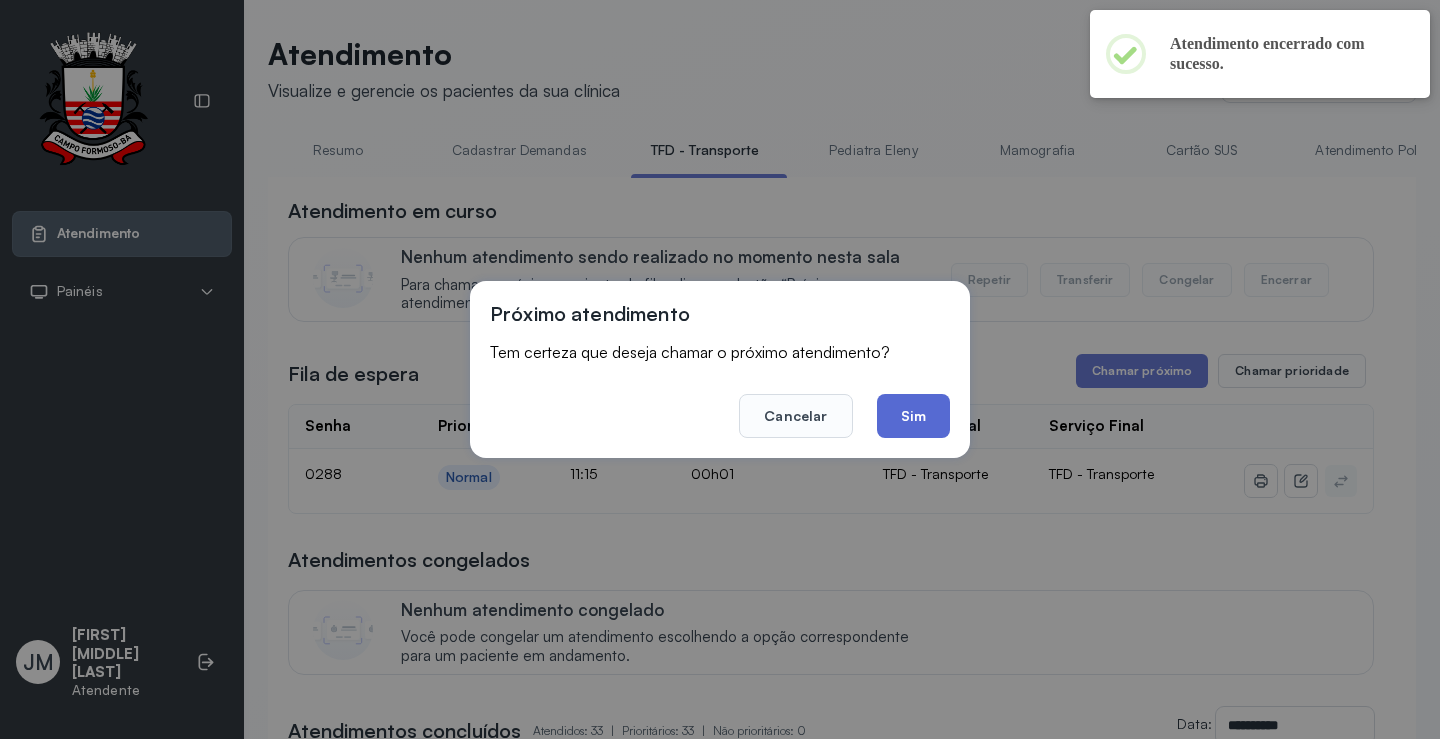 click on "Sim" 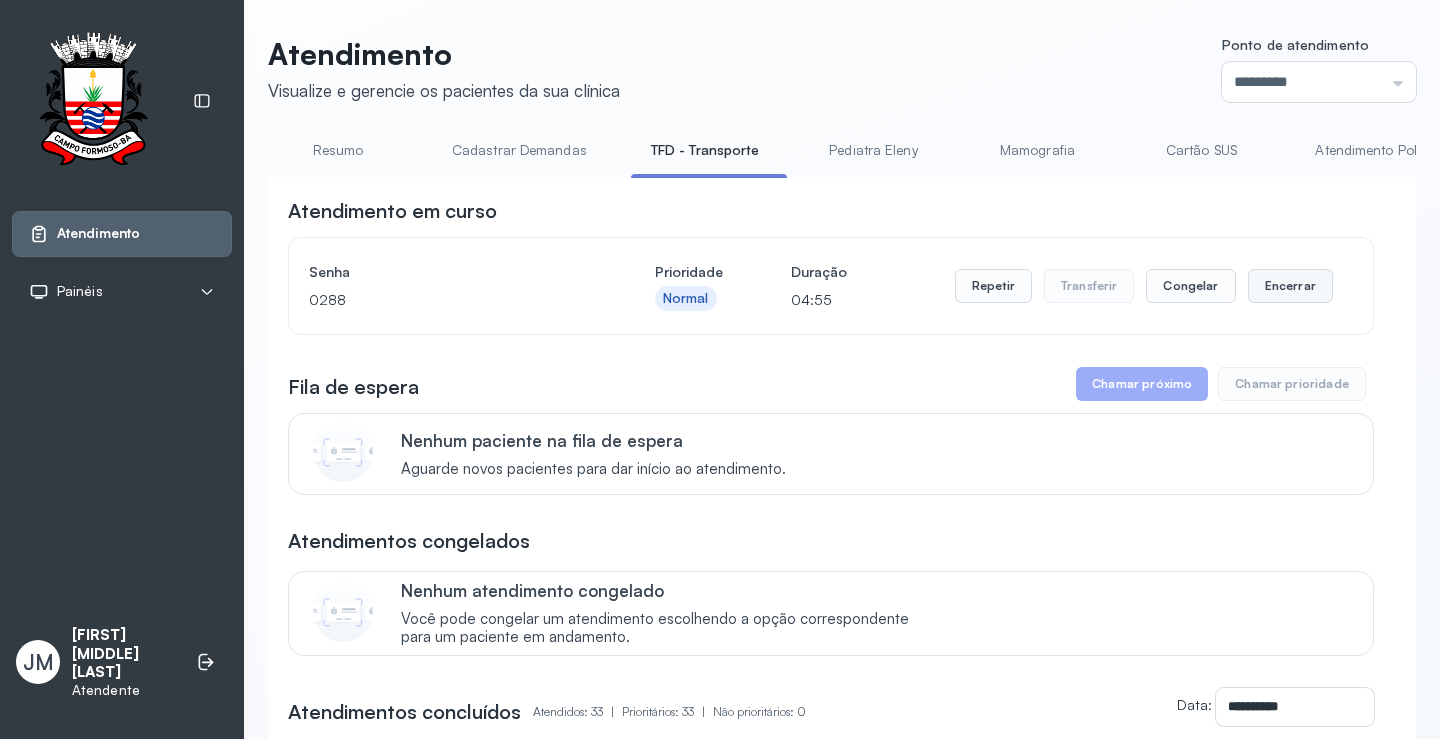 click on "Encerrar" at bounding box center (1290, 286) 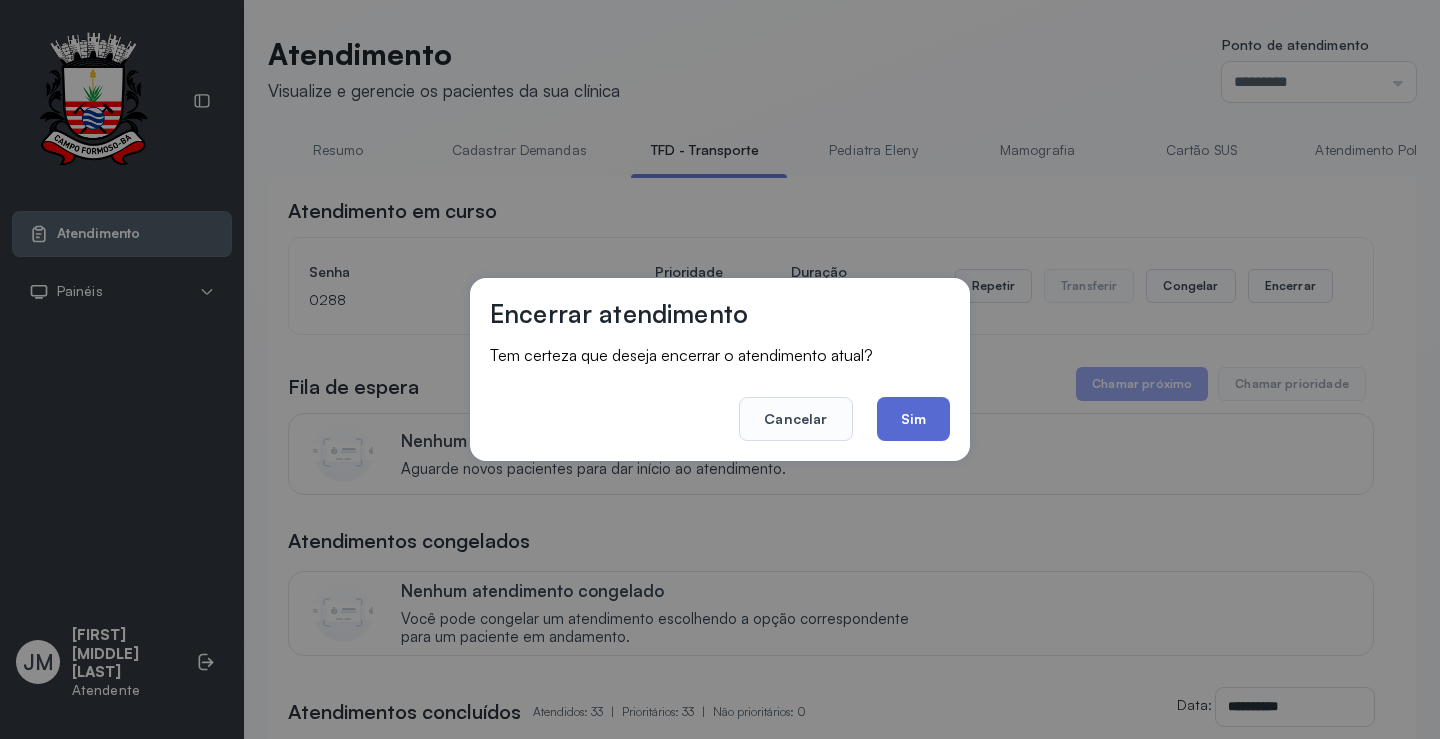 click on "Sim" 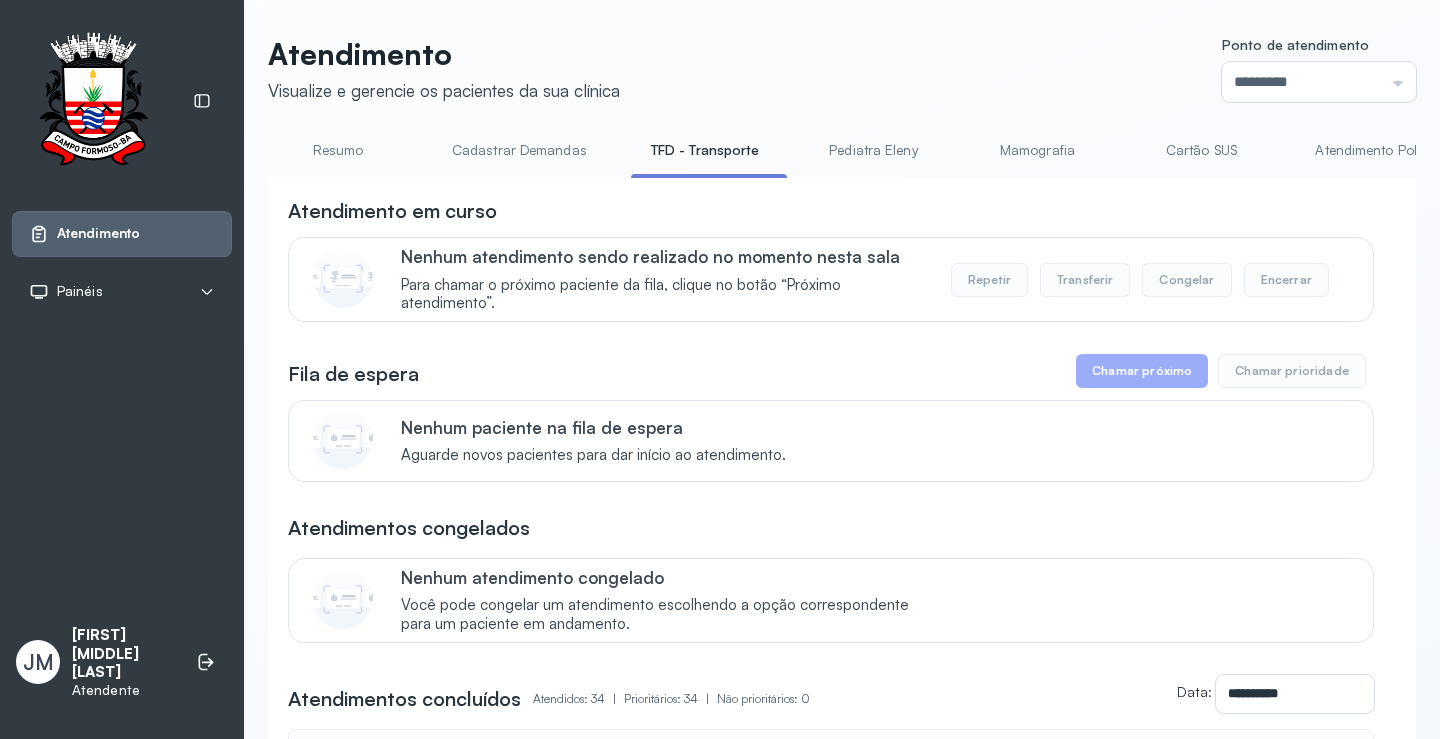 click on "Resumo" at bounding box center (338, 150) 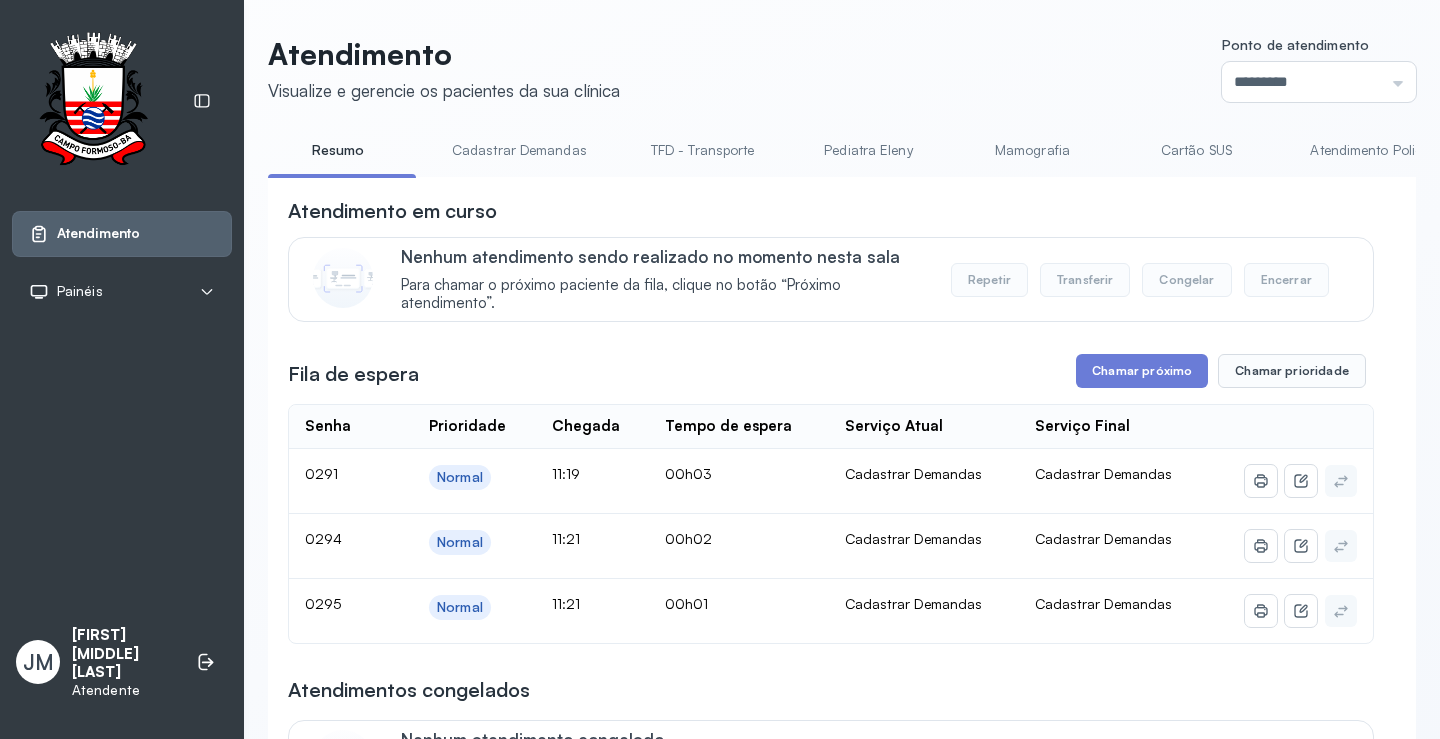 click on "TFD - Transporte" at bounding box center (703, 150) 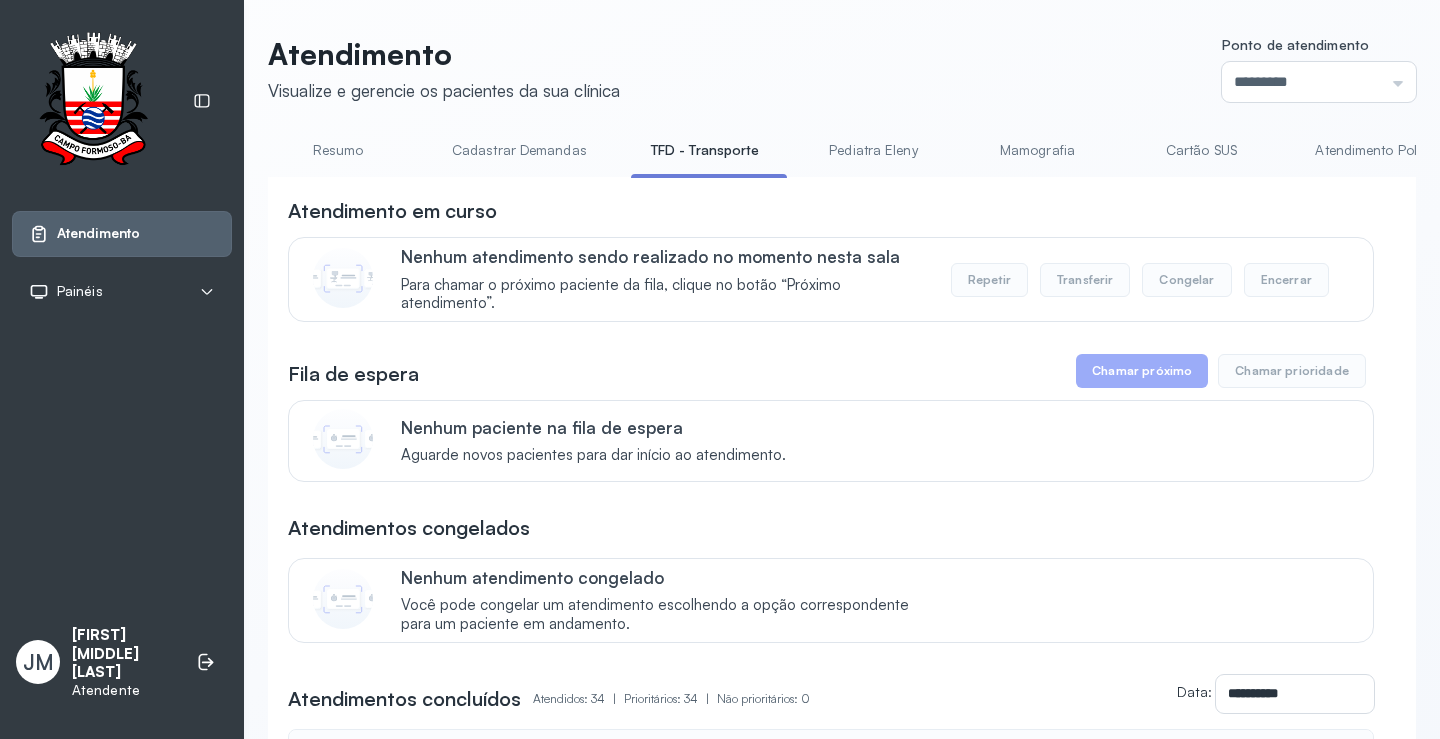 click on "TFD - Transporte" at bounding box center [705, 150] 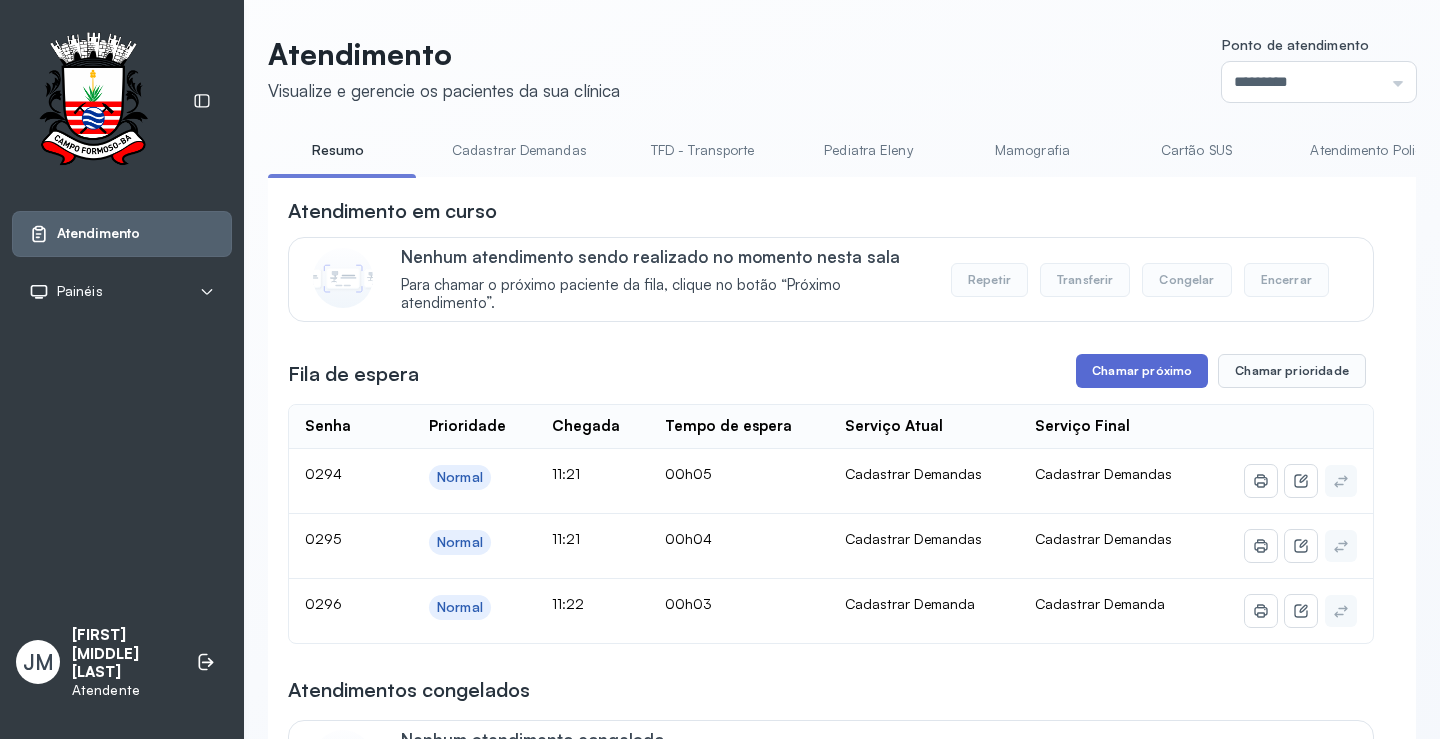 click on "Chamar próximo" at bounding box center [1142, 371] 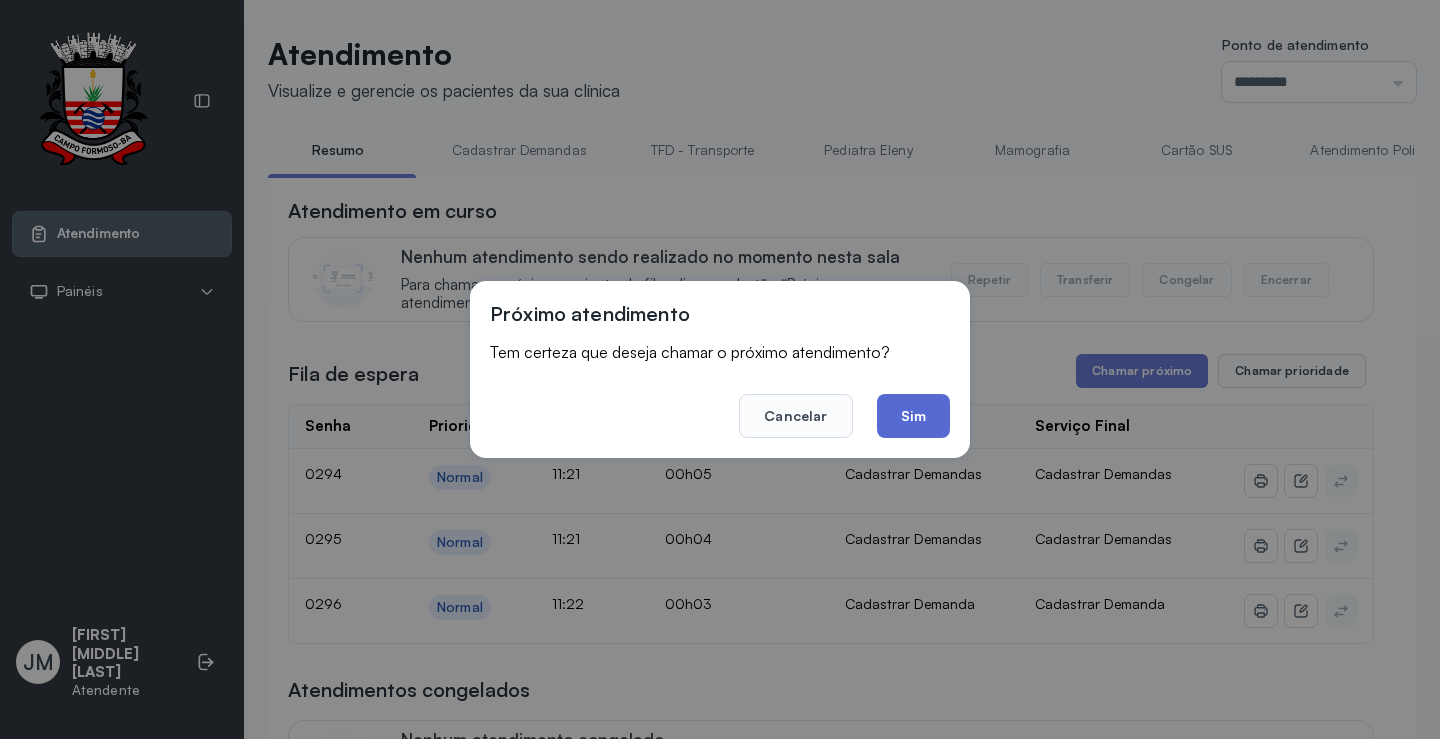 click on "Sim" 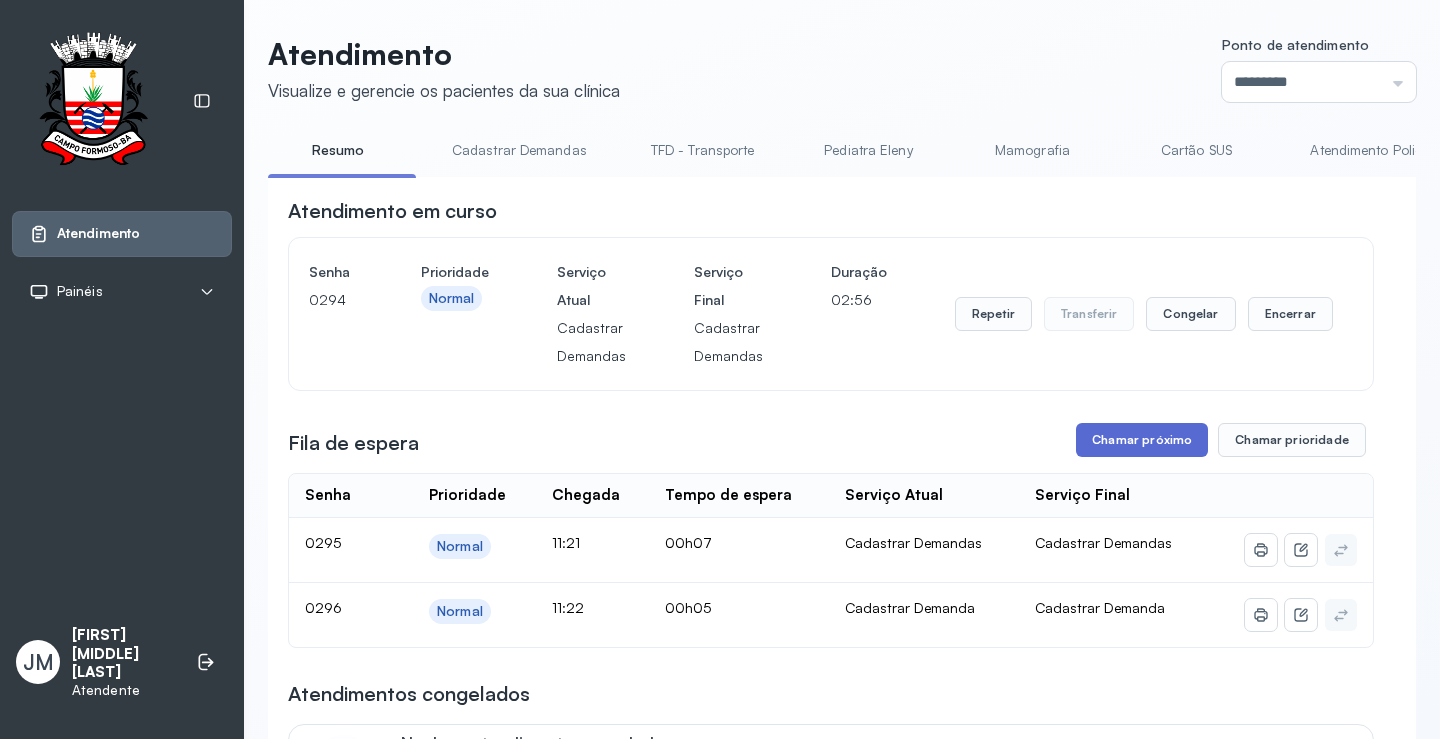 click on "Chamar próximo" at bounding box center (1142, 440) 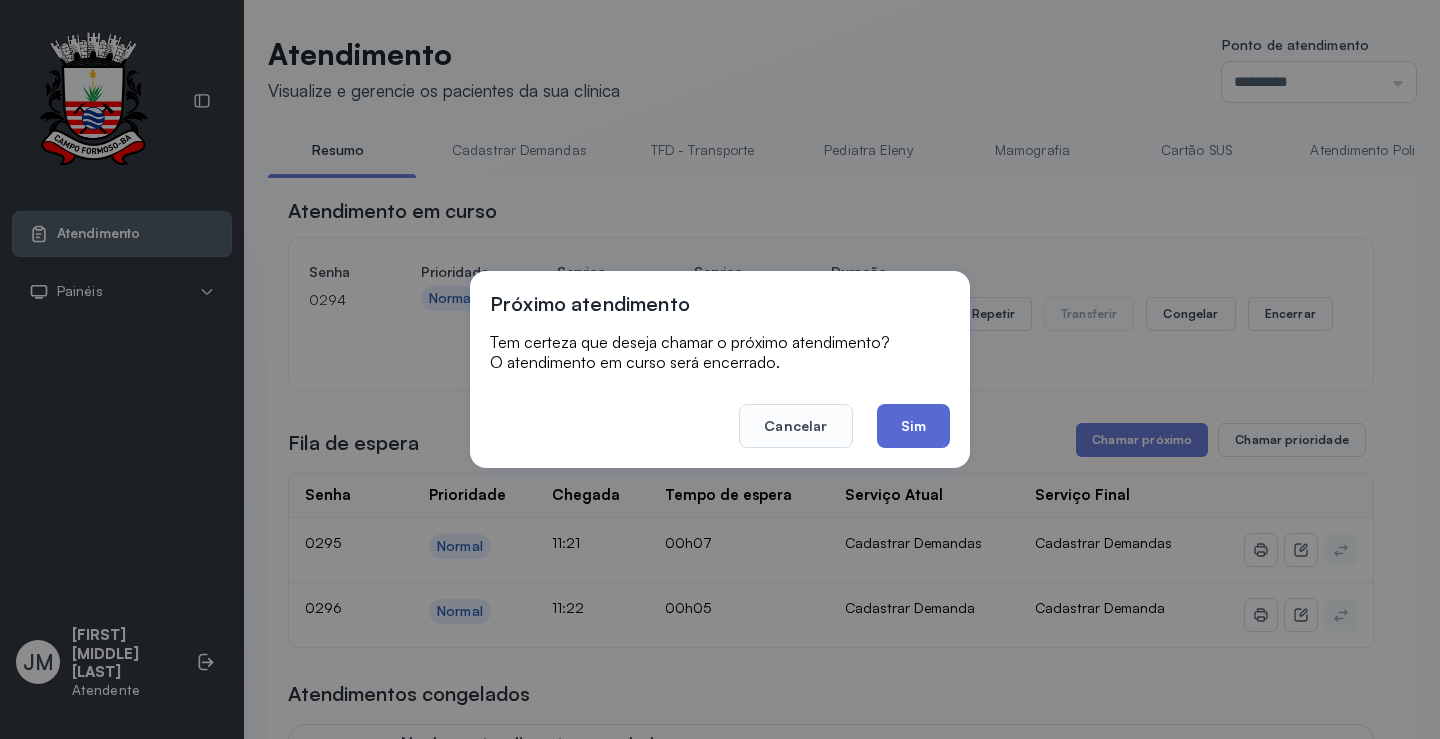 click on "Sim" 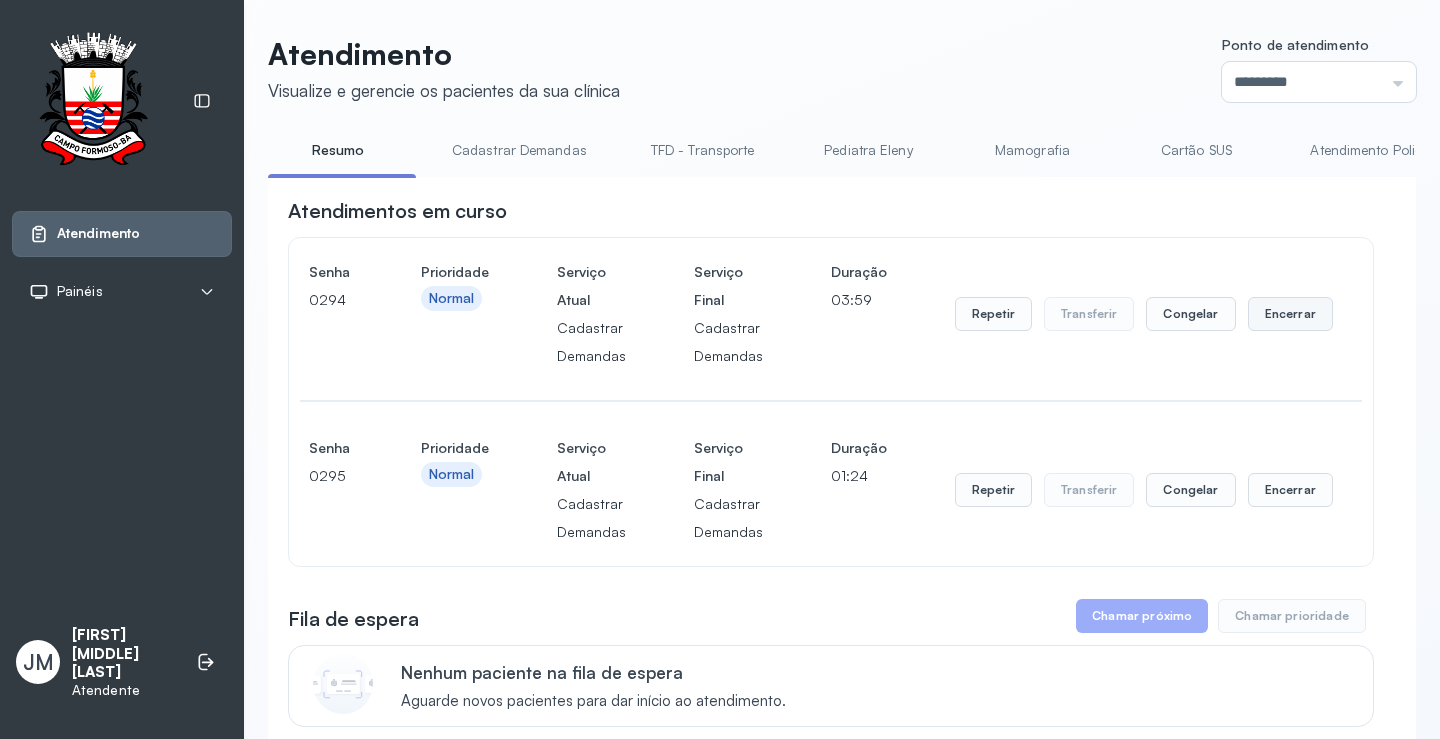 click on "Encerrar" at bounding box center (1290, 314) 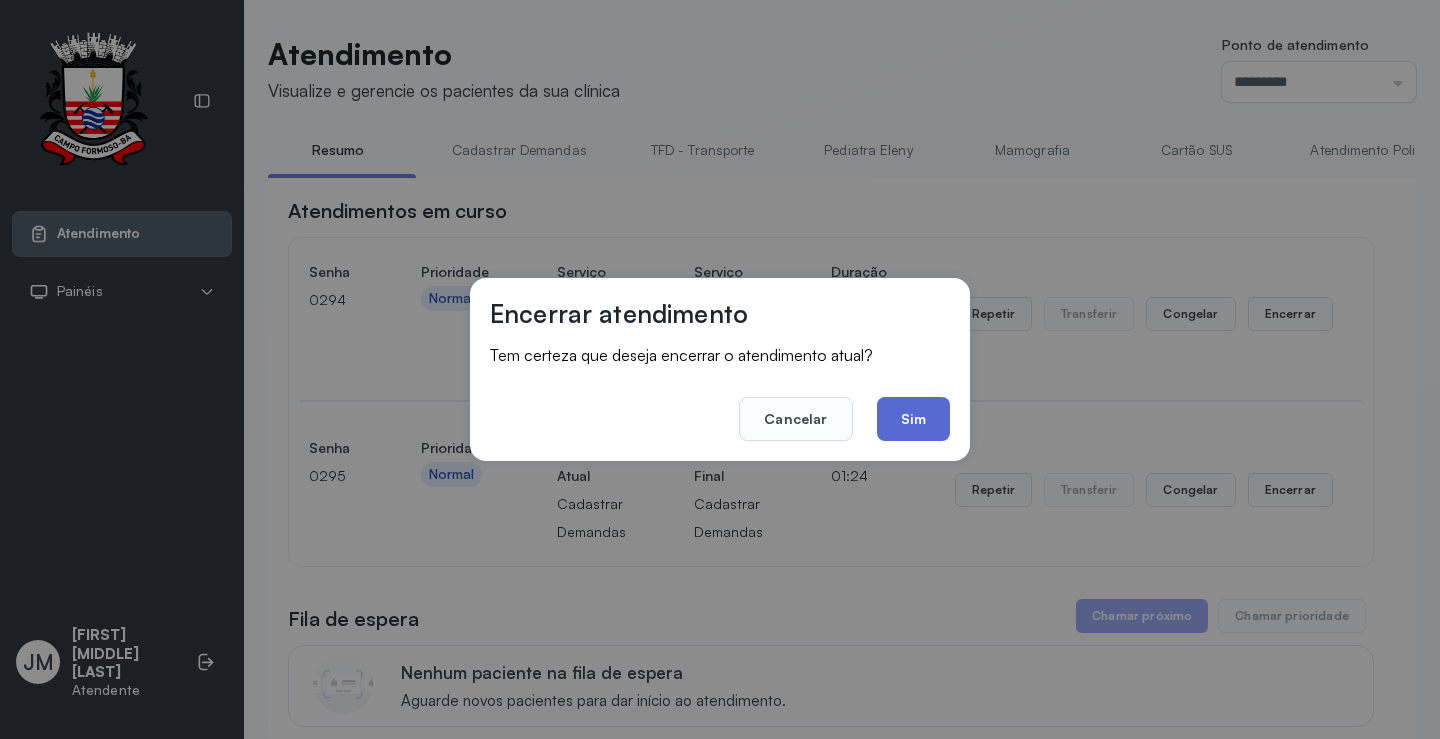 click on "Sim" 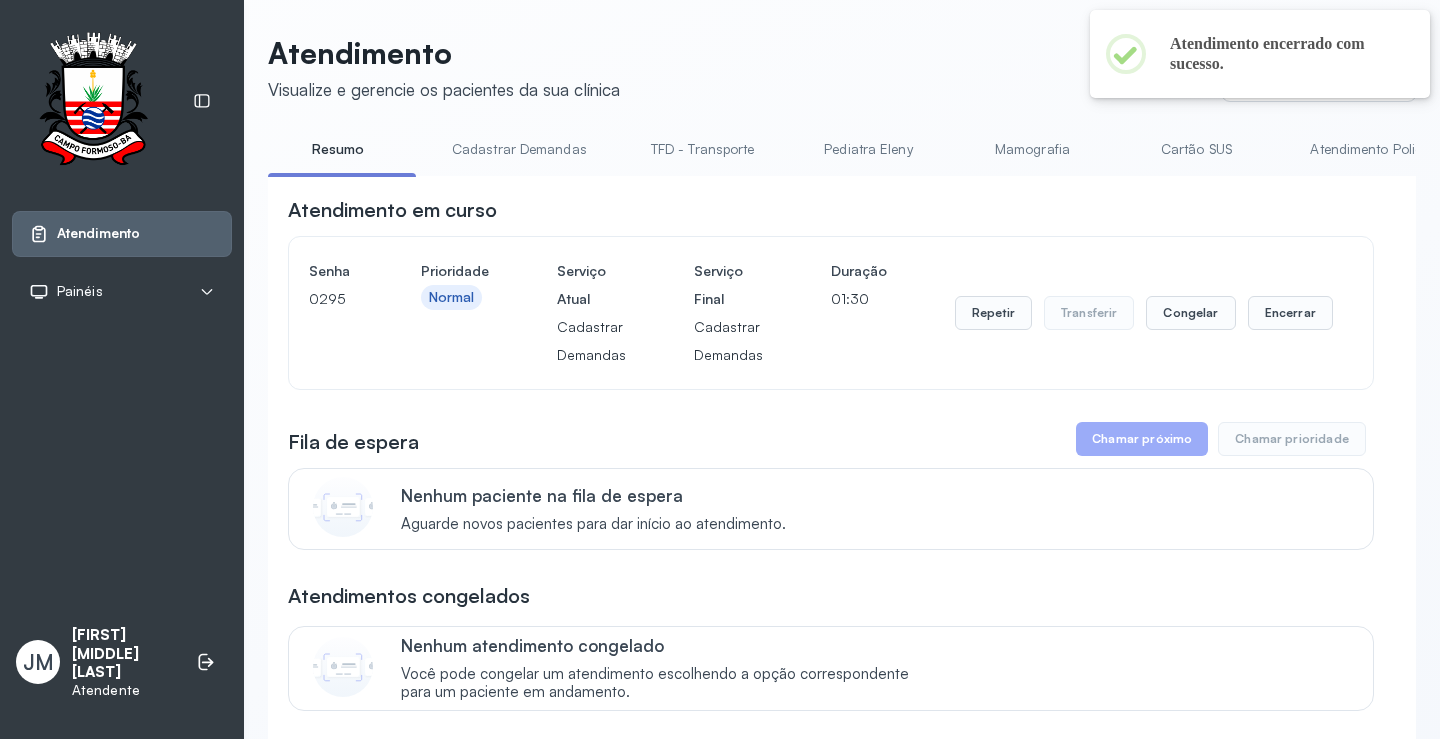 scroll, scrollTop: 0, scrollLeft: 0, axis: both 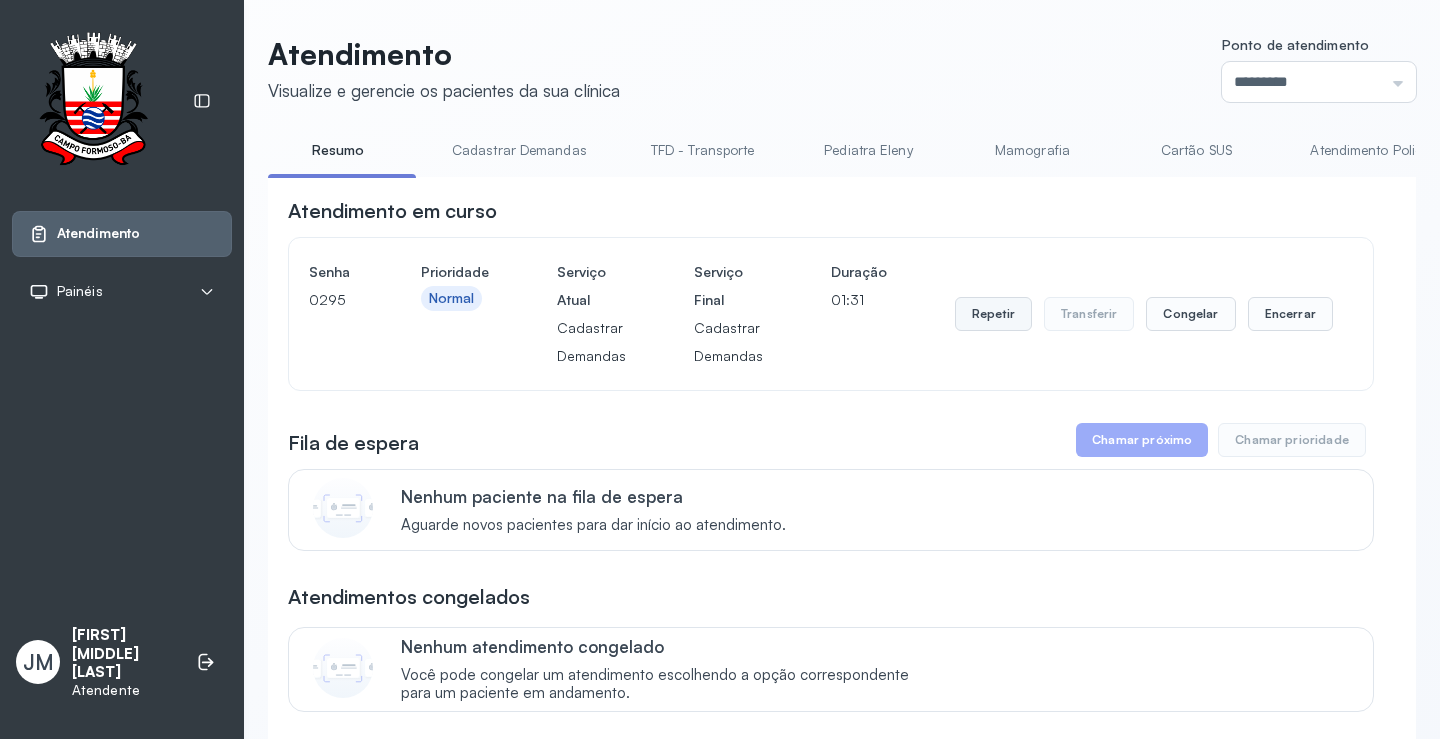 click on "Repetir" at bounding box center [993, 314] 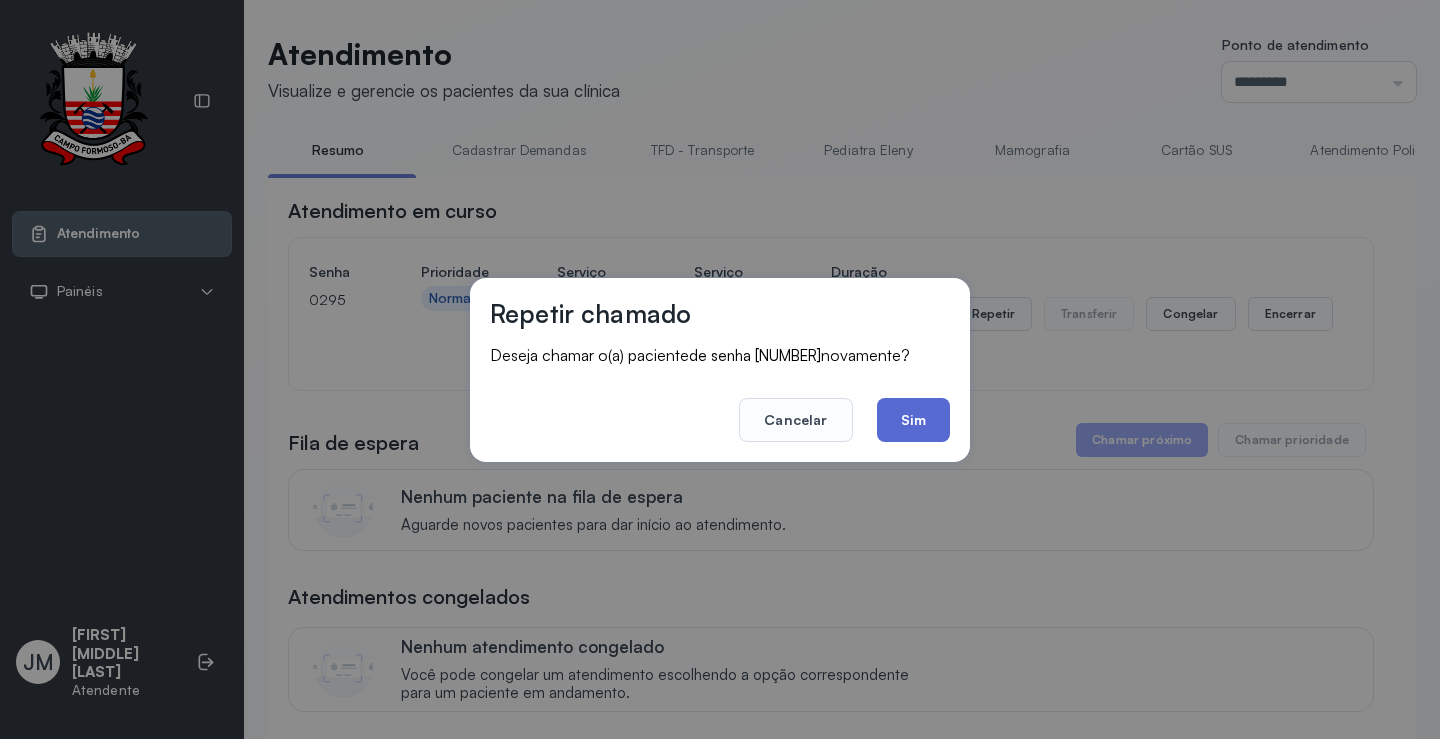 click on "Sim" 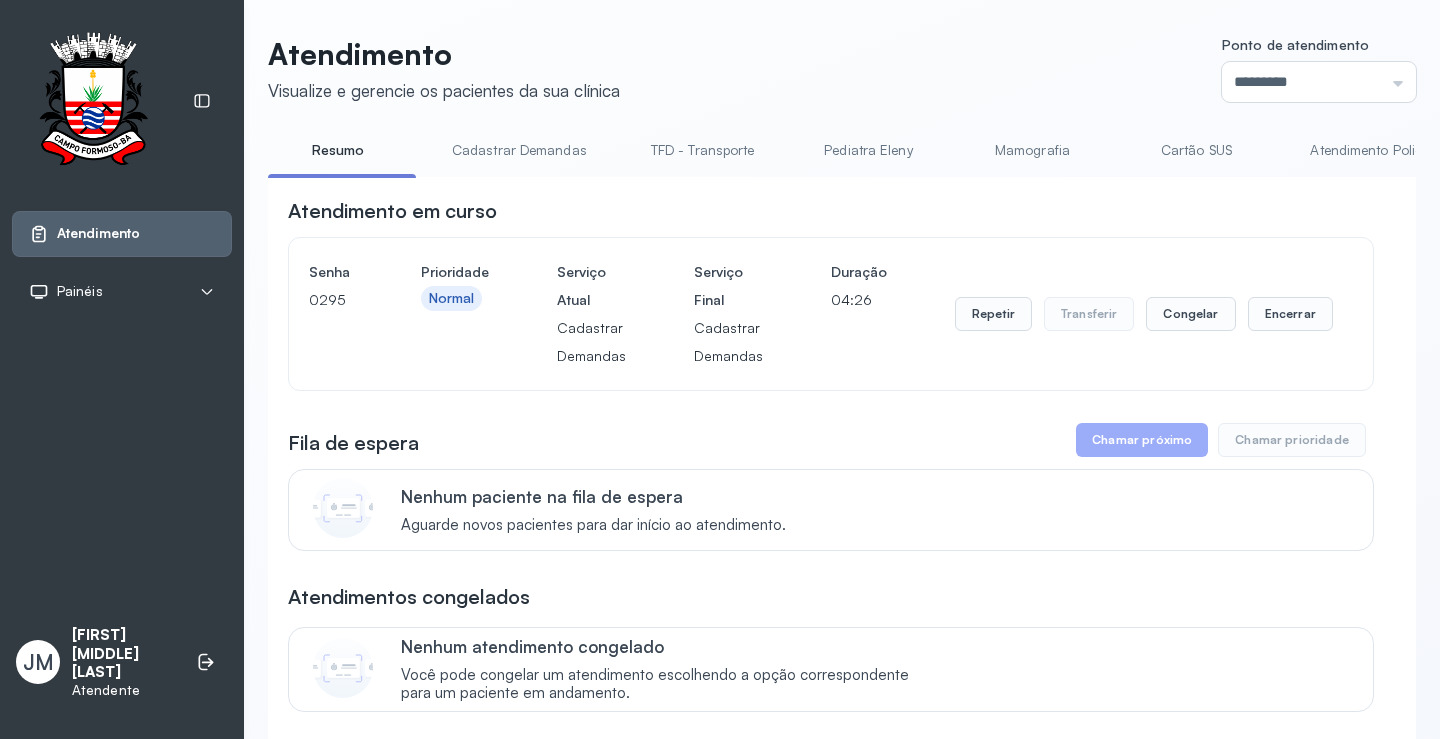 click on "Atendimento Visualize e gerencie os pacientes da sua clínica Ponto de atendimento ********* Nenhum Guichê 01 Guichê 02 Guichê 03 Guichê 04 Guichê 05 Guichê 06 Guichê 07 Guichê 08 Resumo Cadastrar Demandas TFD - Transporte Pediatra Eleny Mamografia Cartão SUS Atendimento Policlínica Cadastrar Demanda Fila de Espera Pediatra Ubaldina Pediatra Hamilton Ortopedista Mauricio Ortopedista Ramon Ginecologista Luana Ginecologista Amilton Endocrinologista Poliercio Endocrinologista Washington Obstetra Nefrologista Laboratório Atendimento em curso Senha 0295 Prioridade Normal Serviço Atual Cadastrar Demandas Serviço Final Cadastrar Demandas Duração 04:26 Repetir Transferir Congelar Encerrar Fila de espera Chamar próximo Chamar prioridade Nenhum paciente na fila de espera Aguarde novos pacientes para dar início ao atendimento. Atendimentos congelados Nenhum atendimento congelado Você pode congelar um atendimento escolhendo a opção correspondente para um paciente em andamento. Atendimentos concluídos" 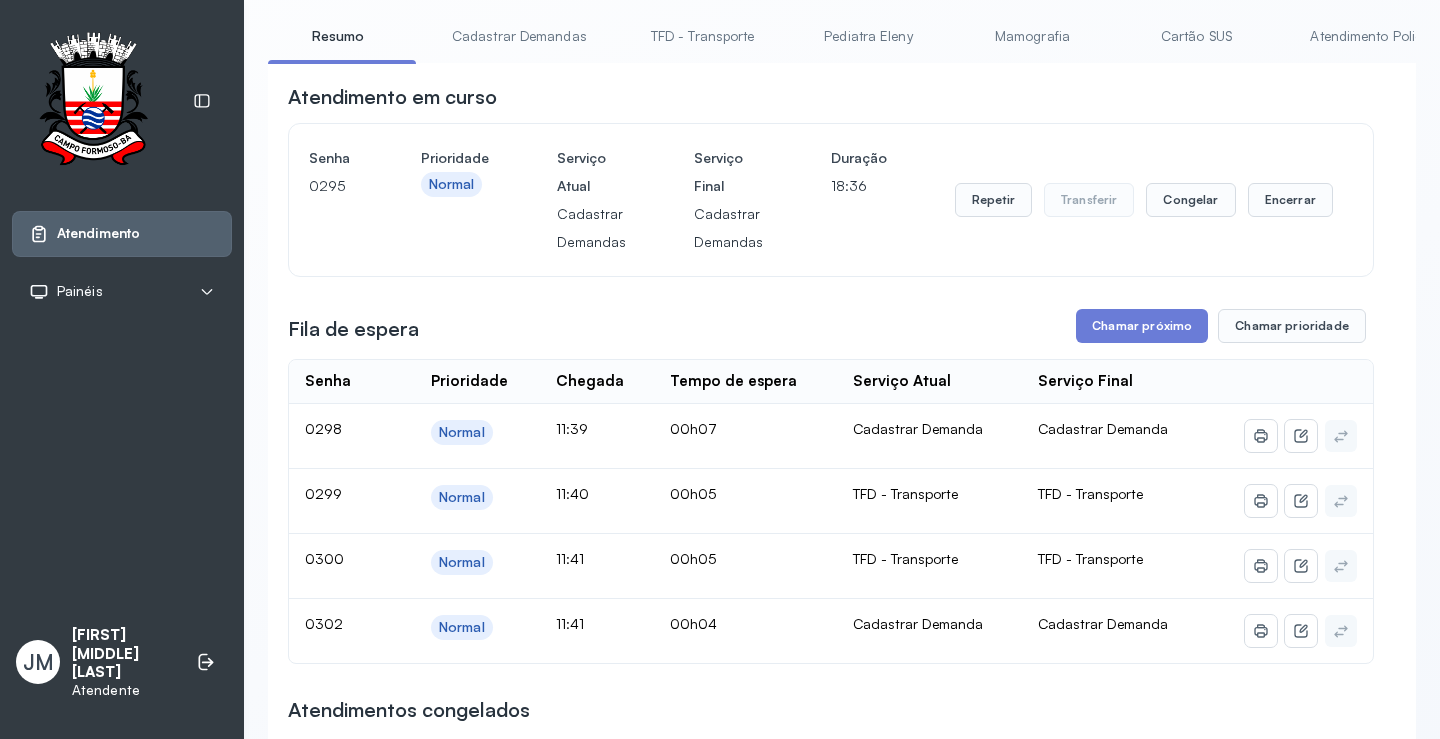 scroll, scrollTop: 0, scrollLeft: 0, axis: both 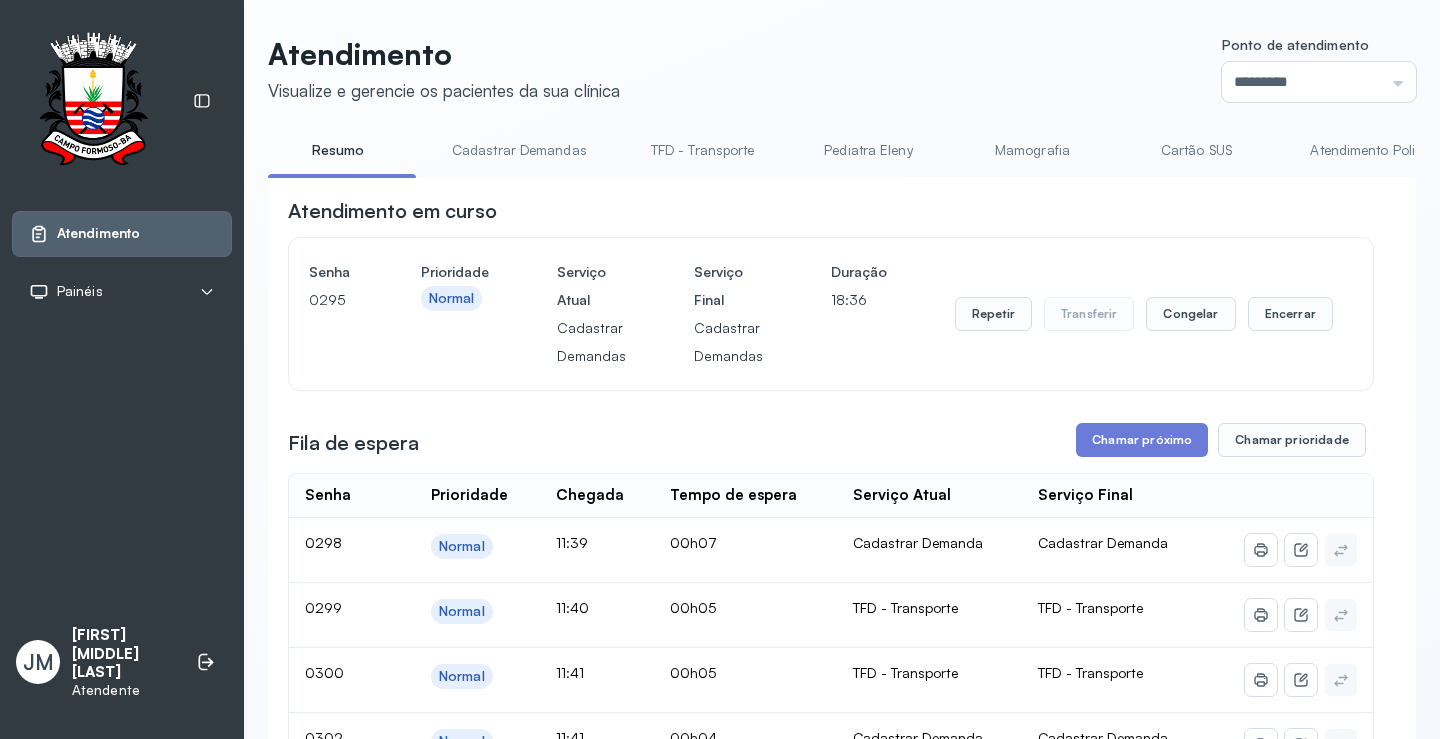 click on "TFD - Transporte" at bounding box center (703, 150) 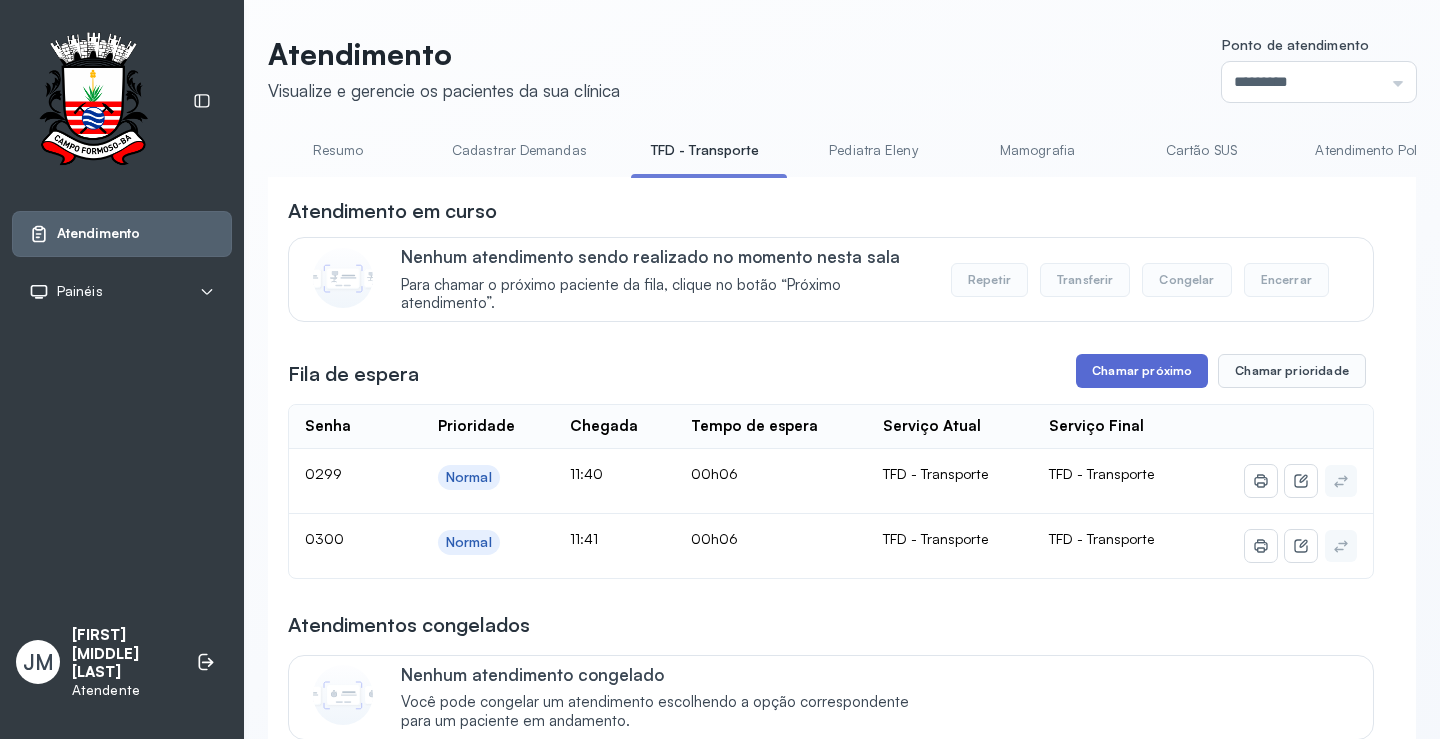 click on "Chamar próximo" at bounding box center [1142, 371] 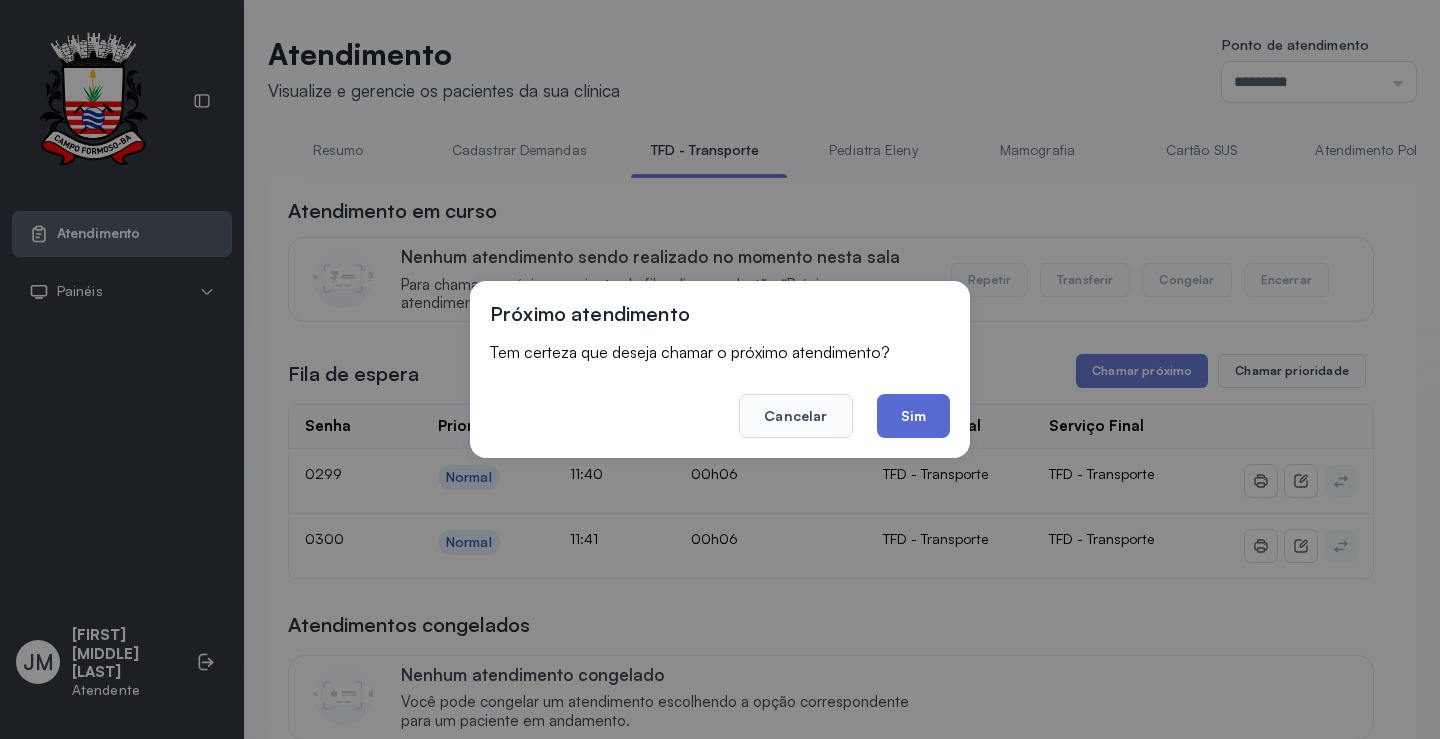 click on "Sim" 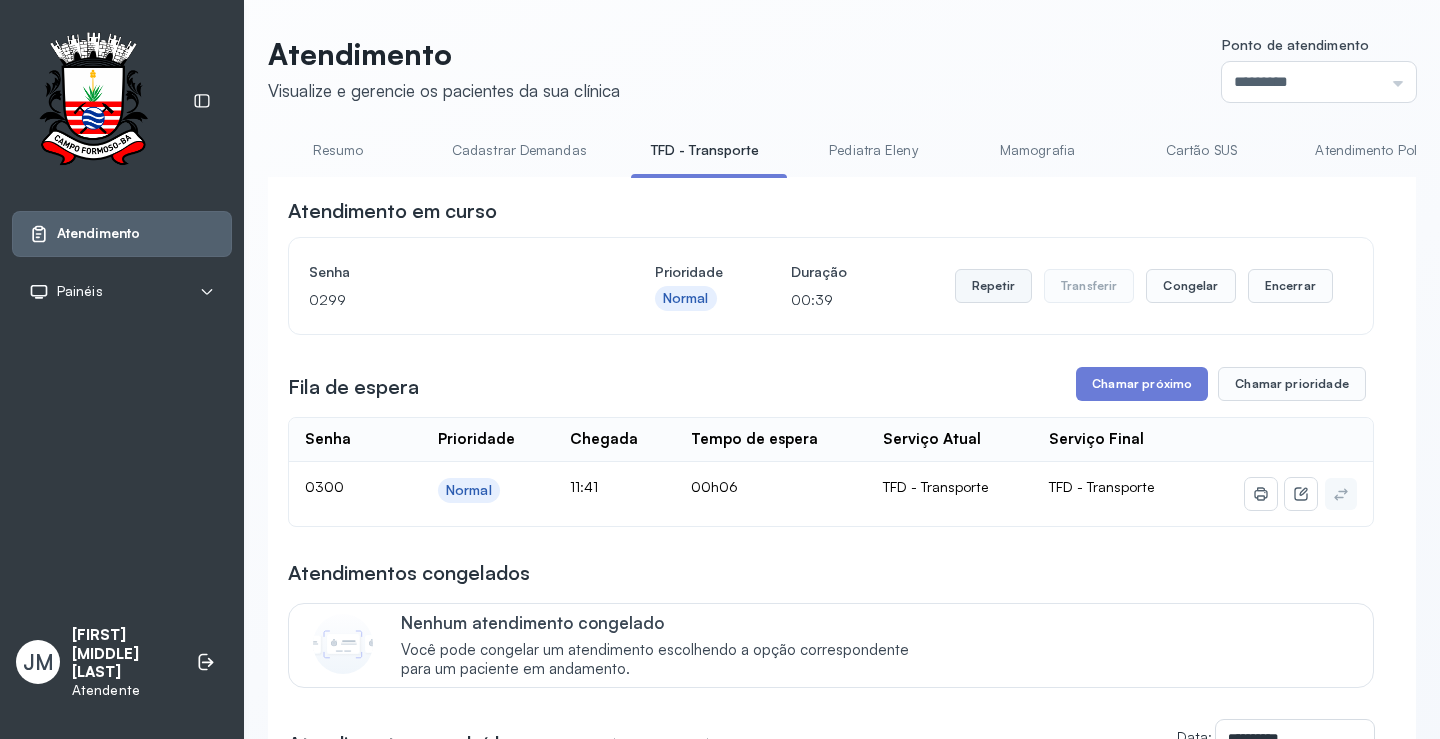 click on "Repetir" at bounding box center [993, 286] 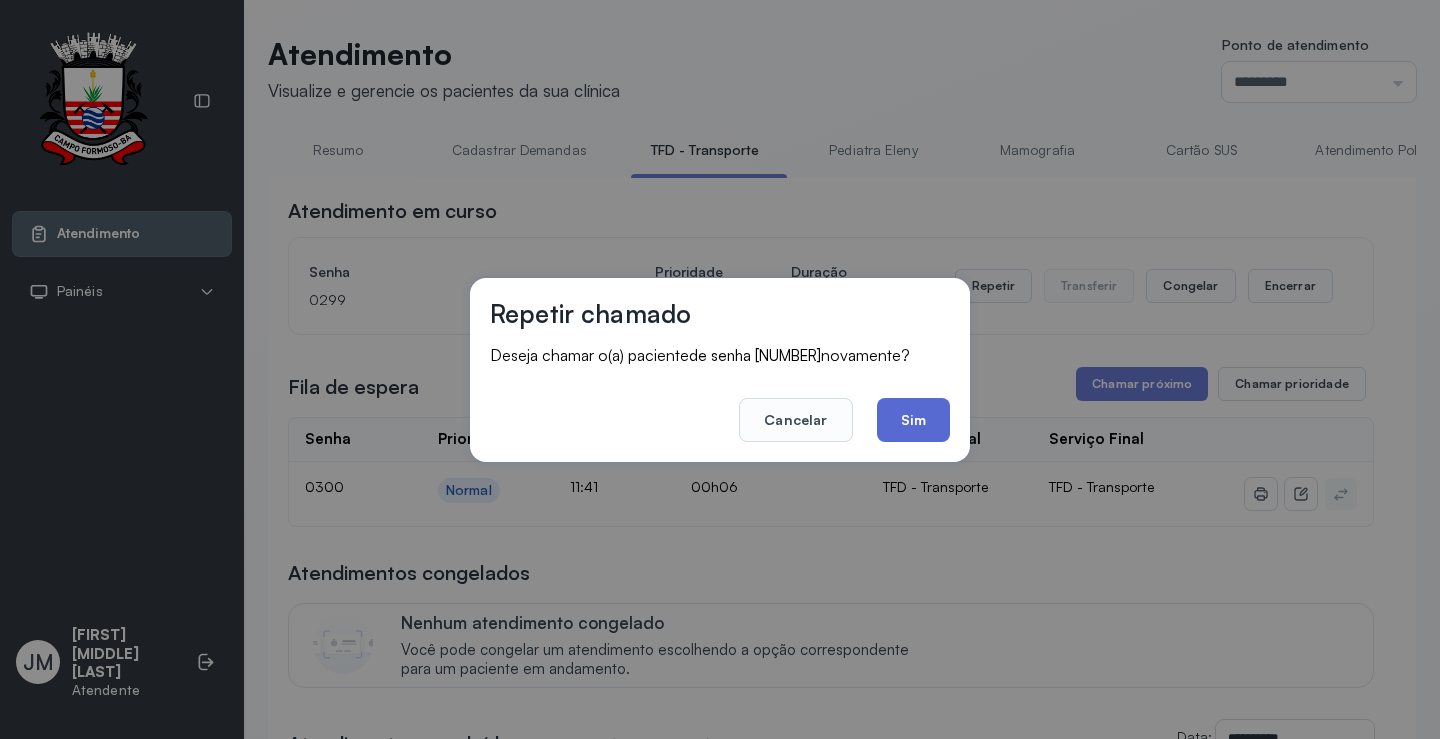 click on "Sim" 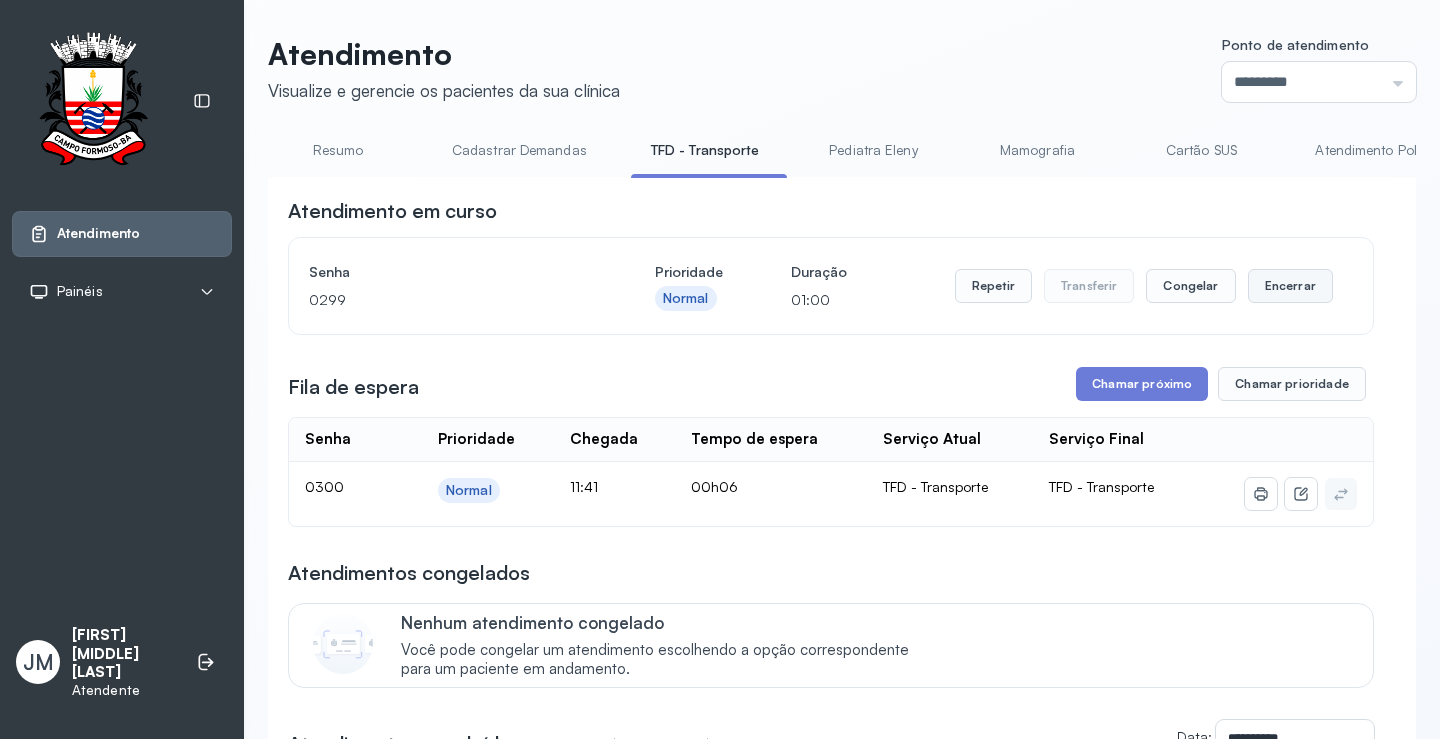 click on "Encerrar" at bounding box center [1290, 286] 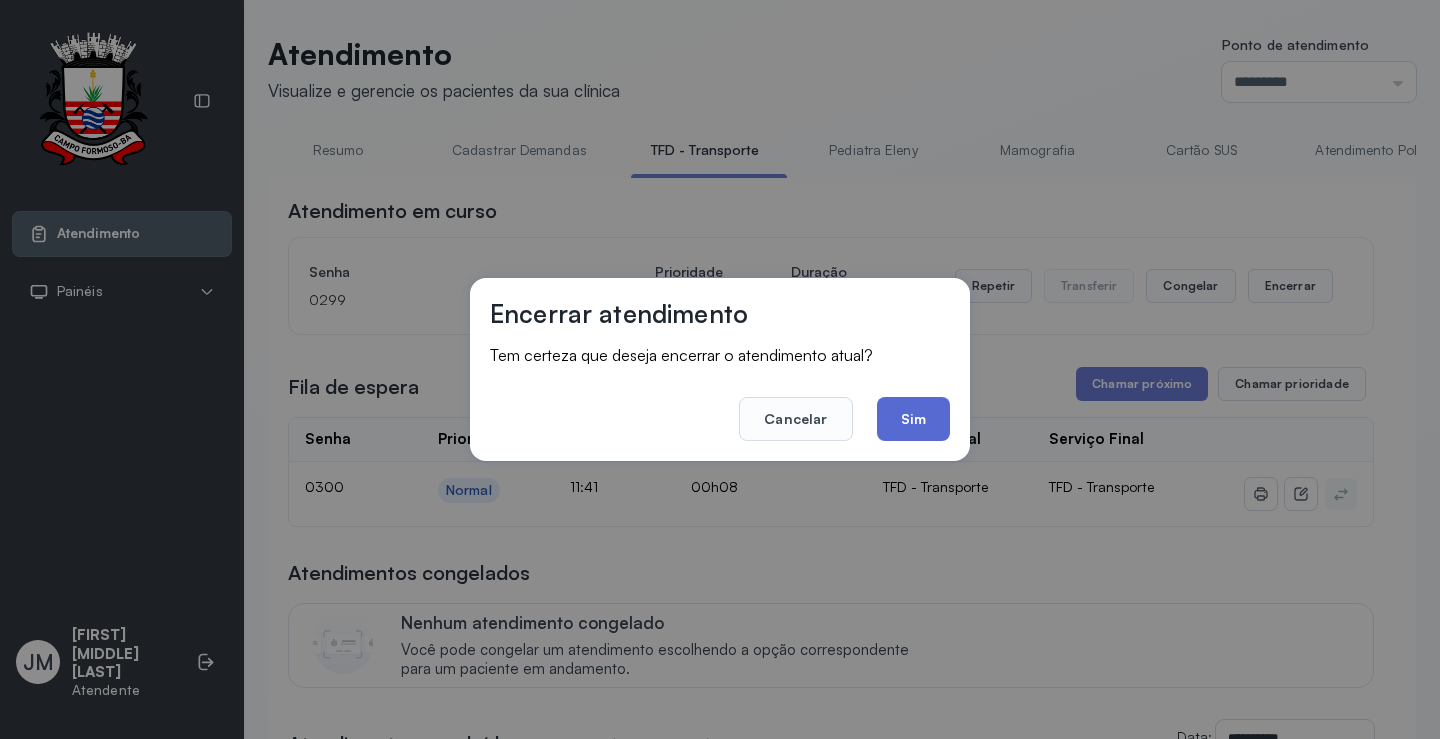 click on "Sim" 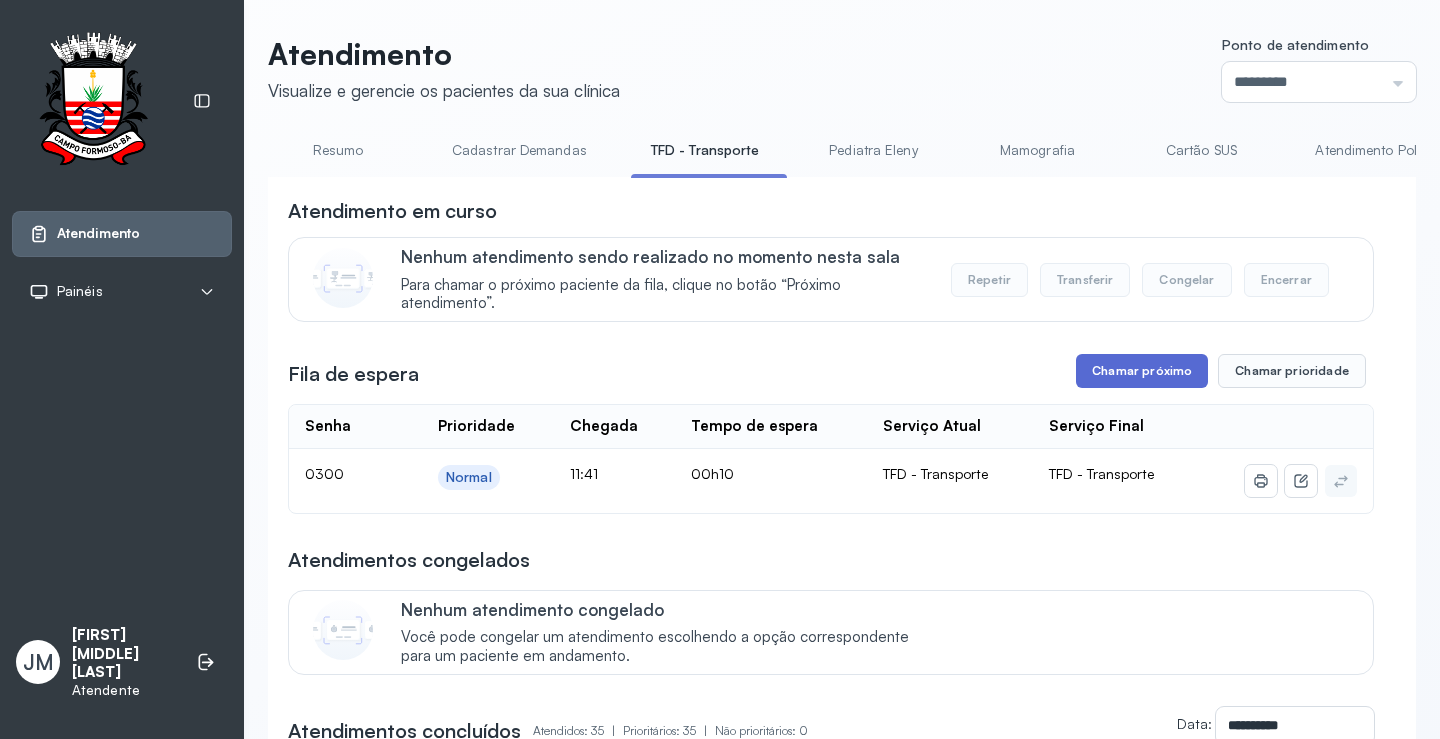 click on "Chamar próximo" at bounding box center [1142, 371] 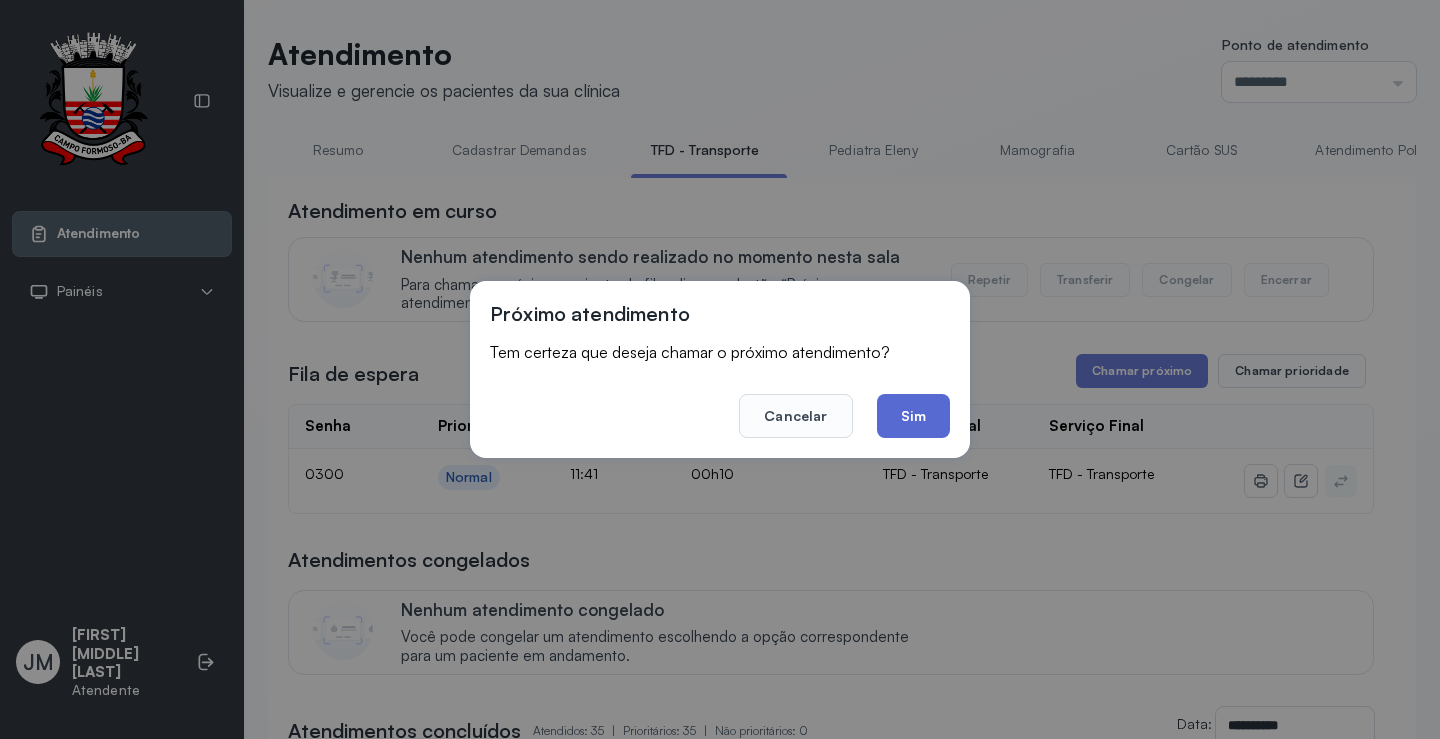 click on "Sim" 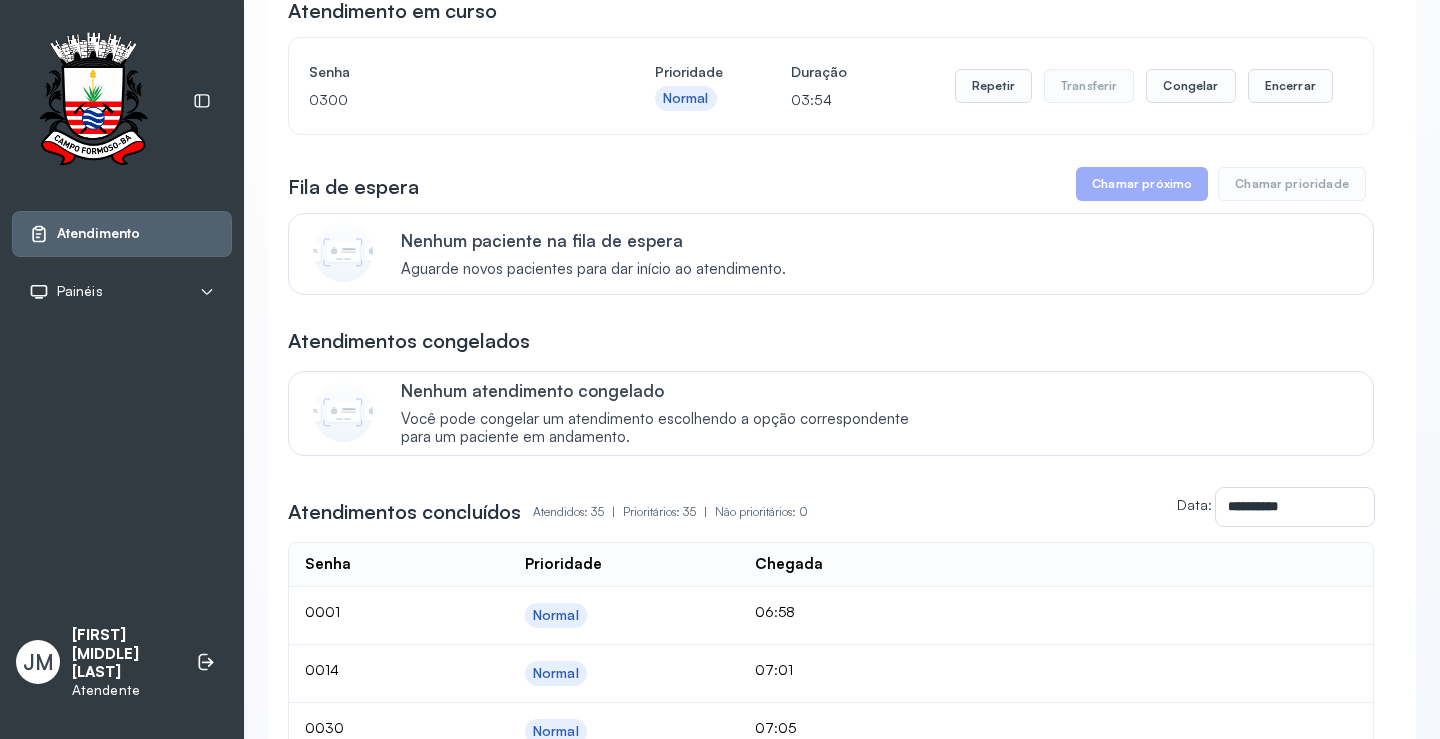 scroll, scrollTop: 0, scrollLeft: 0, axis: both 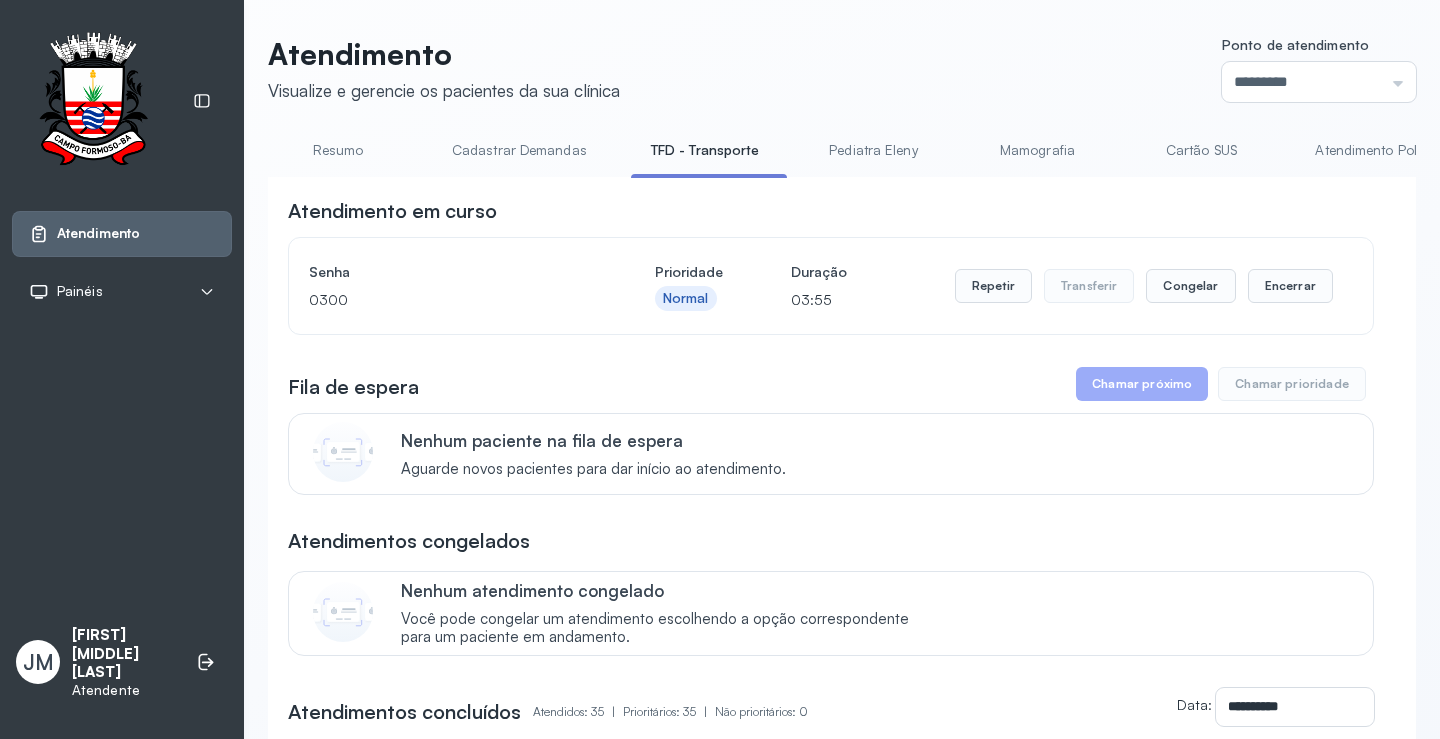 click on "Resumo" at bounding box center (338, 150) 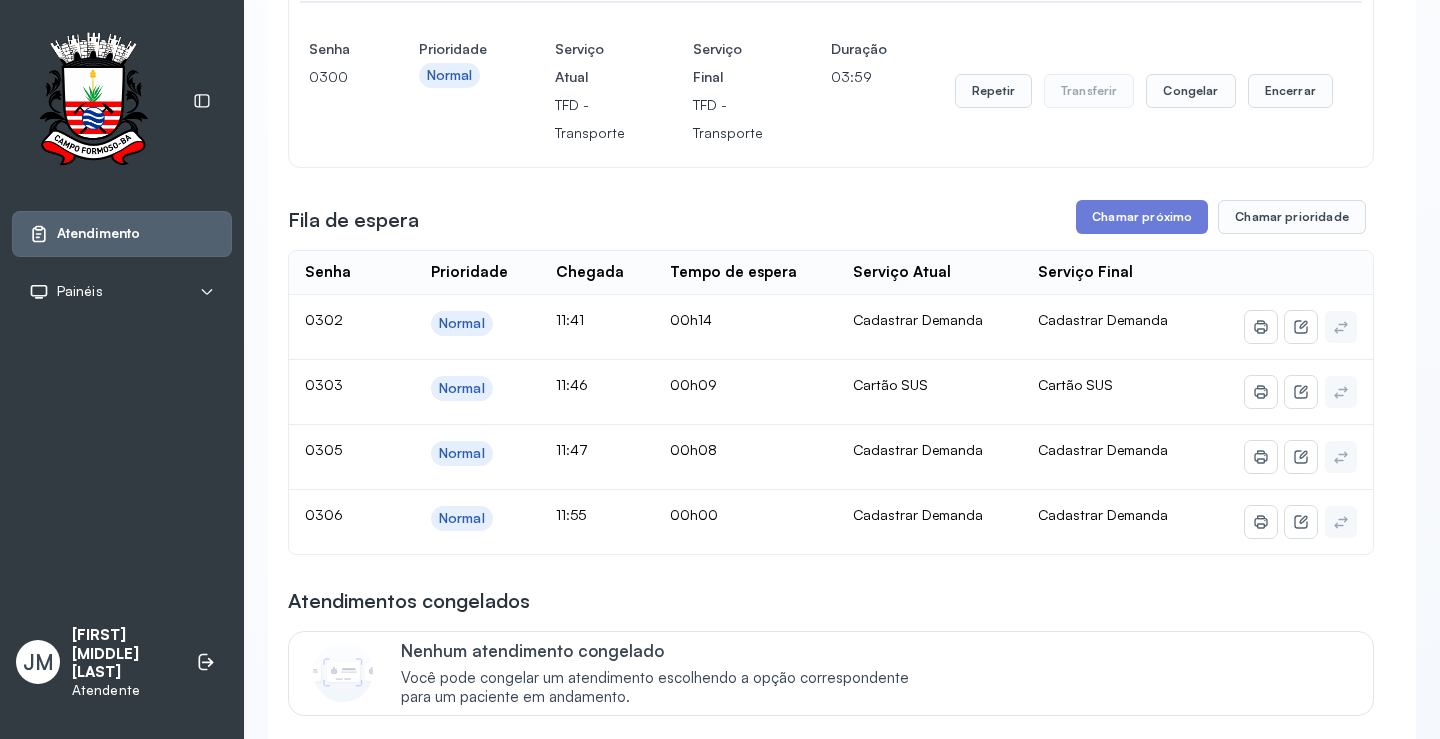 scroll, scrollTop: 400, scrollLeft: 0, axis: vertical 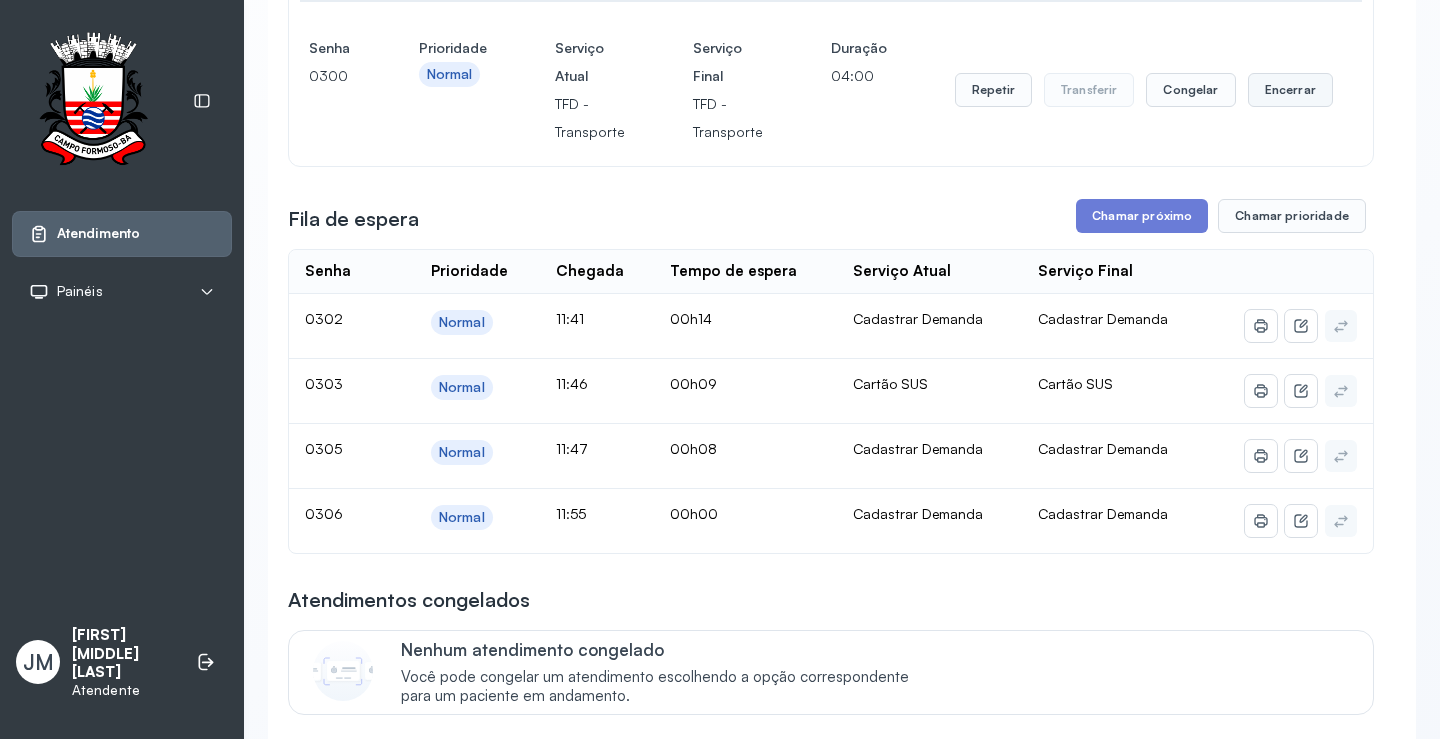 click on "Encerrar" at bounding box center (1290, -86) 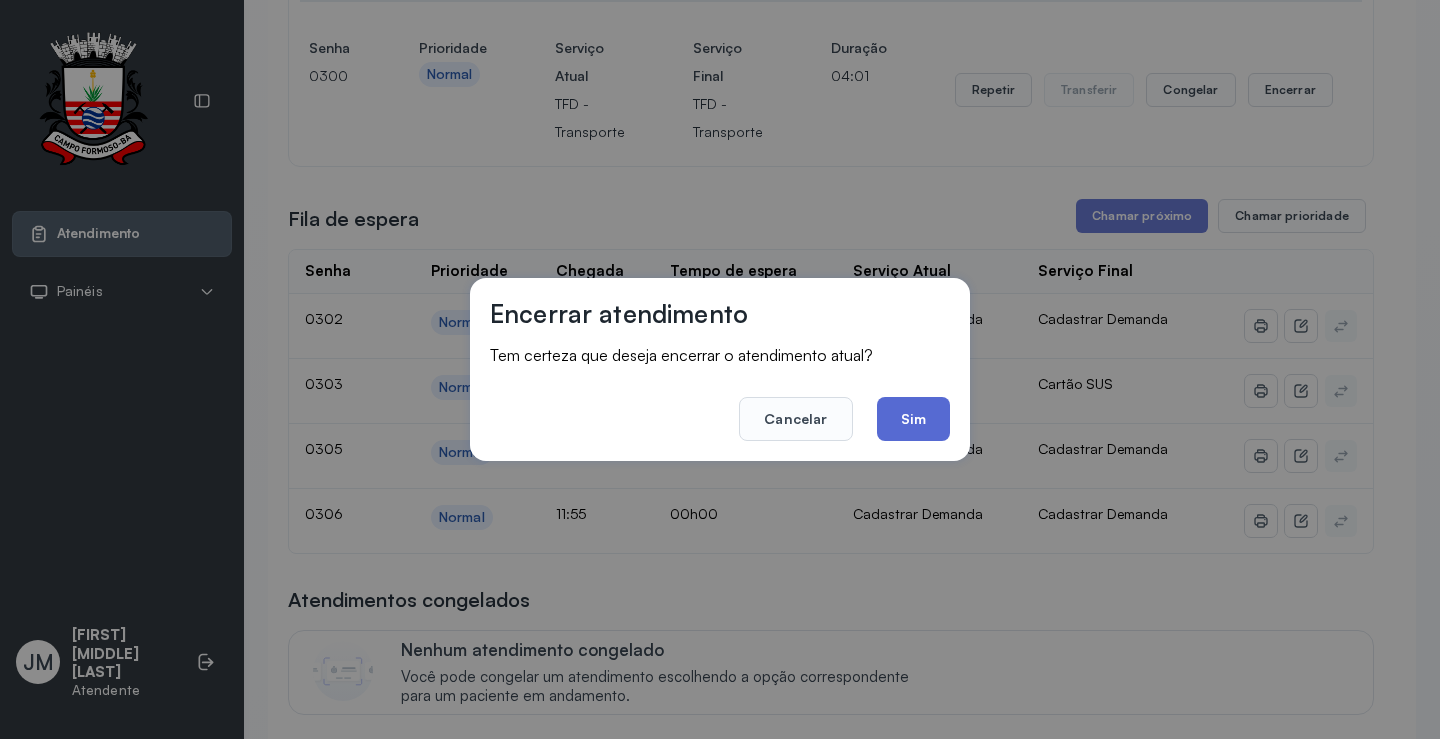 click on "Sim" 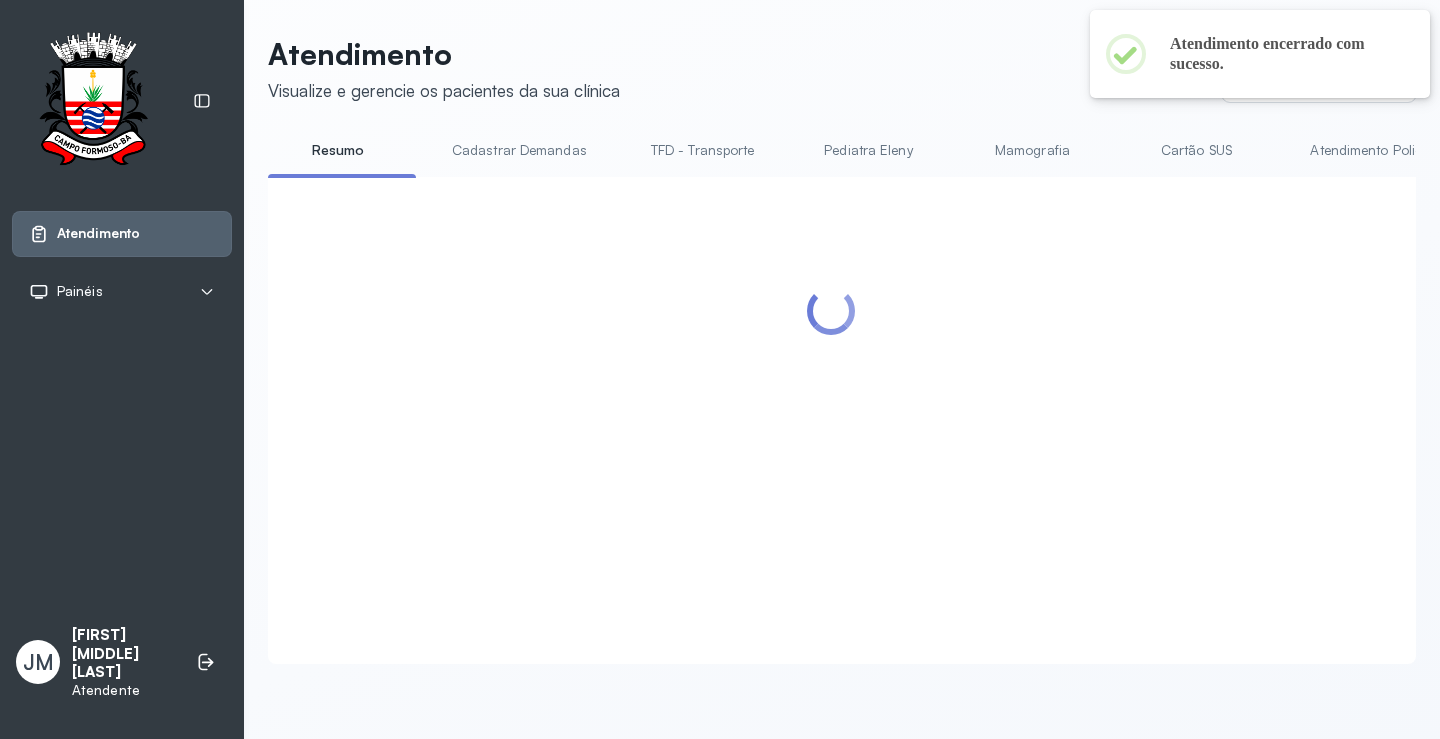 scroll, scrollTop: 1, scrollLeft: 0, axis: vertical 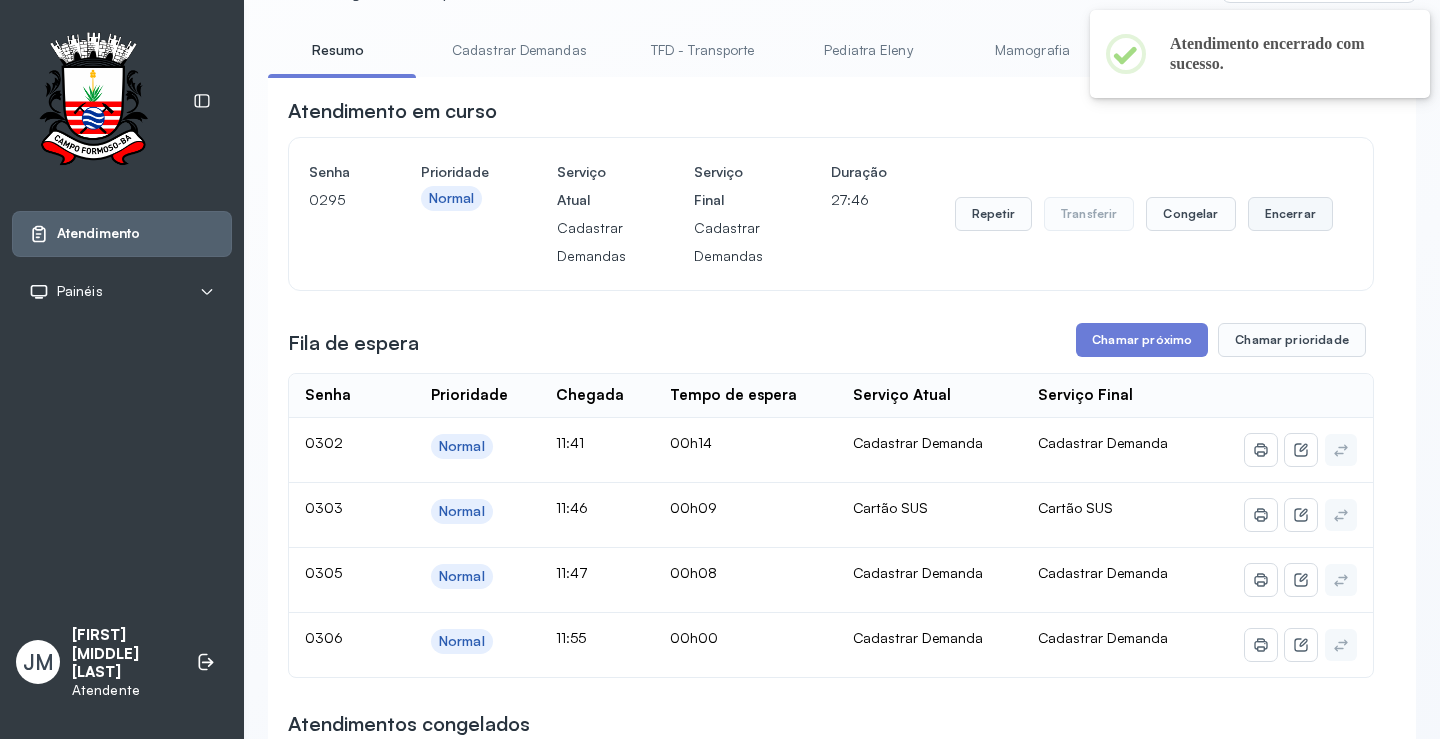 click on "Encerrar" at bounding box center (1290, 214) 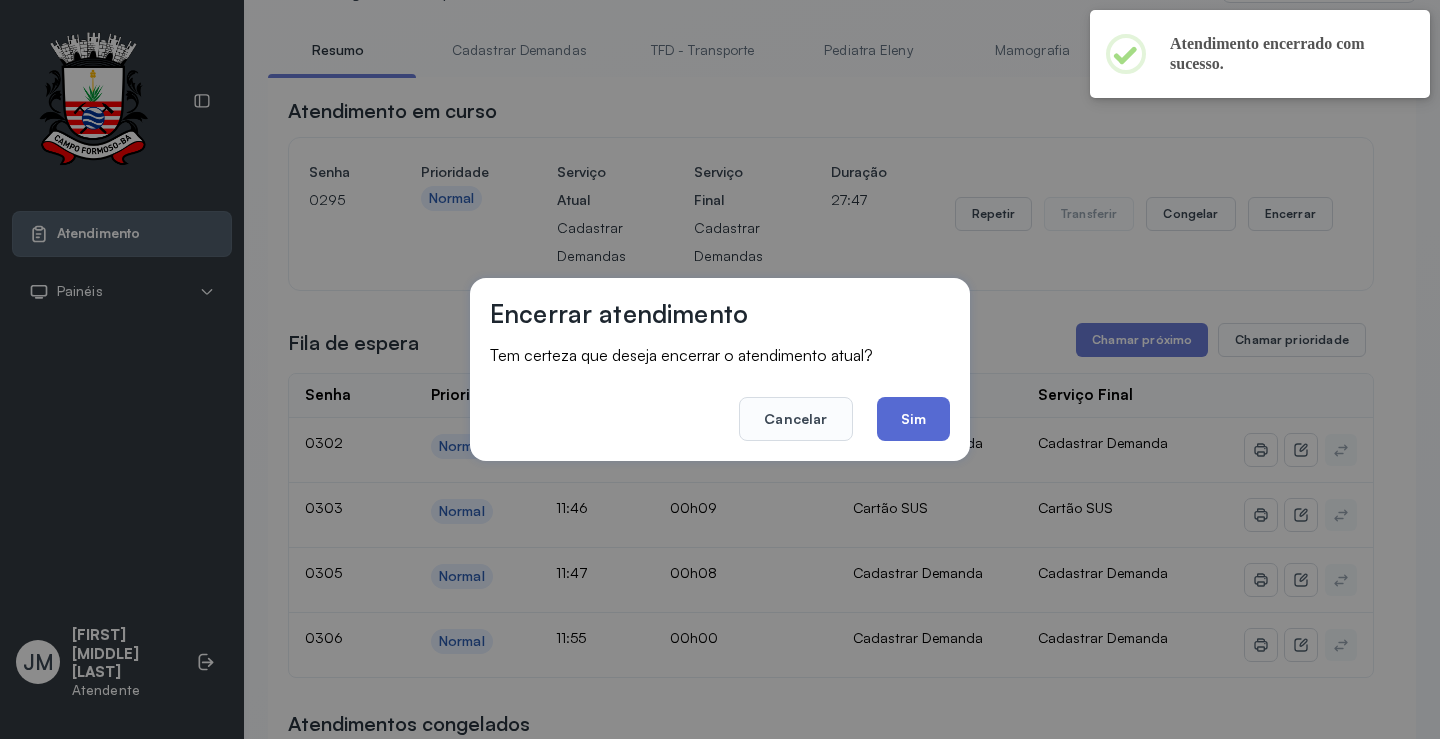 click on "Sim" 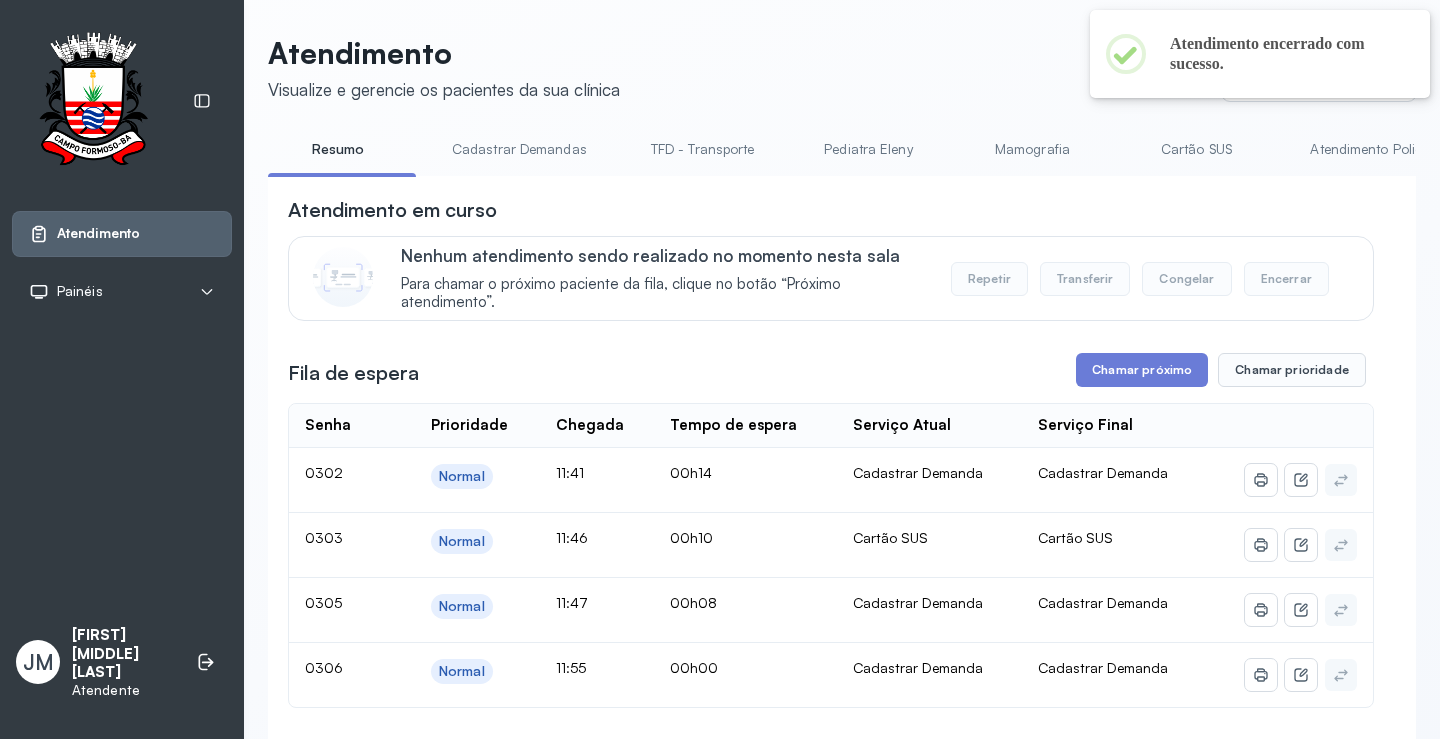 scroll, scrollTop: 100, scrollLeft: 0, axis: vertical 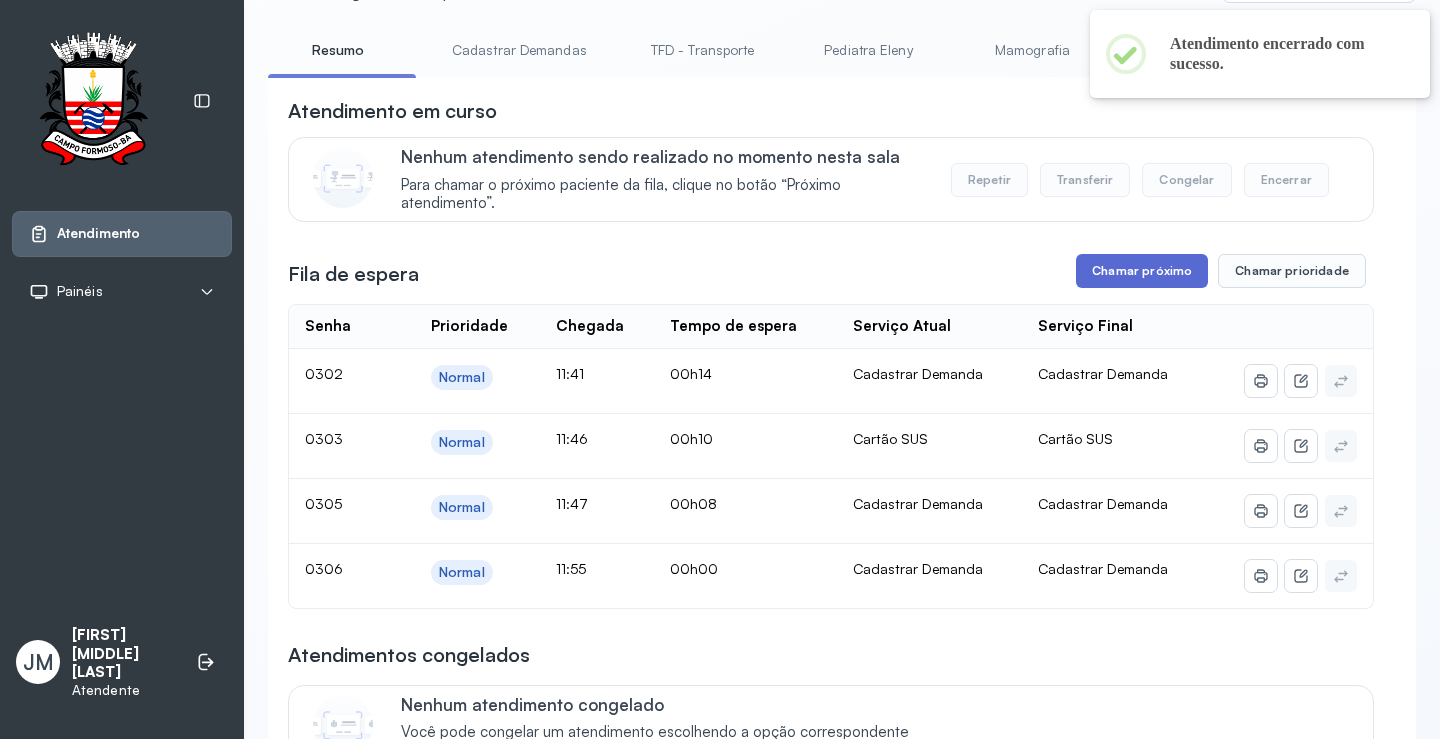 click on "Chamar próximo" at bounding box center [1142, 271] 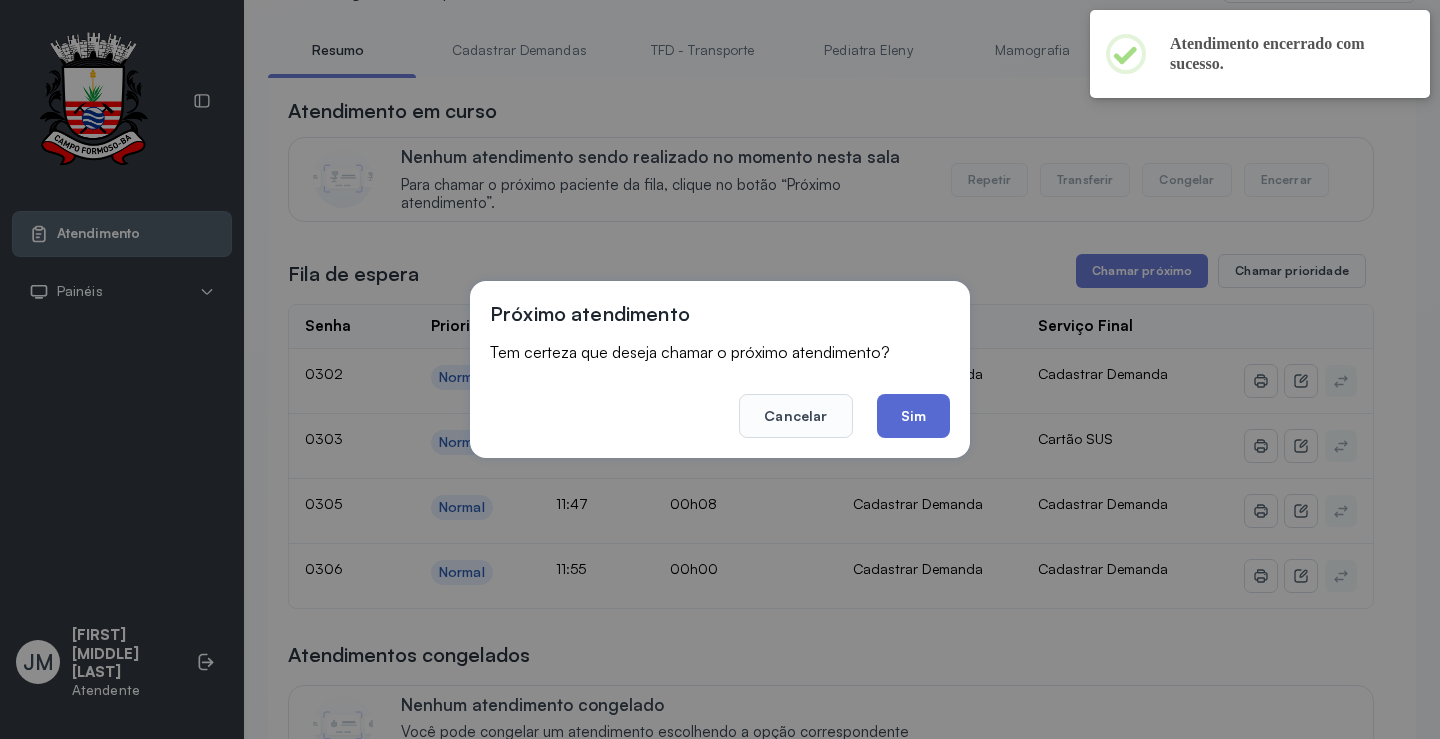 click on "Sim" 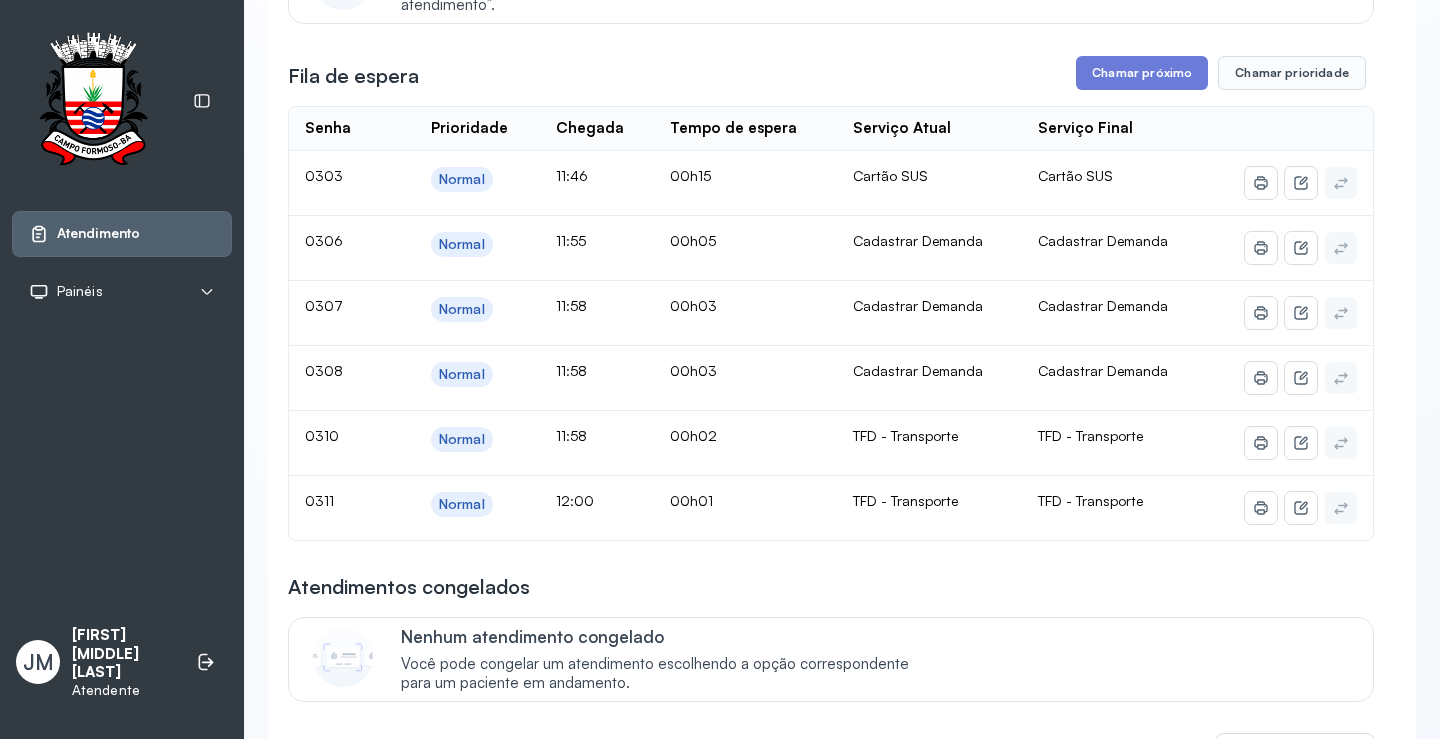 scroll, scrollTop: 300, scrollLeft: 0, axis: vertical 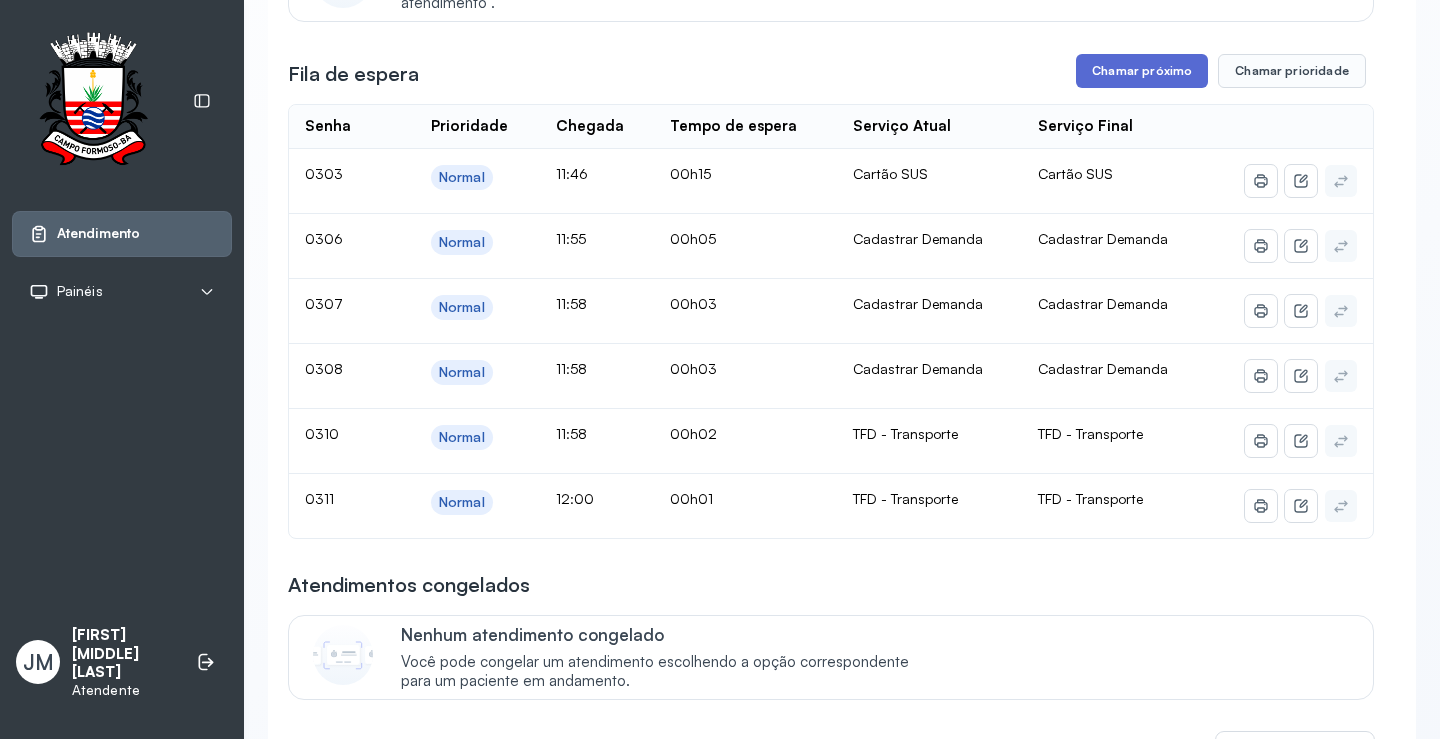 click on "Chamar próximo" at bounding box center (1142, 71) 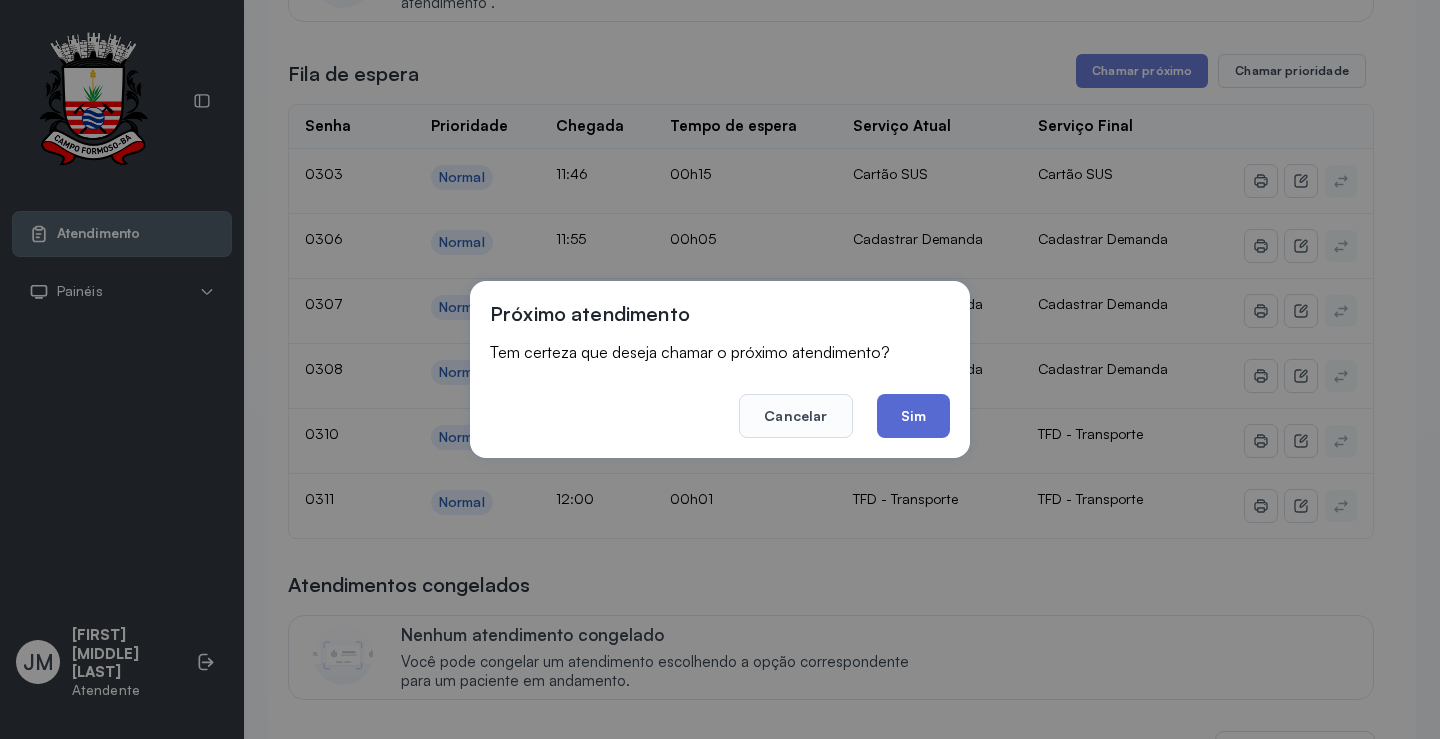 click on "Sim" 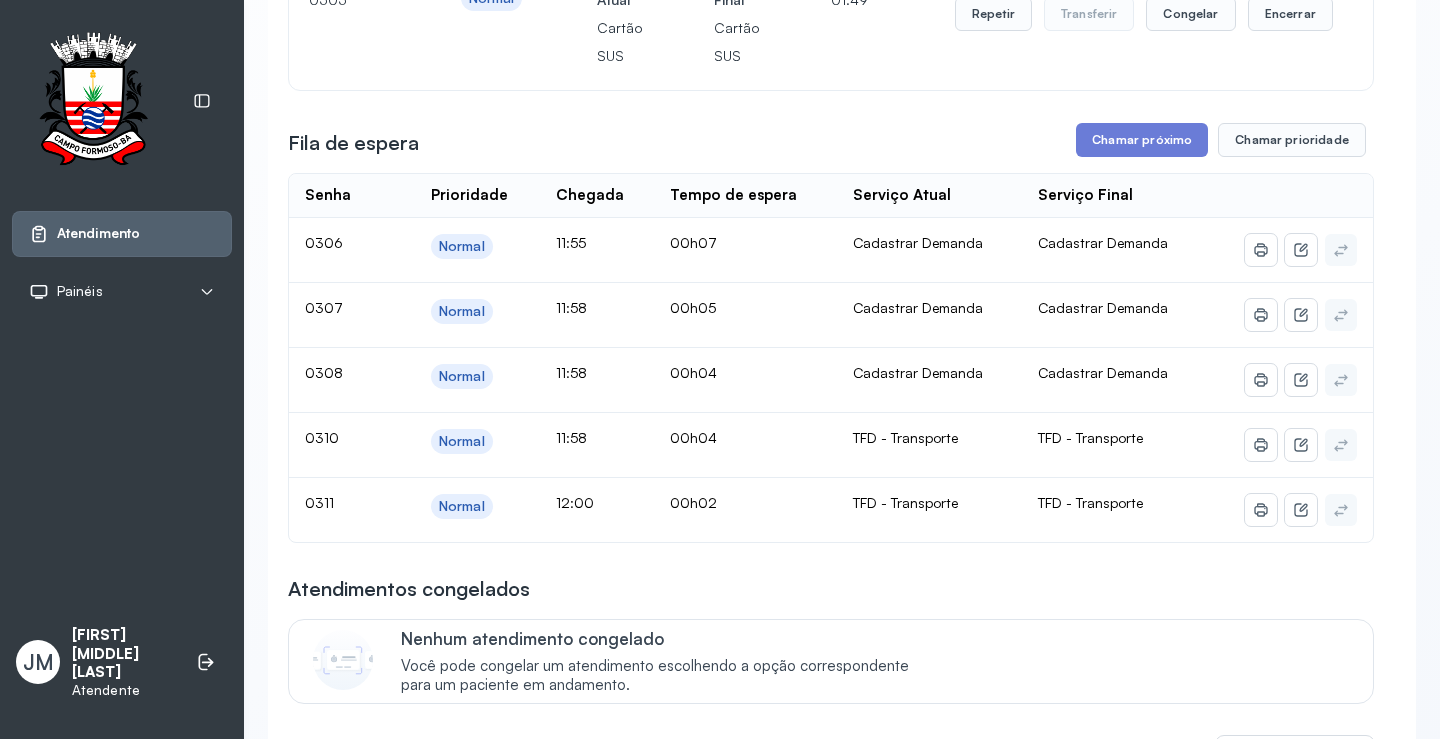 scroll, scrollTop: 0, scrollLeft: 0, axis: both 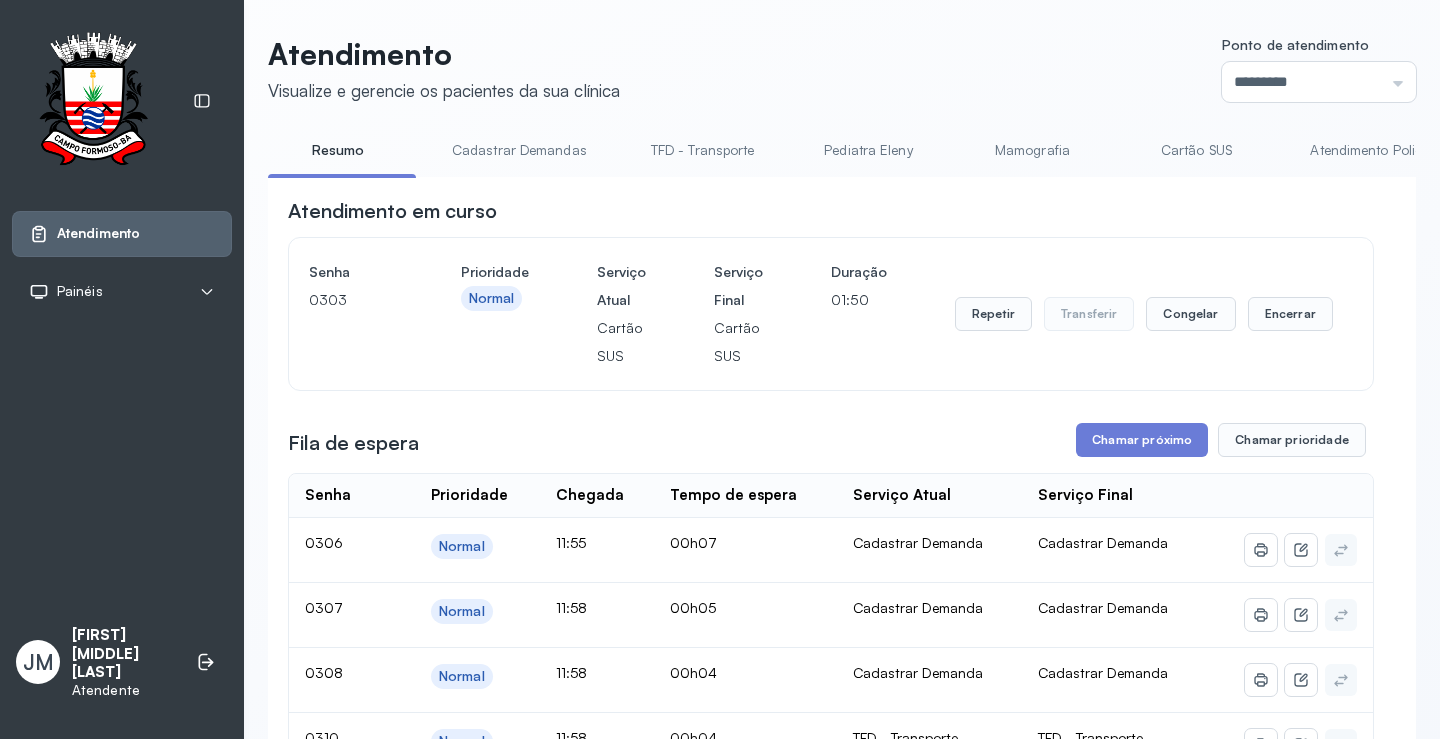 click on "TFD - Transporte" at bounding box center (703, 150) 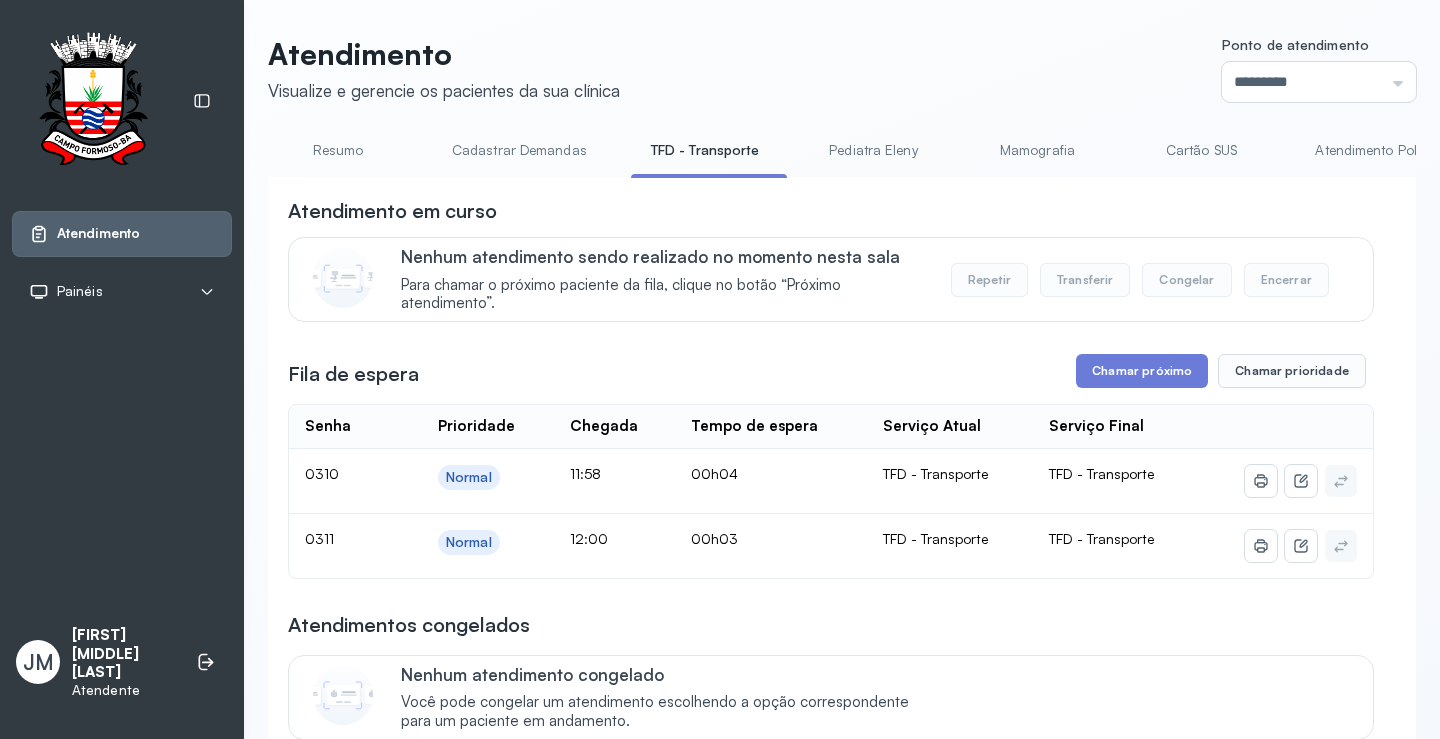 click on "**********" at bounding box center (831, 1575) 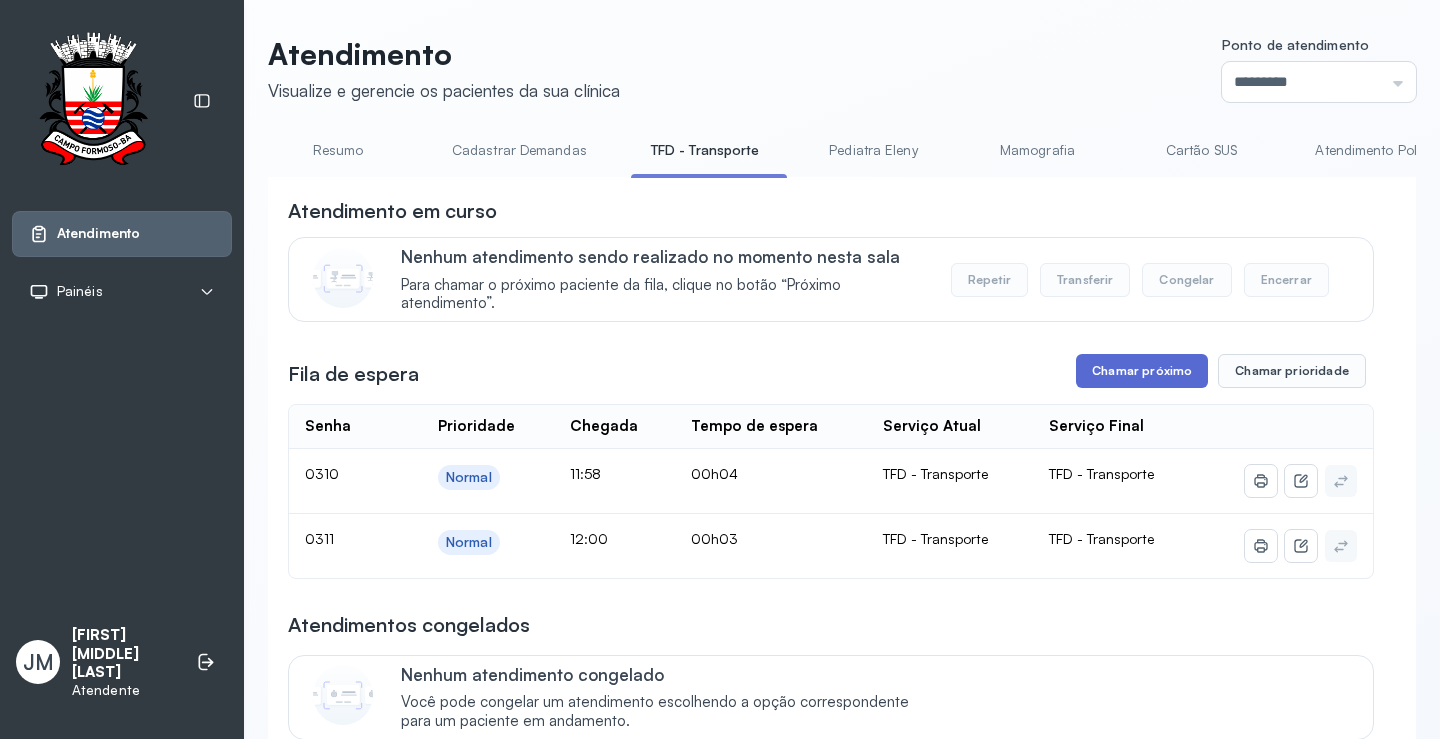 click on "Chamar próximo" at bounding box center (1142, 371) 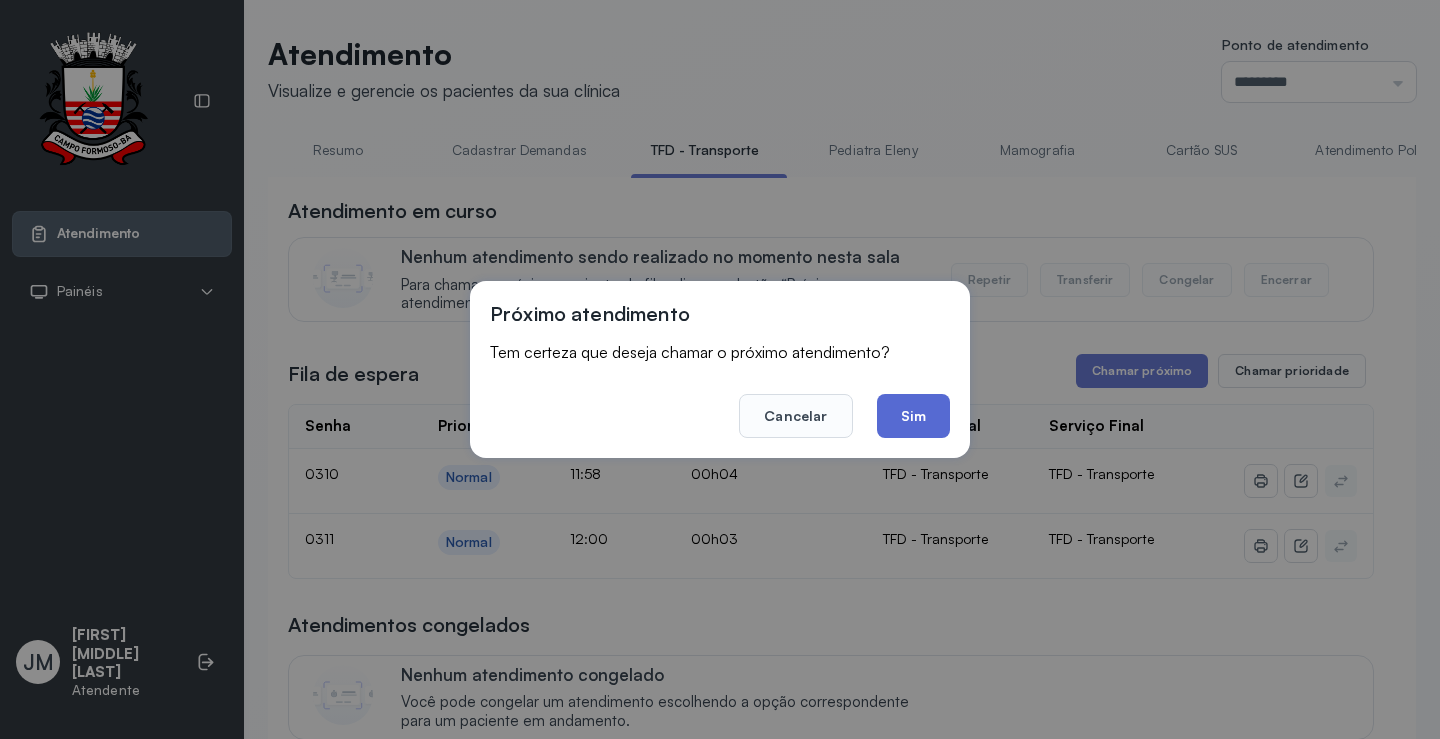 click on "Sim" 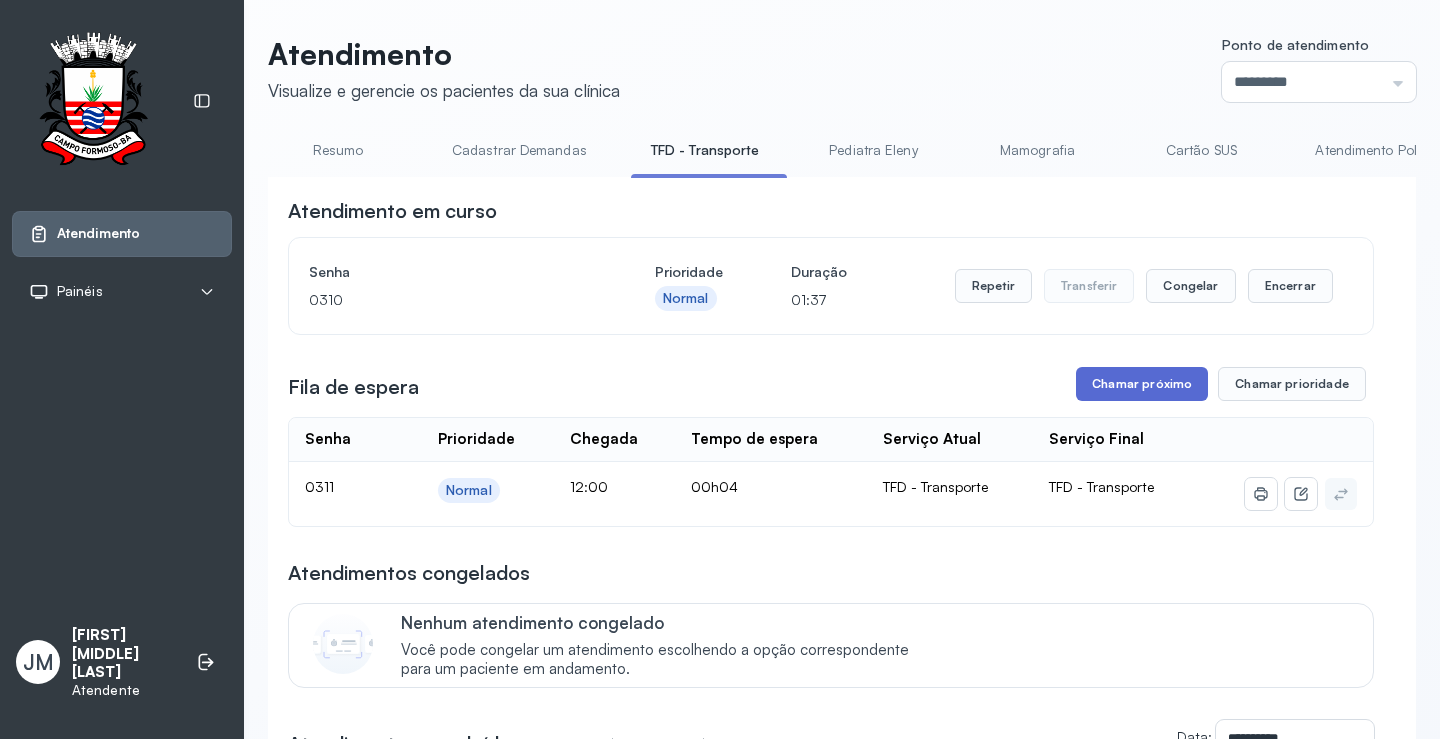 click on "Chamar próximo" at bounding box center [1142, 384] 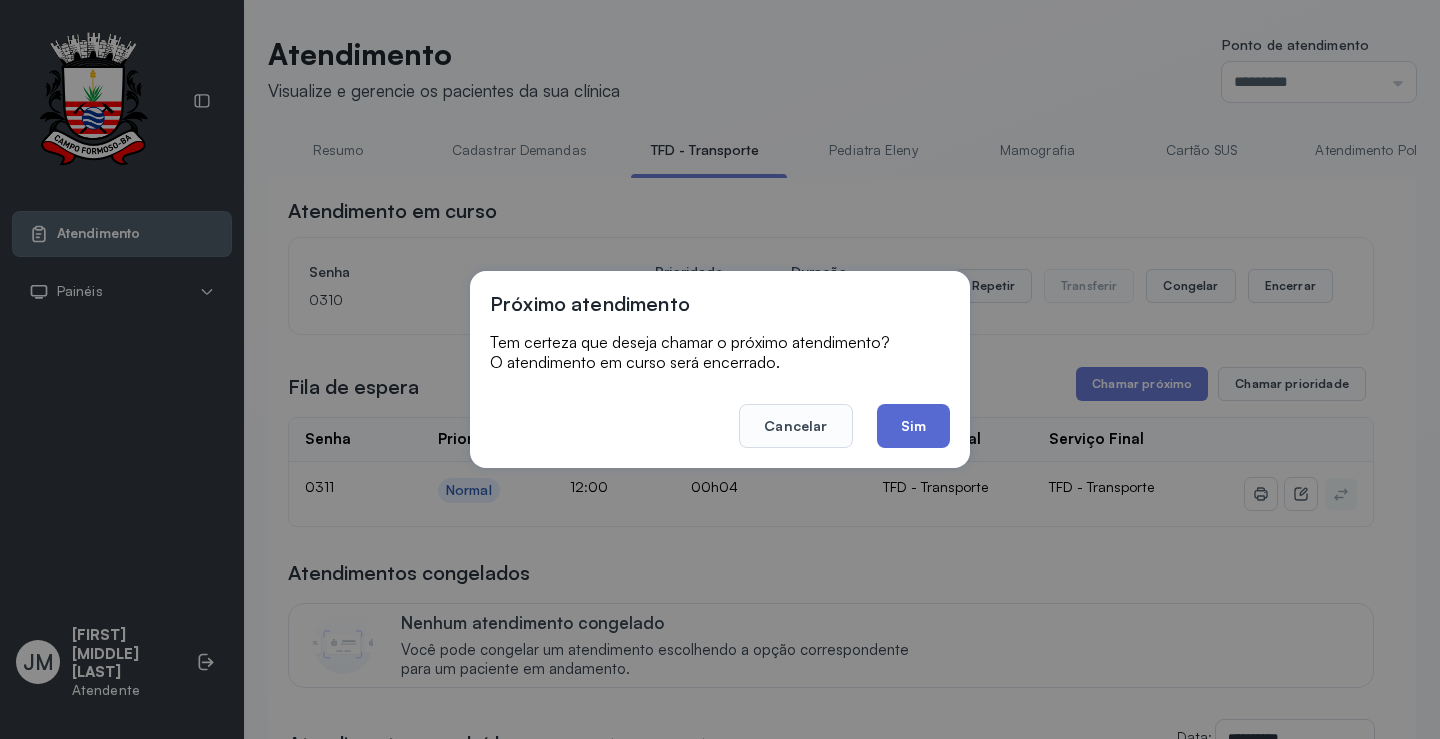 click on "Sim" 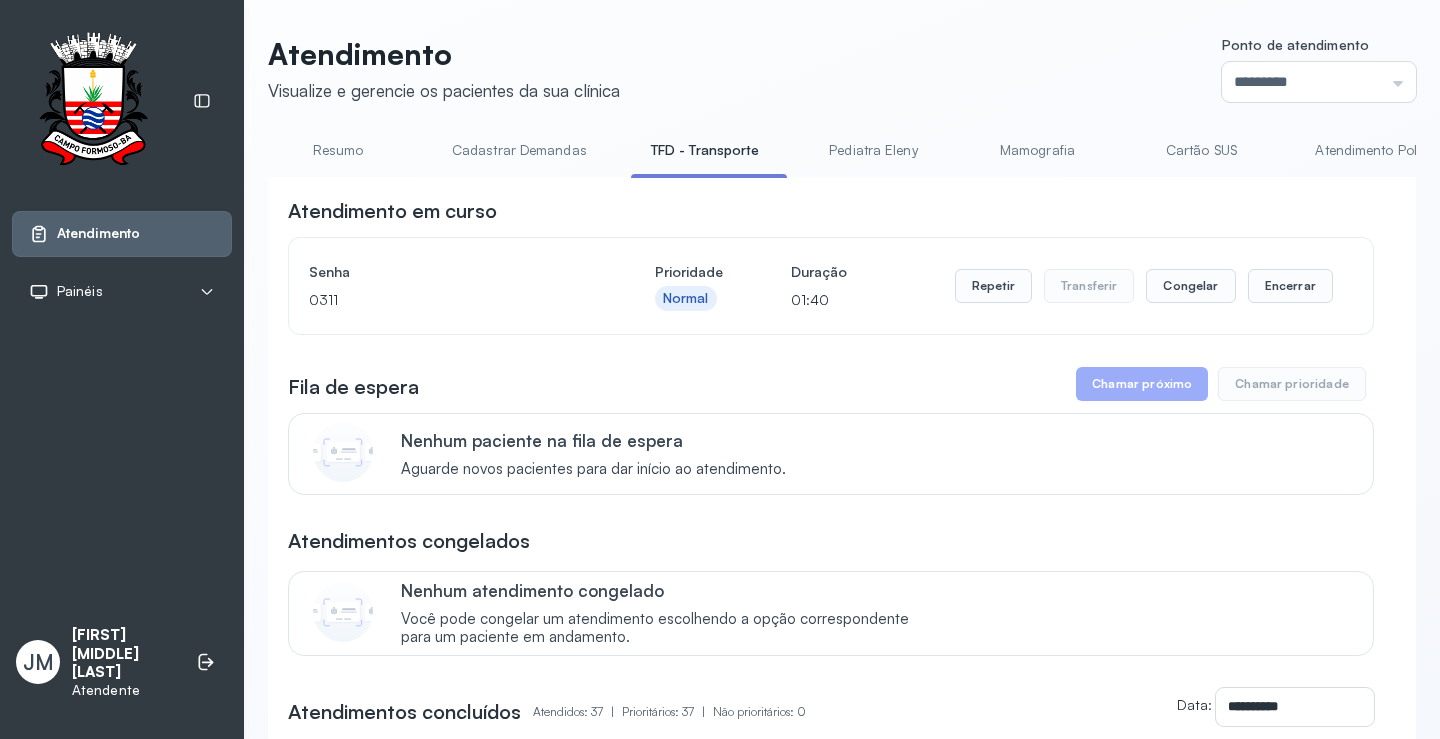 click on "Resumo" at bounding box center [338, 150] 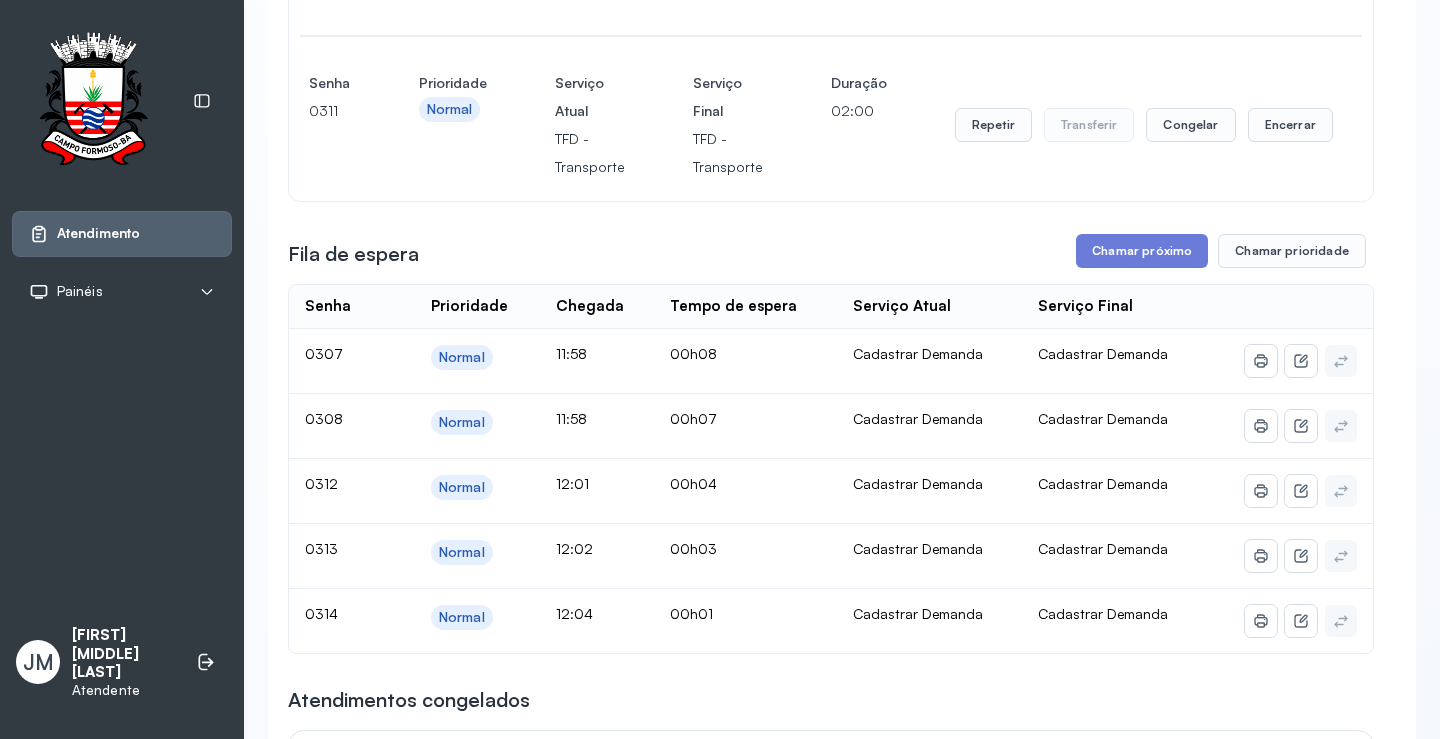 scroll, scrollTop: 400, scrollLeft: 0, axis: vertical 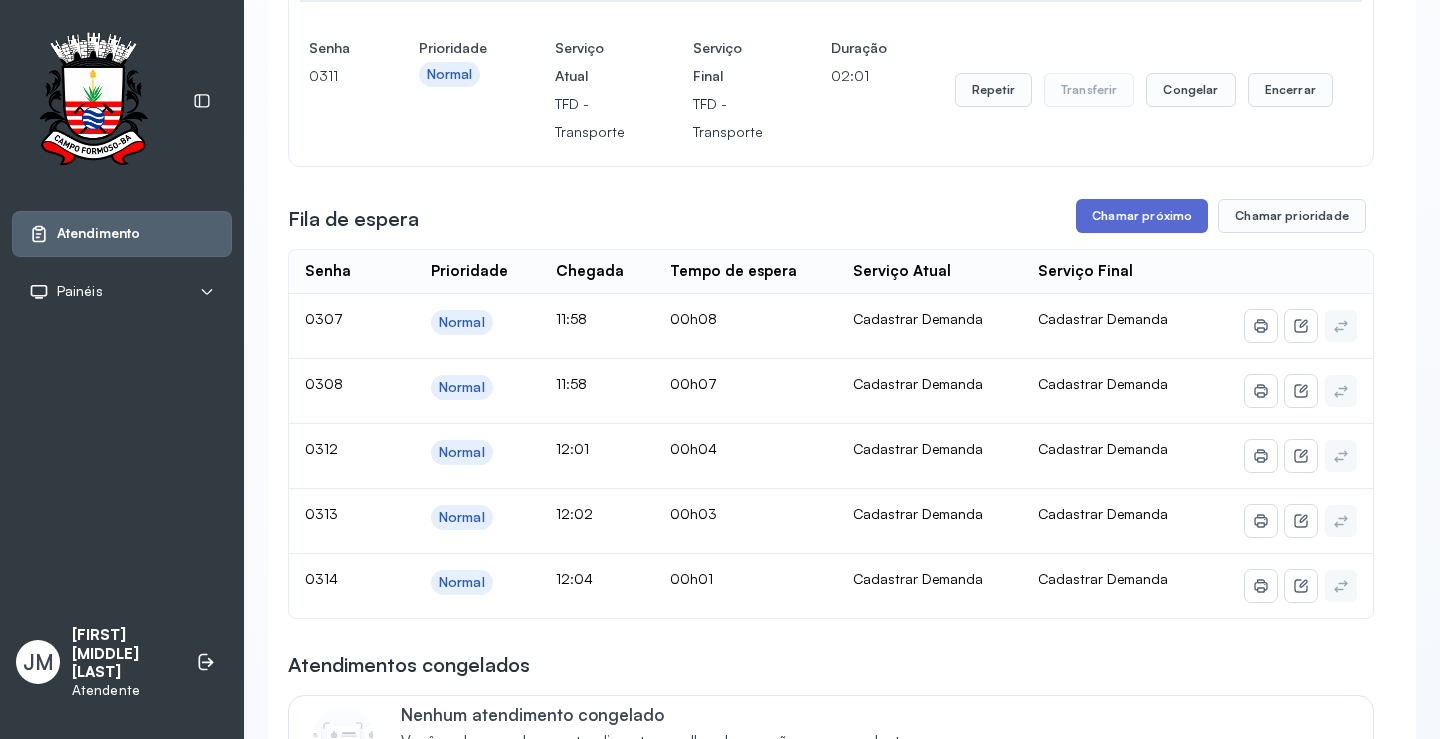 click on "Chamar próximo" at bounding box center [1142, 216] 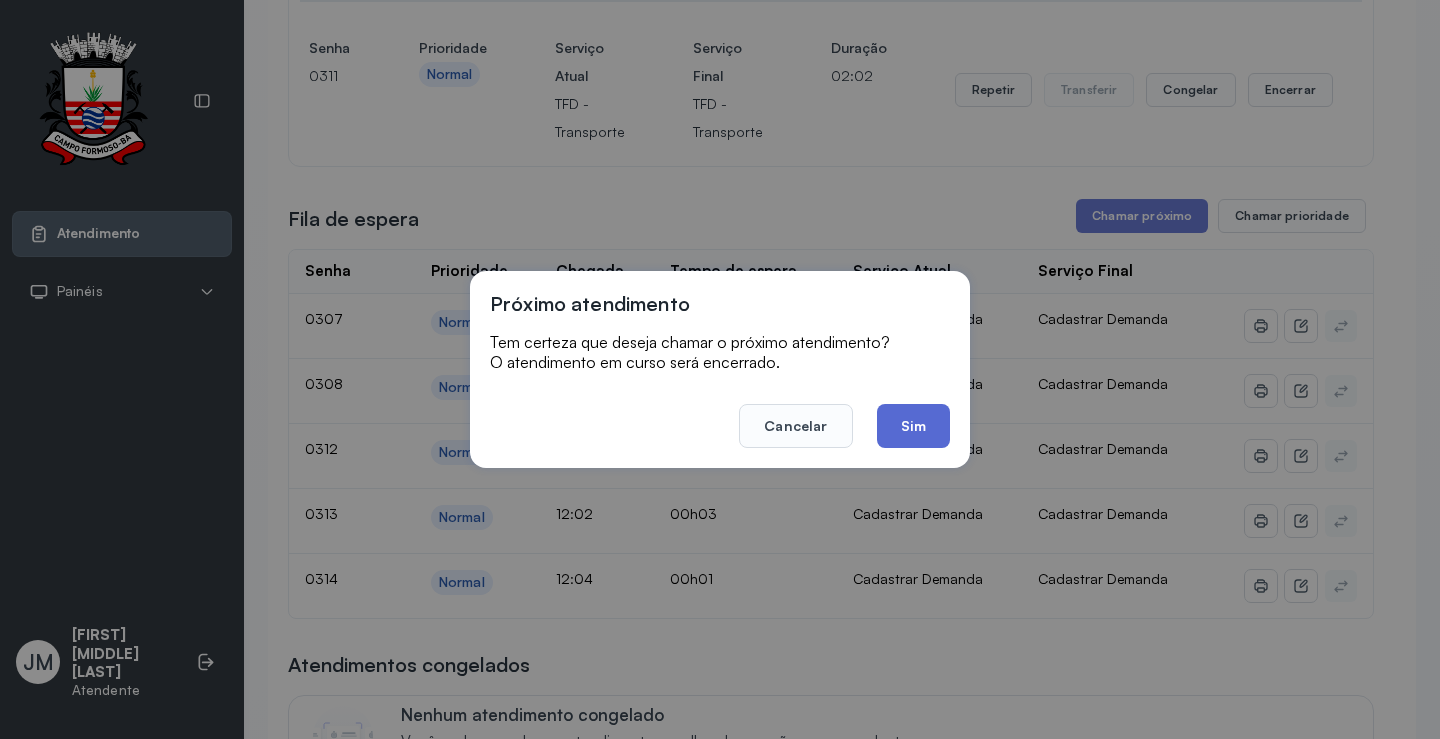 click on "Sim" 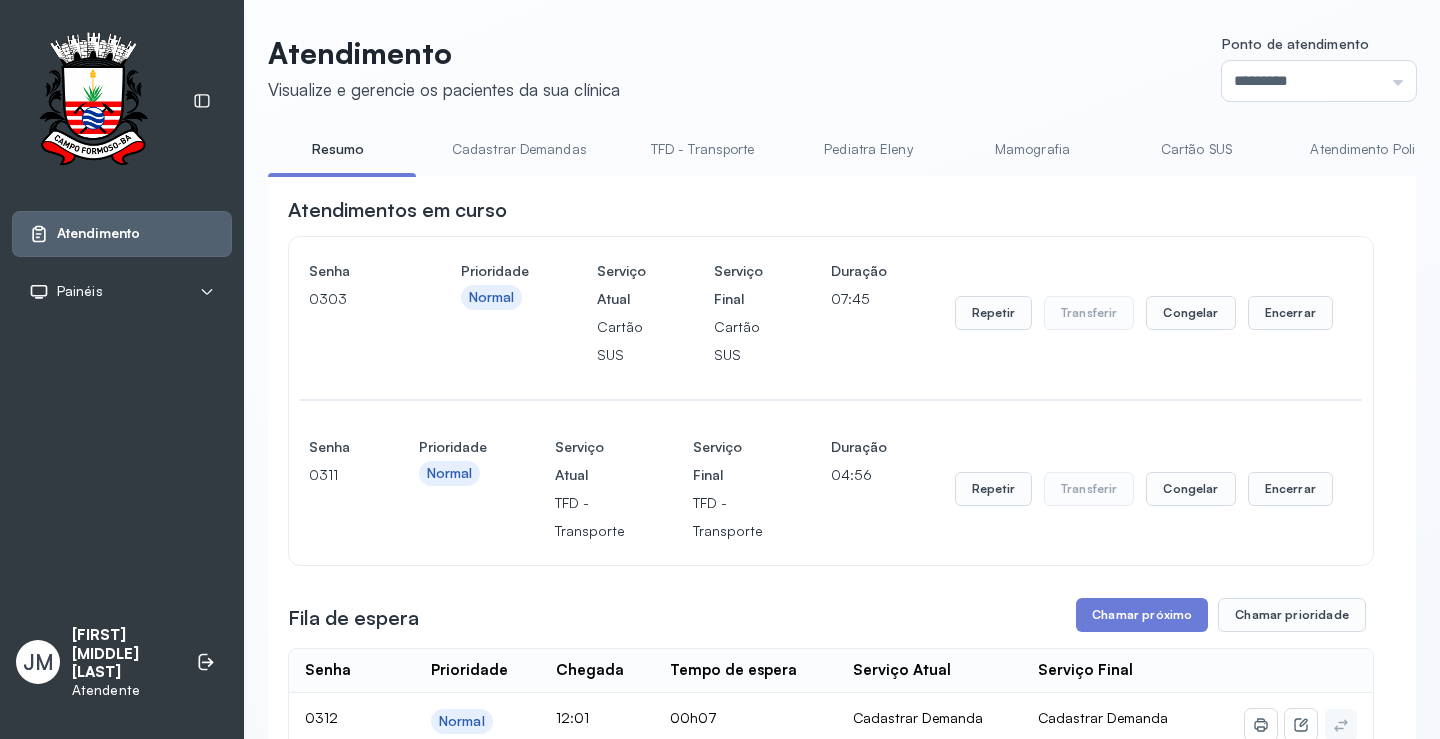 scroll, scrollTop: 400, scrollLeft: 0, axis: vertical 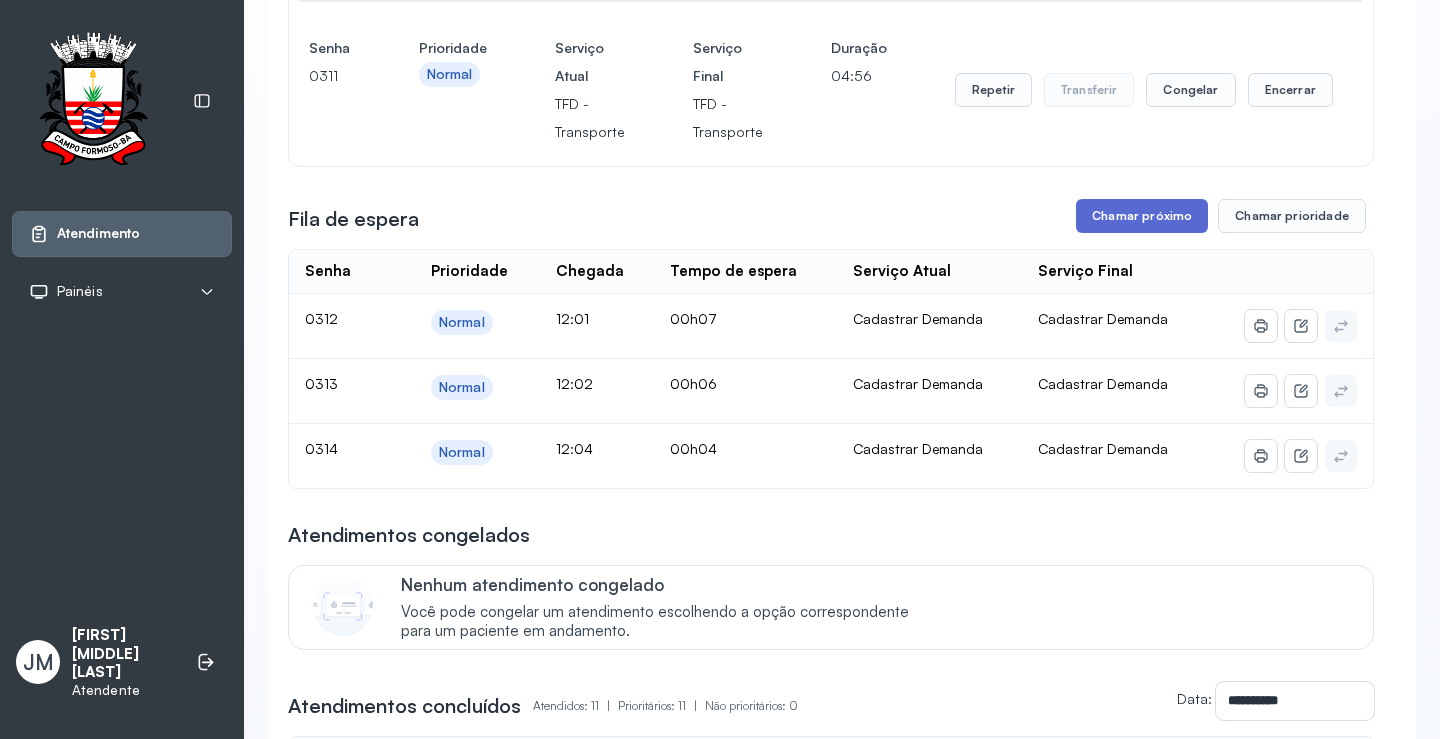 click on "Chamar próximo" at bounding box center [1142, 216] 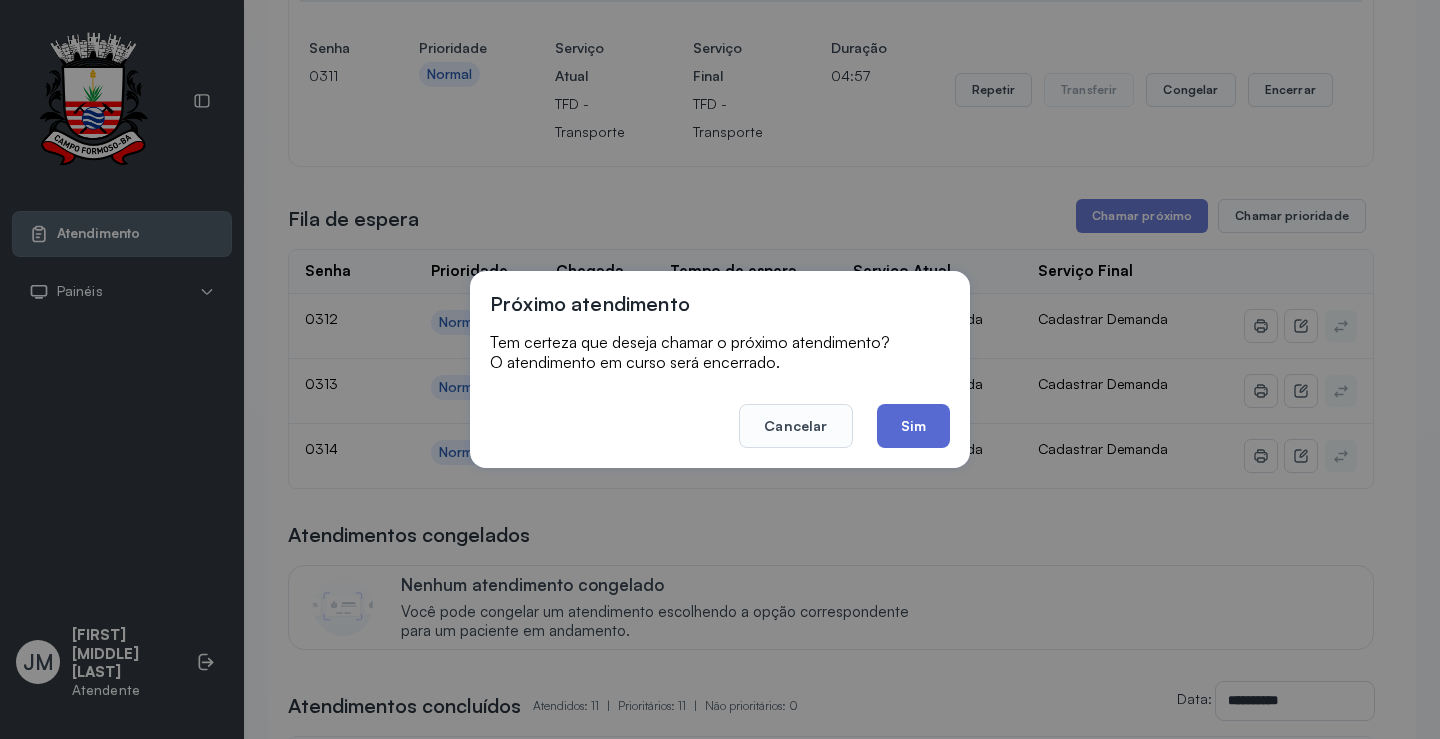 click on "Sim" 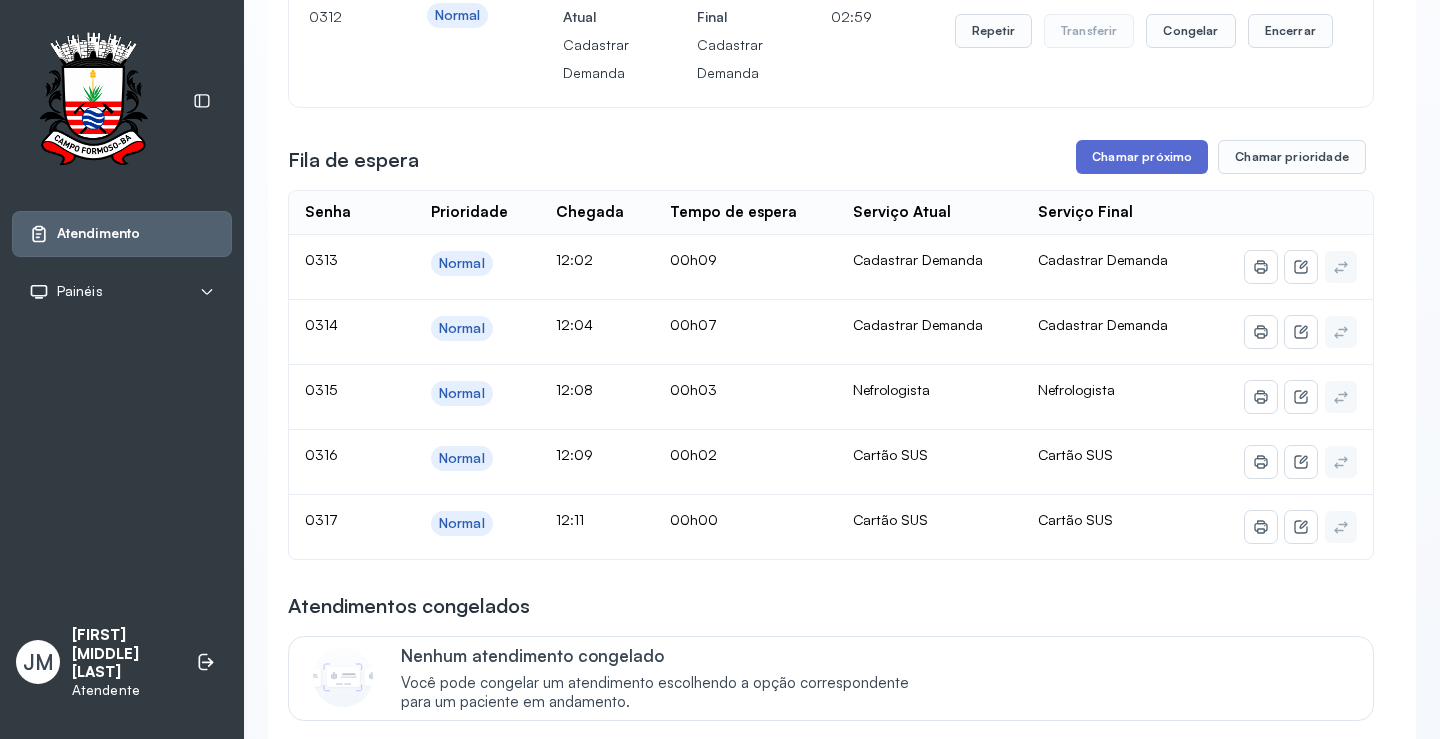 scroll, scrollTop: 600, scrollLeft: 0, axis: vertical 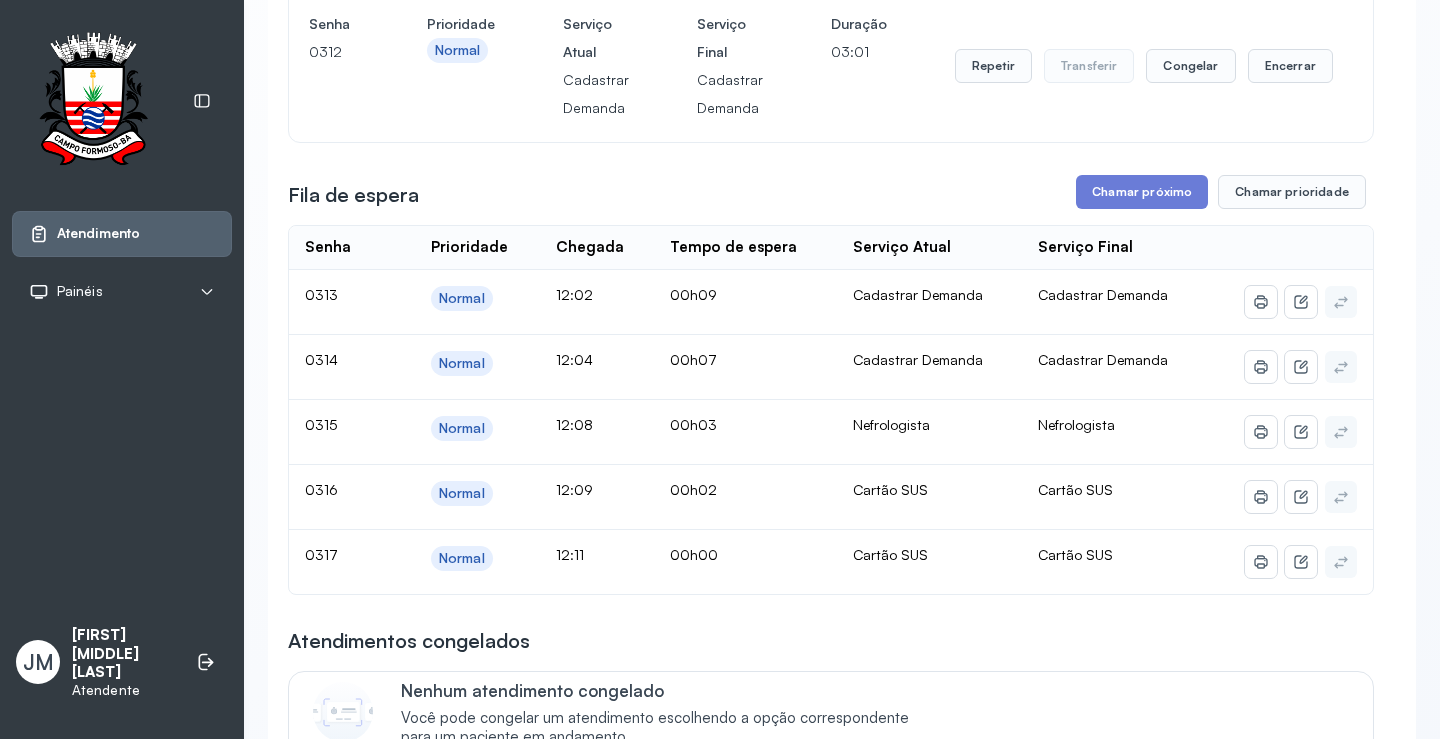 click on "Atendimentos em curso Senha 0303 Prioridade Normal Serviço Atual Cartão SUS Serviço Final Cartão SUS Duração 10:26 Repetir Transferir Congelar Encerrar Senha 0311 Prioridade Normal Serviço Atual TFD - Transporte Serviço Final TFD - Transporte Duração 07:37 Repetir Transferir Congelar Encerrar Senha 0312 Prioridade Normal Serviço Atual Cadastrar Demanda Serviço Final Cadastrar Demanda Duração 03:01 Repetir Transferir Congelar Encerrar Fila de espera Chamar próximo Chamar prioridade Senha    Prioridade  Chegada  Tempo de espera  Serviço Atual  Serviço Final    0313 Normal 12:02 00h09 Cadastrar Demanda Cadastrar Demanda 0314 Normal 12:04 00h07 Cadastrar Demanda Cadastrar Demanda 0315 Normal 12:08 00h03 Nefrologista Nefrologista 0316 Normal 12:09 00h02 Cartão SUS Cartão SUS 0317 Normal 12:11 00h00 Cartão SUS Cartão SUS Atendimentos congelados Nenhum atendimento congelado Você pode congelar um atendimento escolhendo a opção correspondente para um paciente em andamento.  Atendidos: 11  | |" at bounding box center (831, 560) 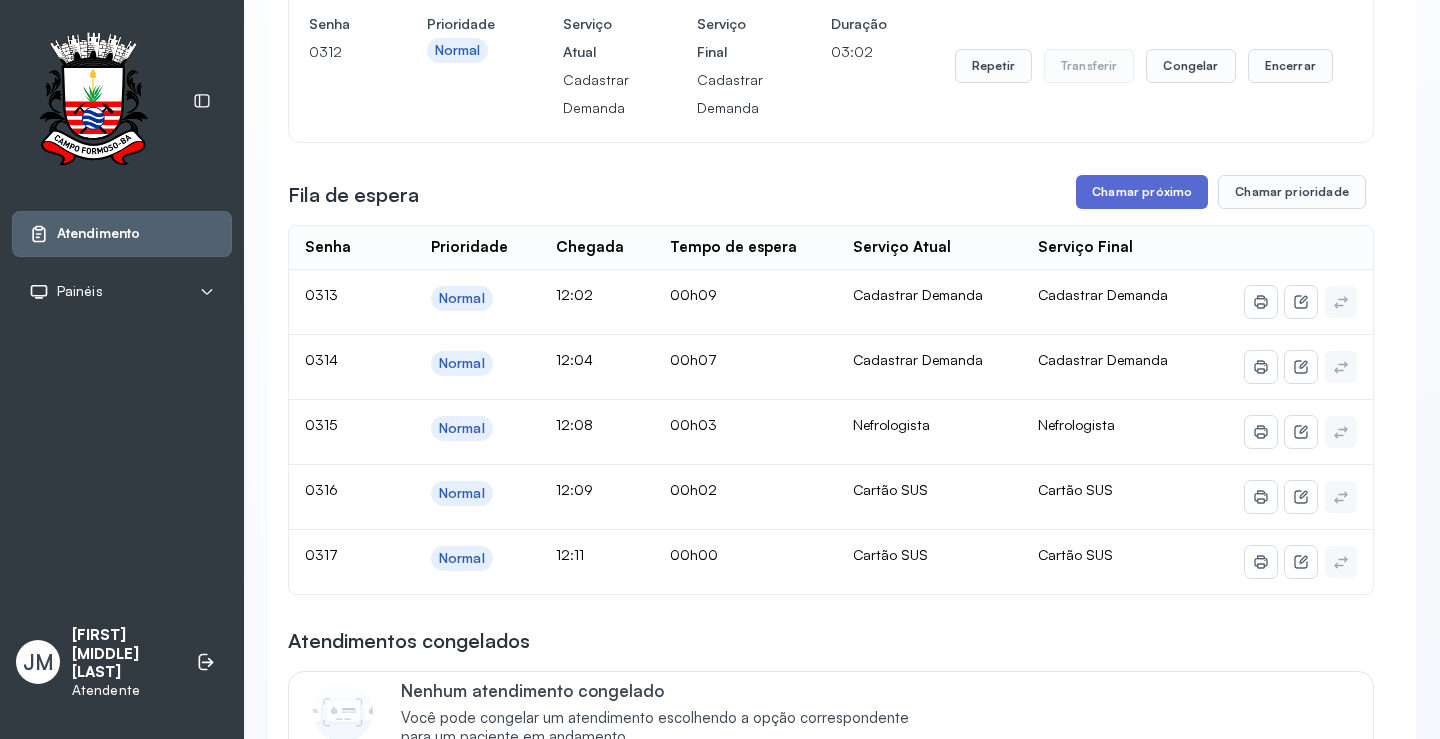 click on "Chamar próximo" at bounding box center (1142, 192) 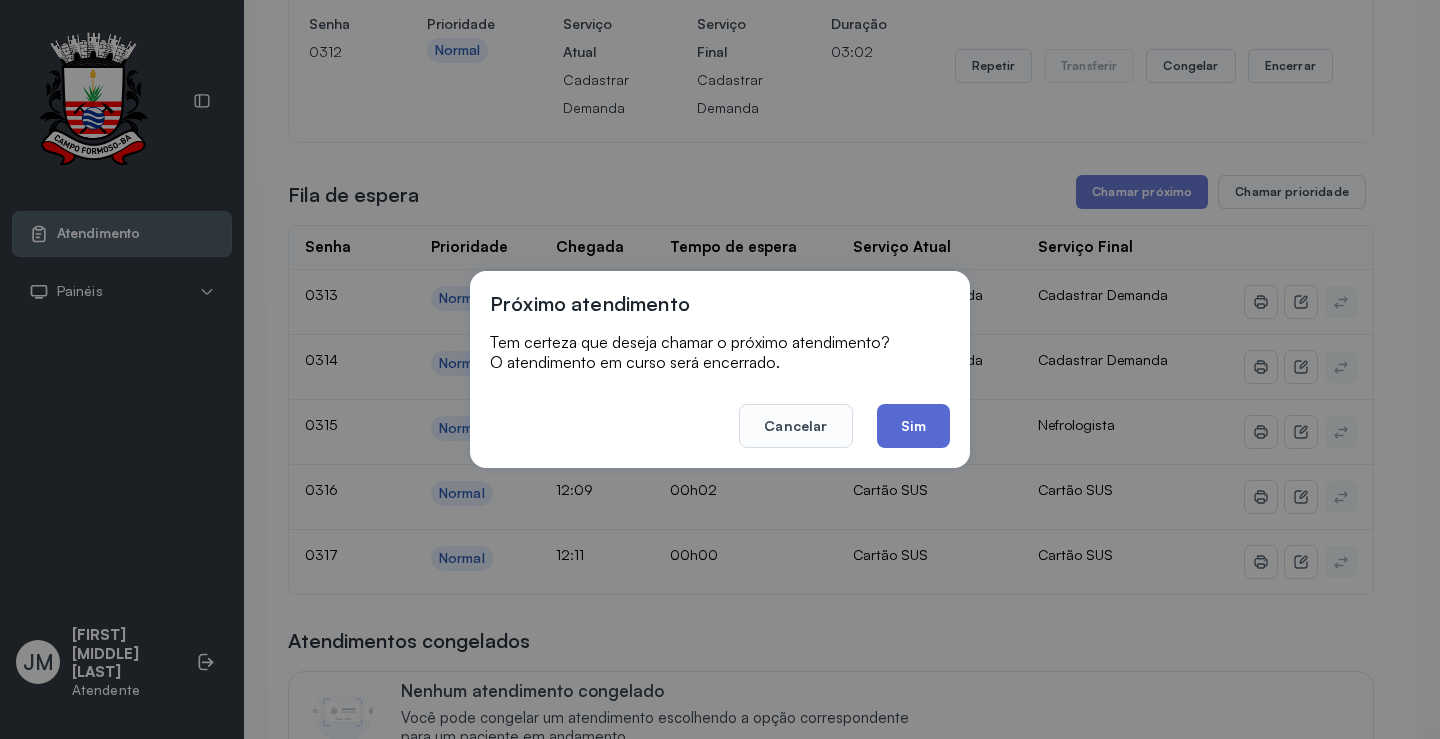 click on "Sim" 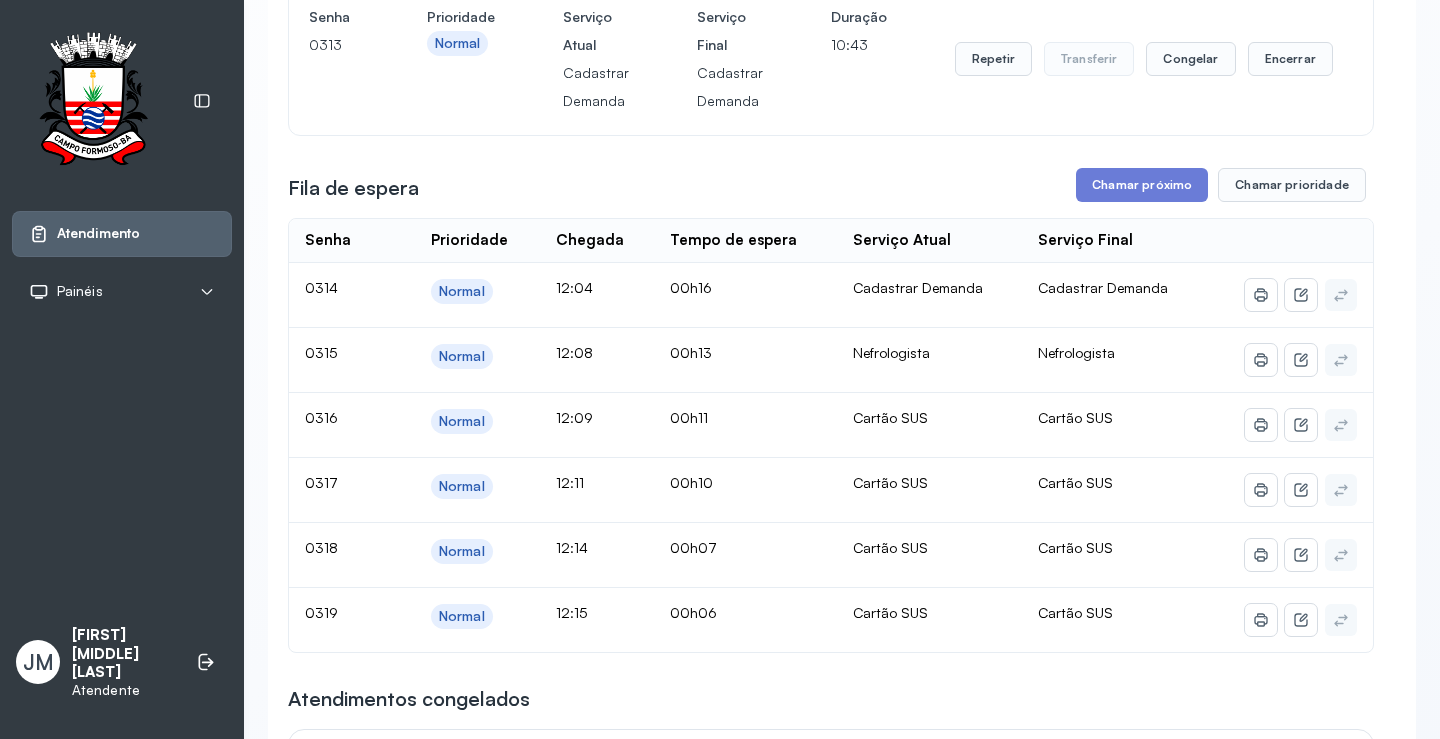 scroll, scrollTop: 600, scrollLeft: 0, axis: vertical 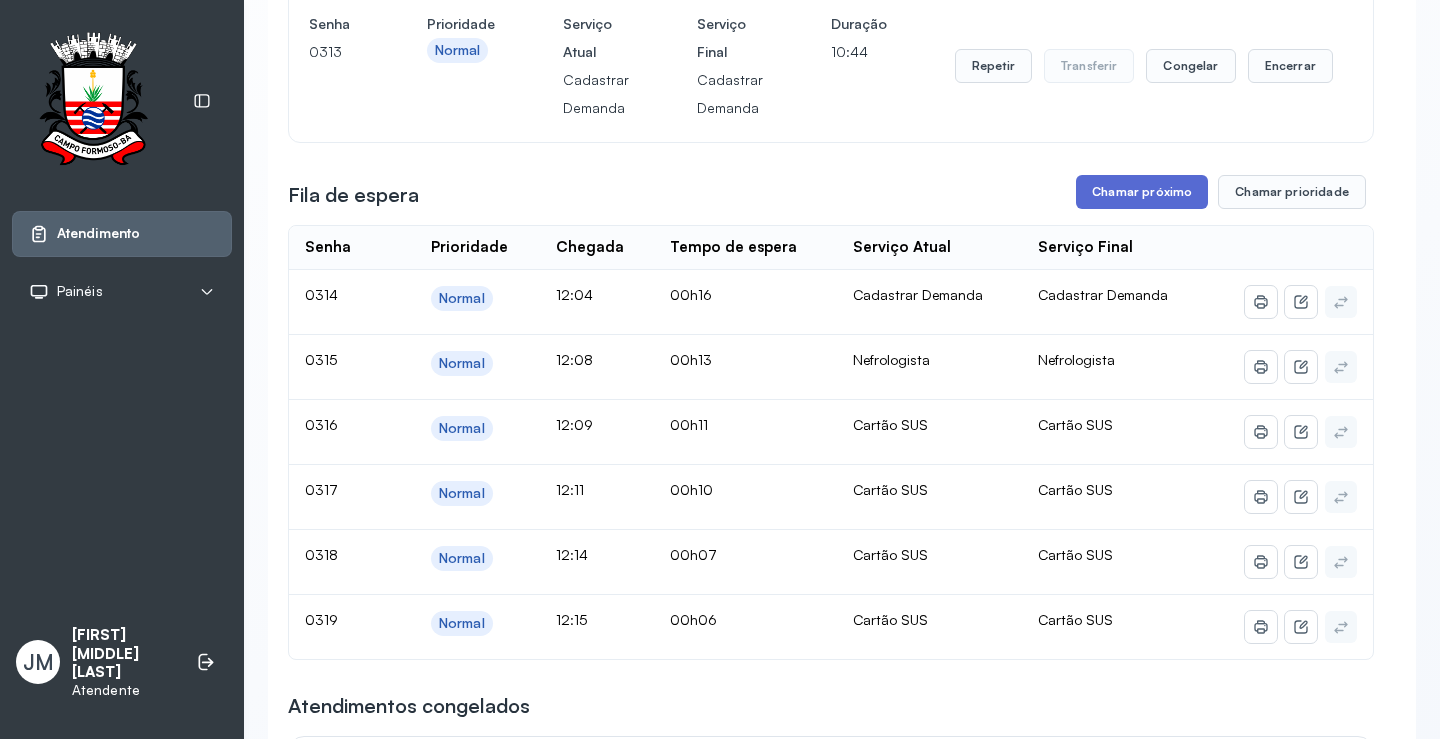 click on "Chamar próximo" at bounding box center [1142, 192] 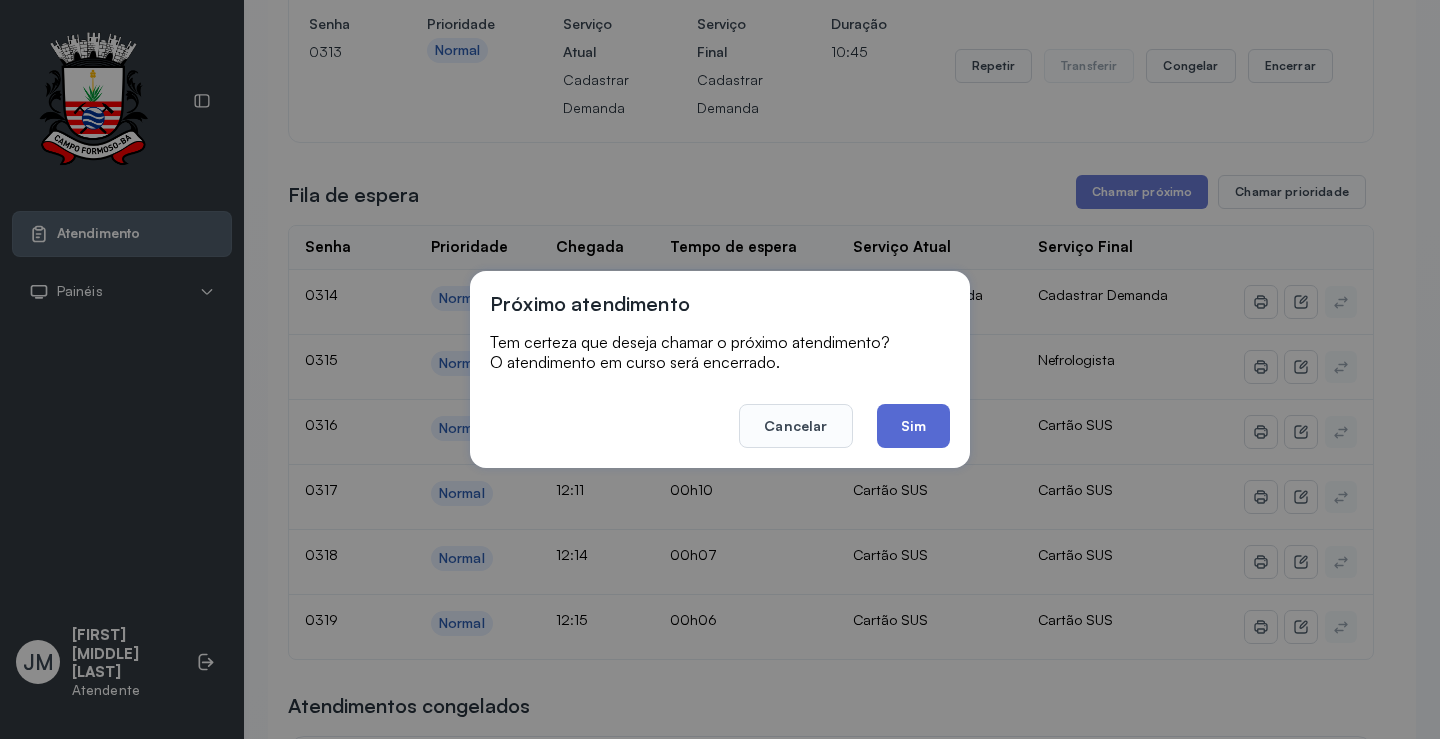 click on "Sim" 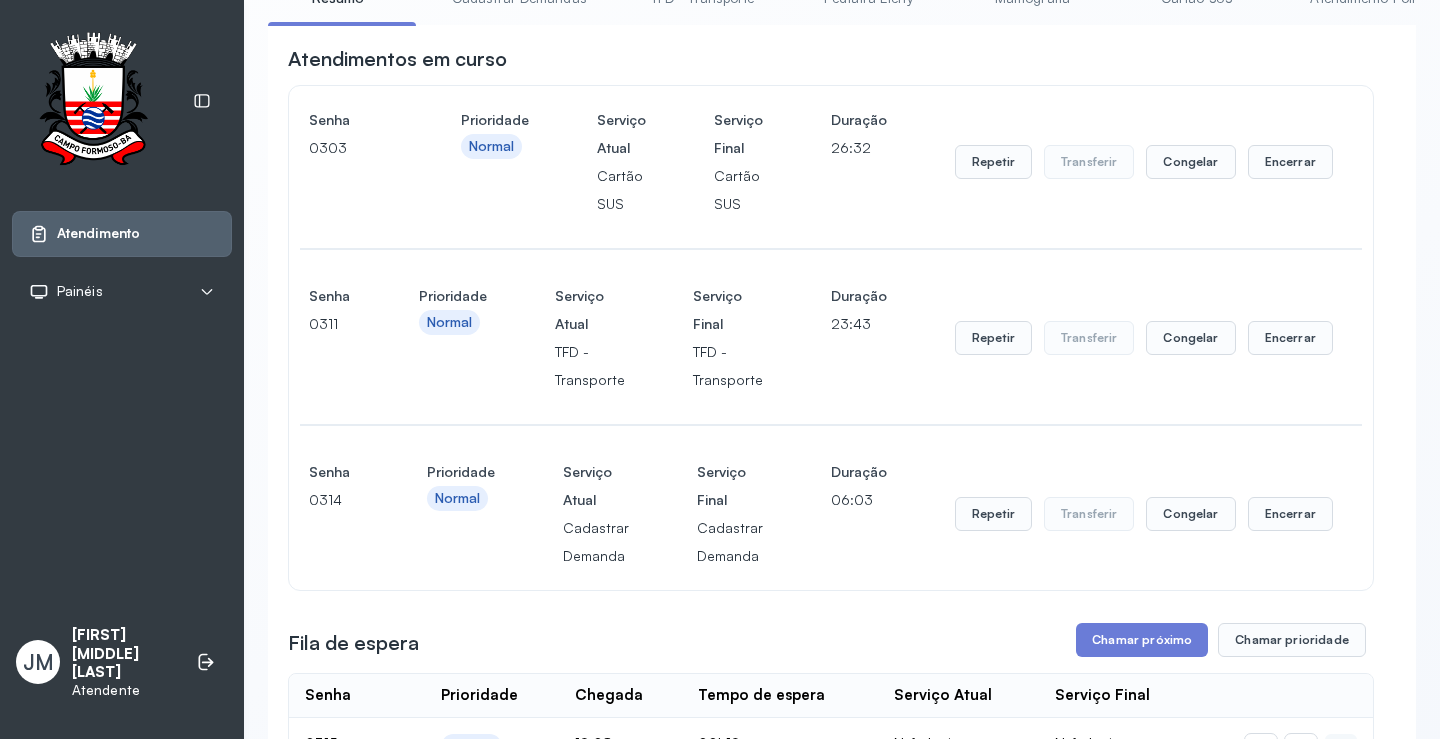 scroll, scrollTop: 400, scrollLeft: 0, axis: vertical 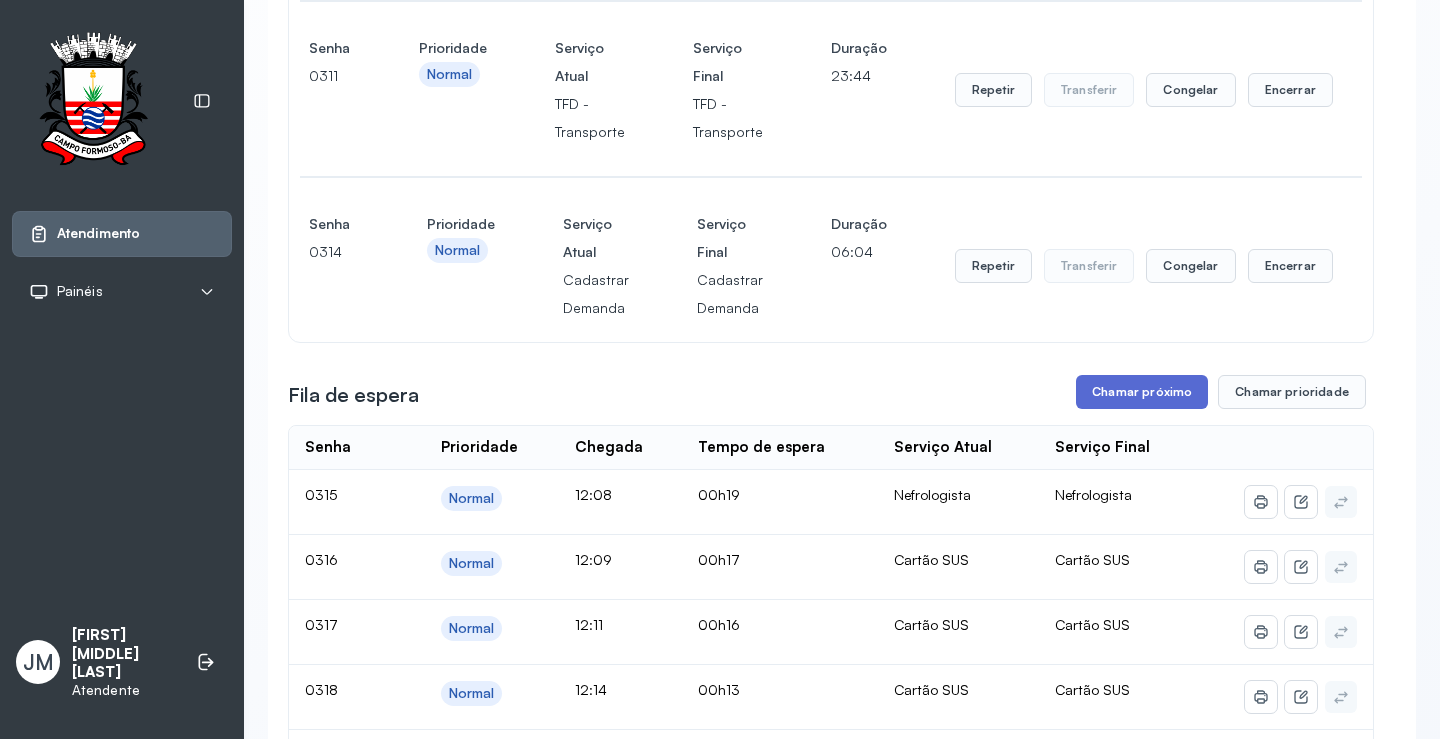 click on "Chamar próximo" at bounding box center (1142, 392) 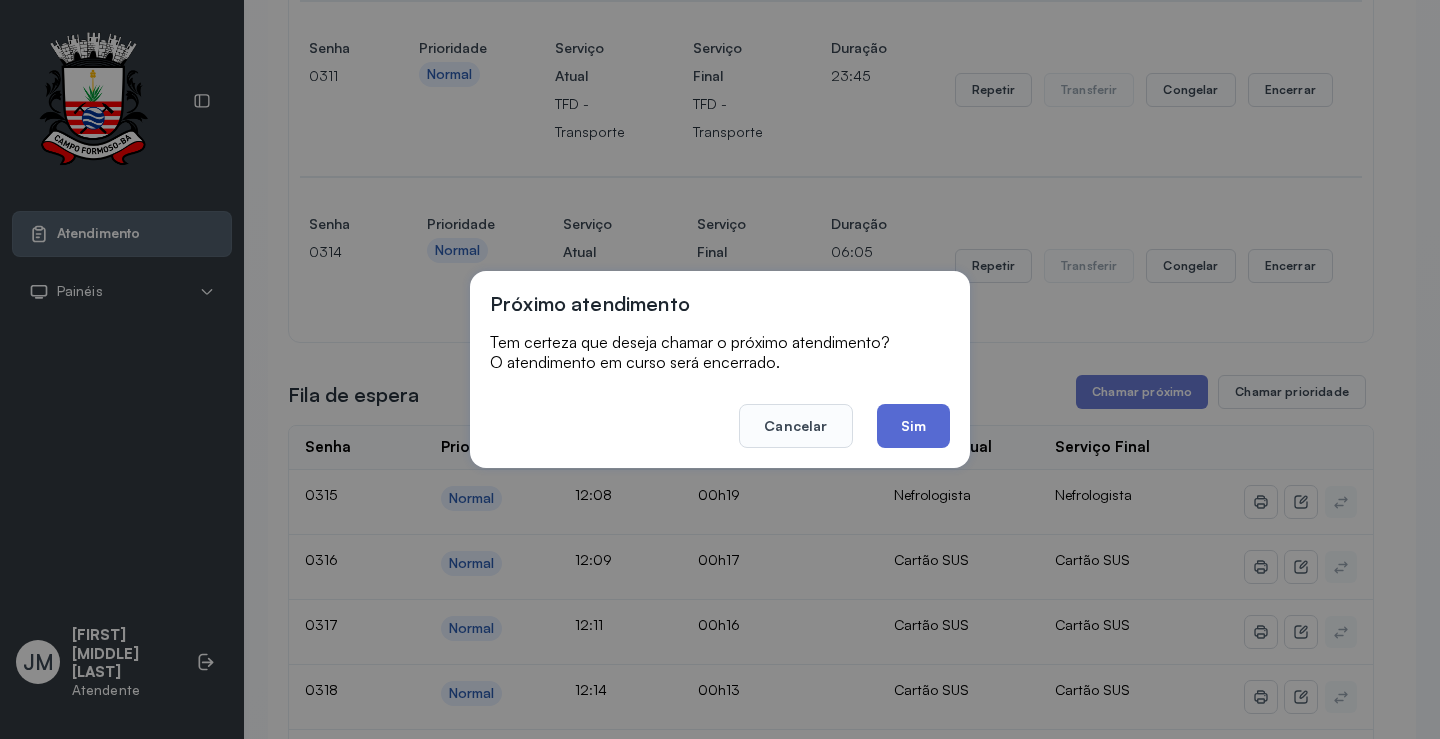 click on "Sim" 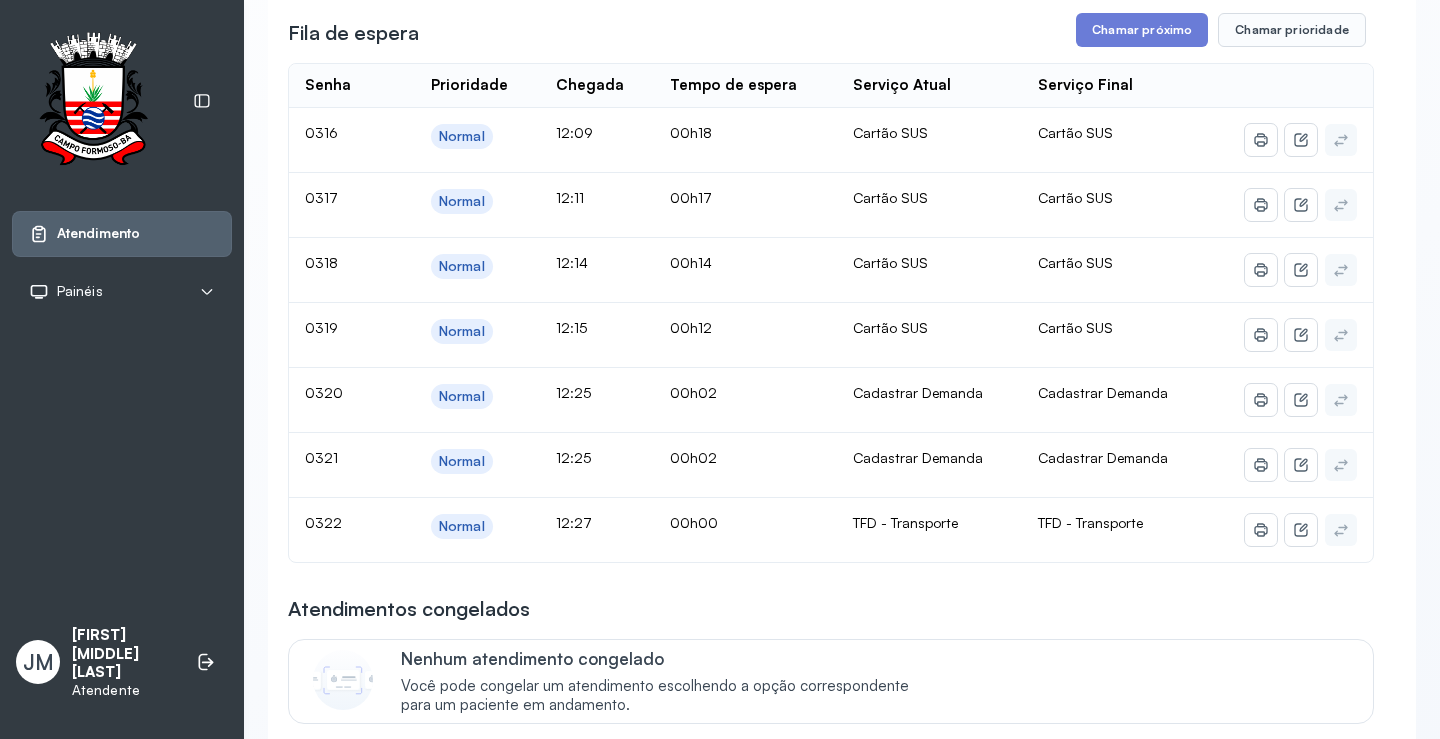 scroll, scrollTop: 600, scrollLeft: 0, axis: vertical 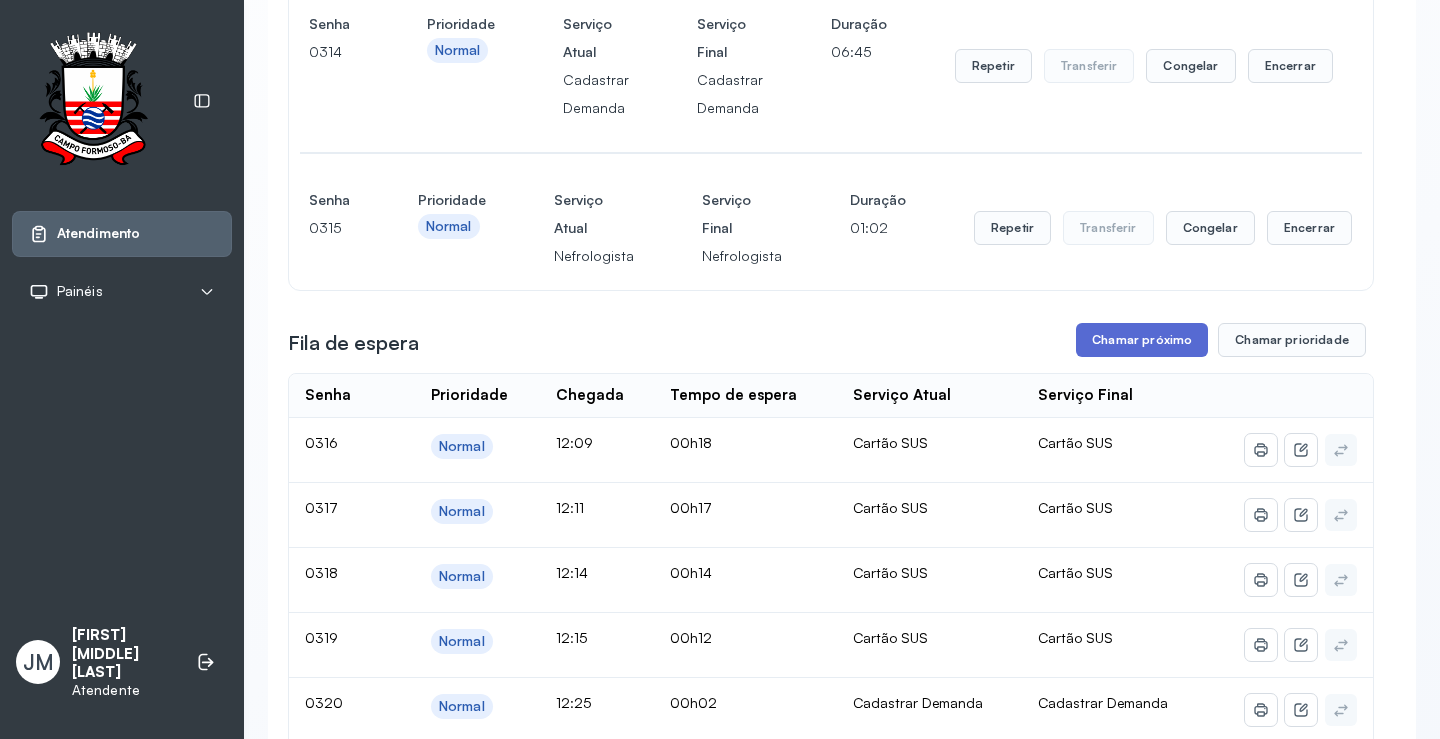 click on "Chamar próximo" at bounding box center (1142, 340) 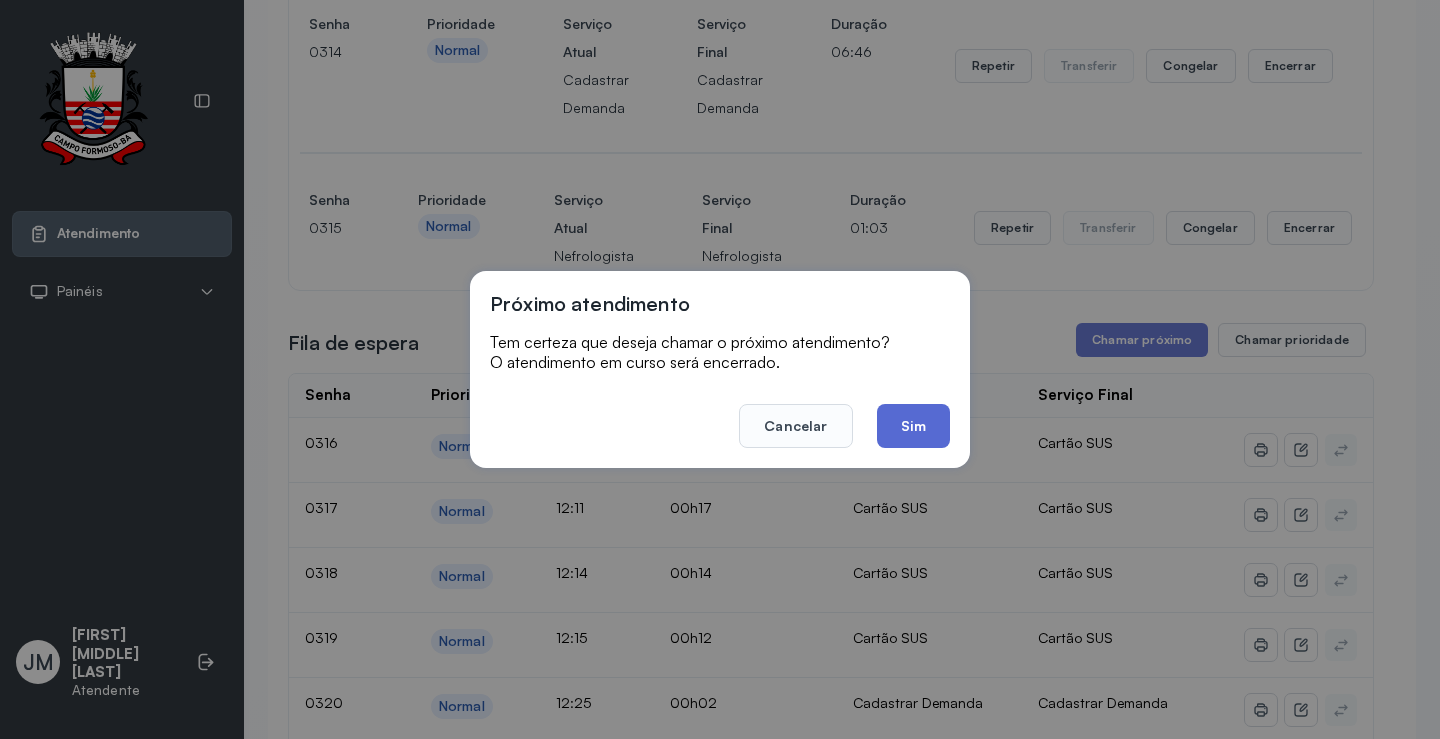 click on "Sim" 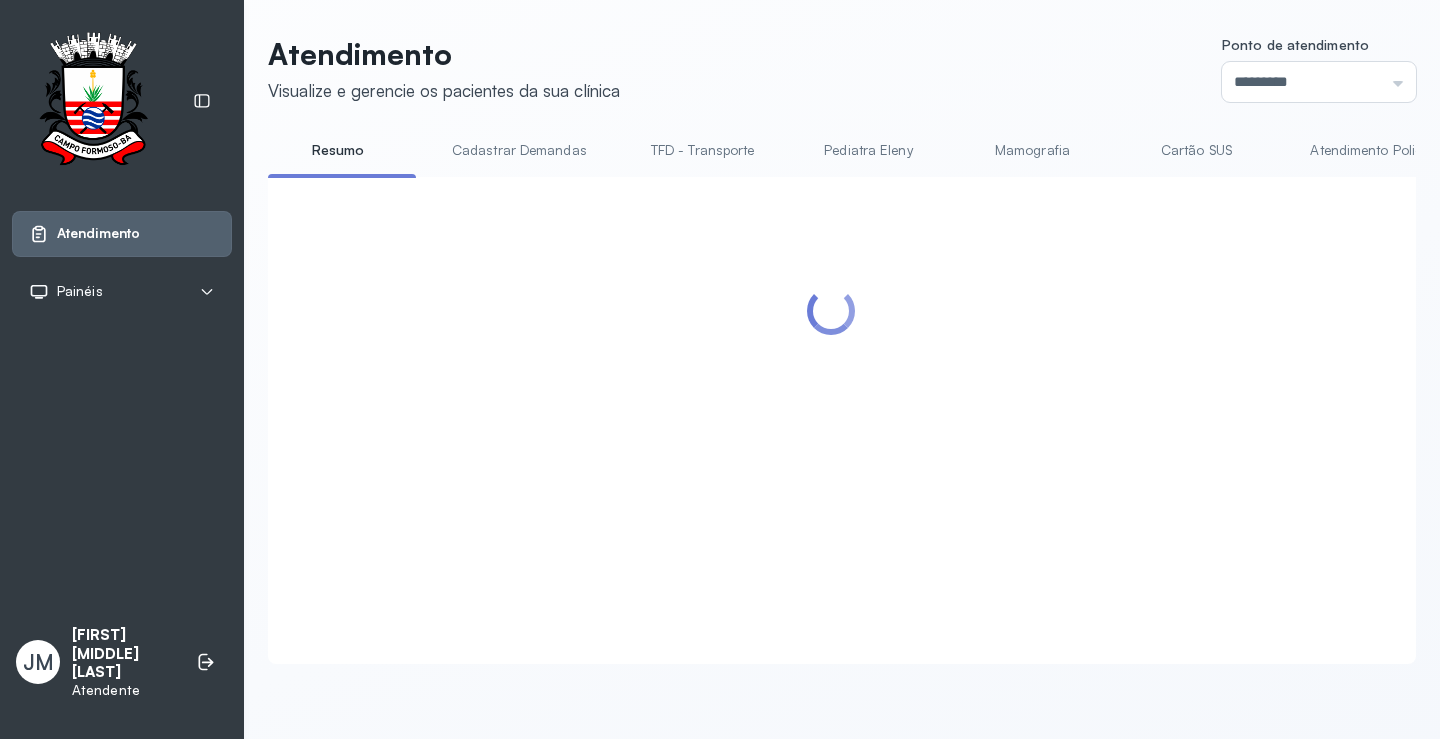 scroll, scrollTop: 600, scrollLeft: 0, axis: vertical 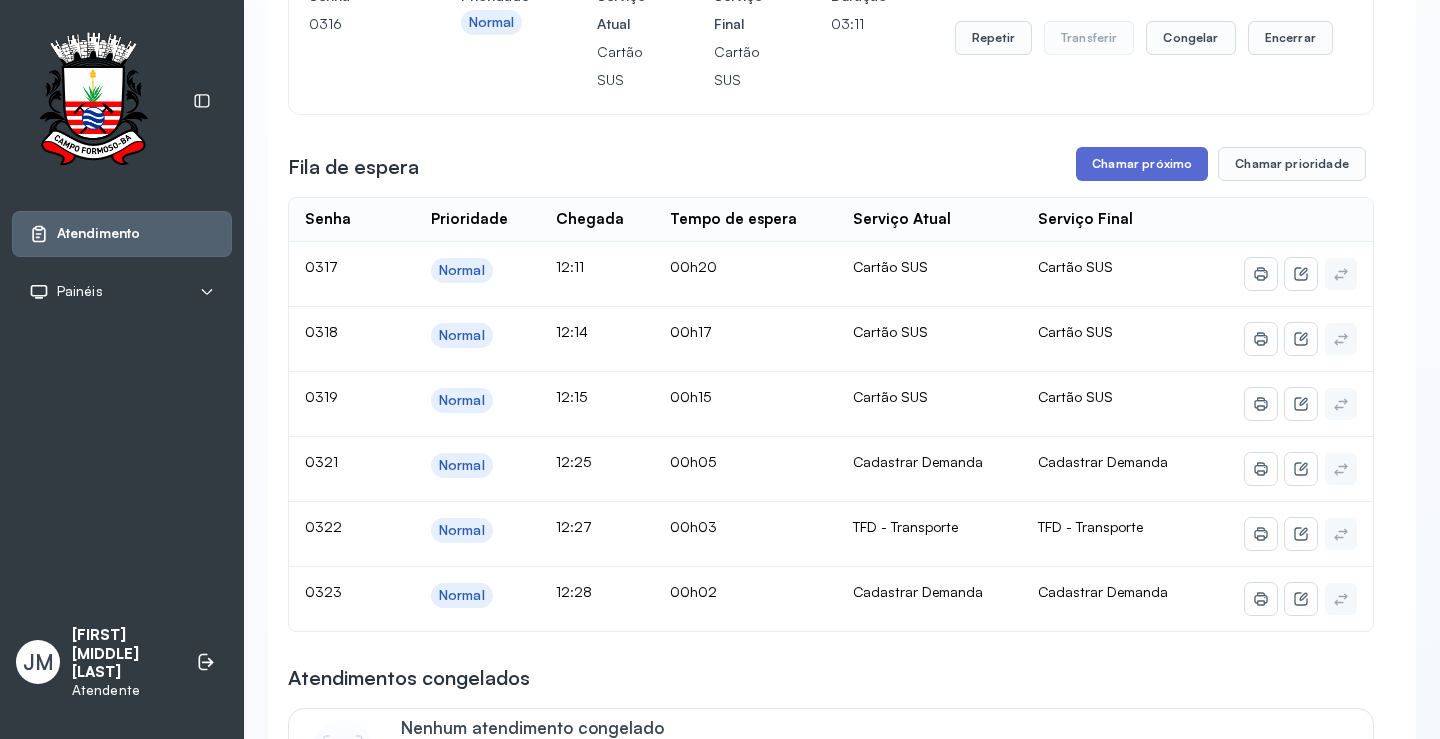 click on "Chamar próximo" at bounding box center (1142, 164) 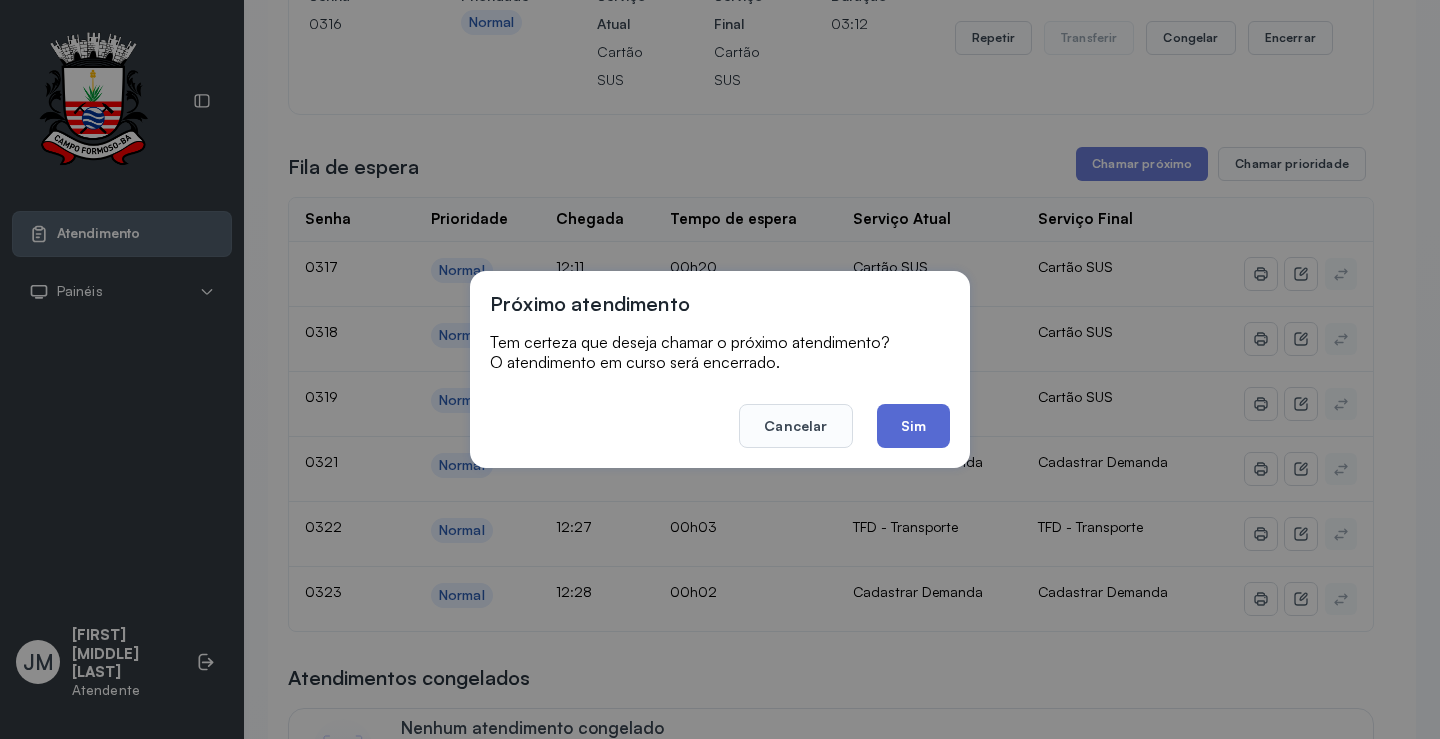 click on "Sim" 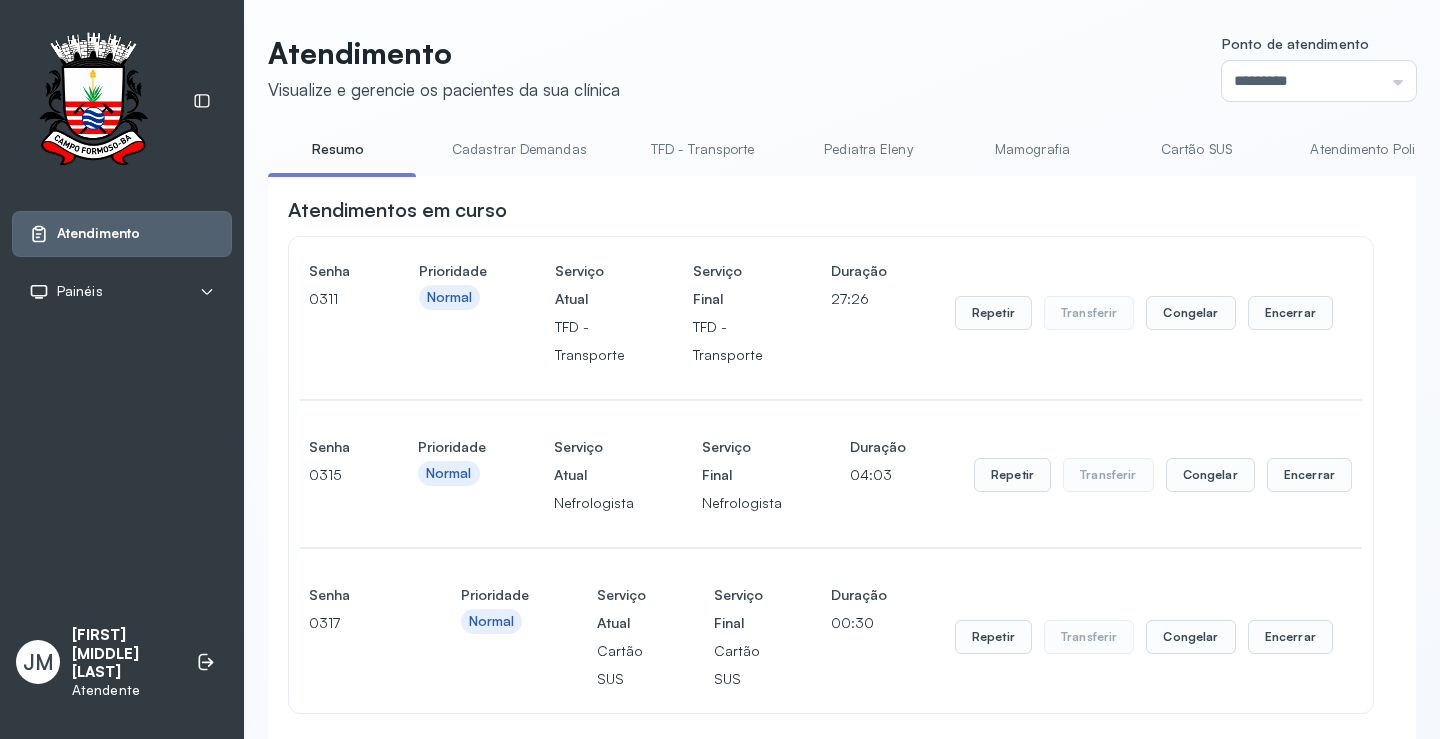 scroll, scrollTop: 600, scrollLeft: 0, axis: vertical 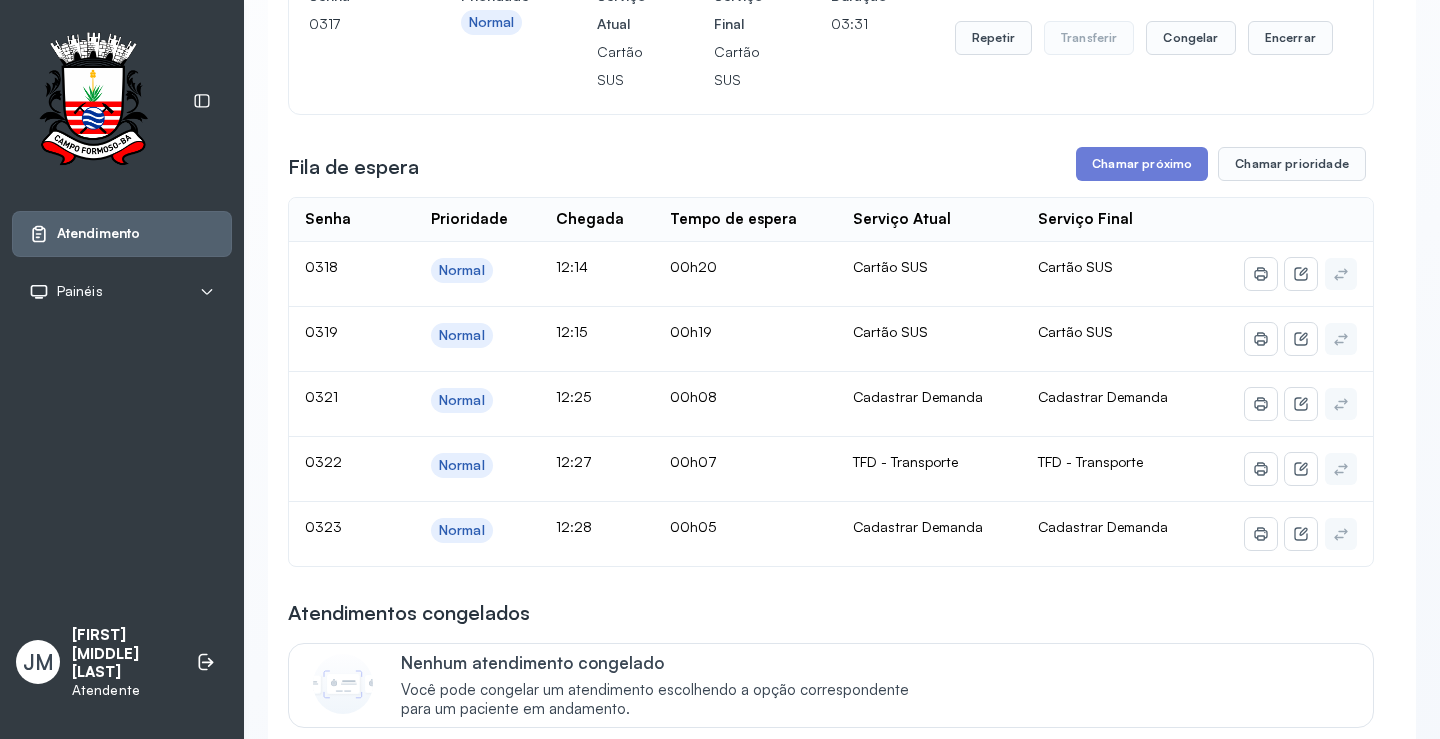 click on "Atendimentos em curso Senha 0311 Prioridade Normal Serviço Atual TFD - Transporte Serviço Final TFD - Transporte Duração 30:27 Repetir Transferir Congelar Encerrar Senha 0315 Prioridade Normal Serviço Atual Nefrologista Serviço Final Nefrologista Duração 07:04 Repetir Transferir Congelar Encerrar Senha 0317 Prioridade Normal Serviço Atual Cartão SUS Serviço Final Cartão SUS Duração 03:31 Repetir Transferir Congelar Encerrar Fila de espera Chamar próximo Chamar prioridade Senha    Prioridade  Chegada  Tempo de espera  Serviço Atual  Serviço Final    0318 Normal 12:14 00h20 Cartão SUS Cartão SUS 0319 Normal 12:15 00h19 Cartão SUS Cartão SUS 0321 Normal 12:25 00h08 Cadastrar Demanda Cadastrar Demanda 0322 Normal 12:27 00h07 TFD - Transporte TFD - Transporte 0323 Normal 12:28 00h05 Cadastrar Demanda Cadastrar Demanda Atendimentos congelados Nenhum atendimento congelado Você pode congelar um atendimento escolhendo a opção correspondente para um paciente em andamento.  Atendidos: 16  | |" at bounding box center [831, 690] 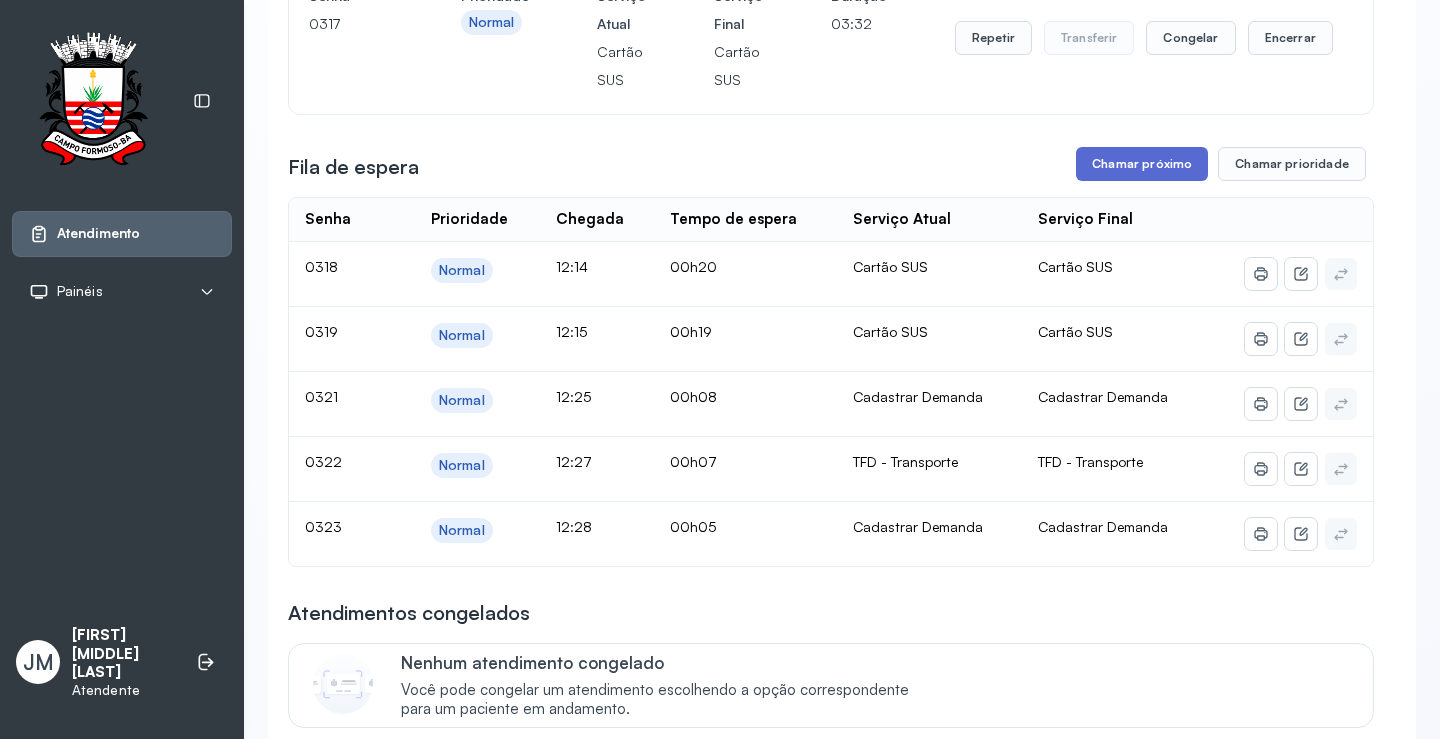 click on "Chamar próximo" at bounding box center (1142, 164) 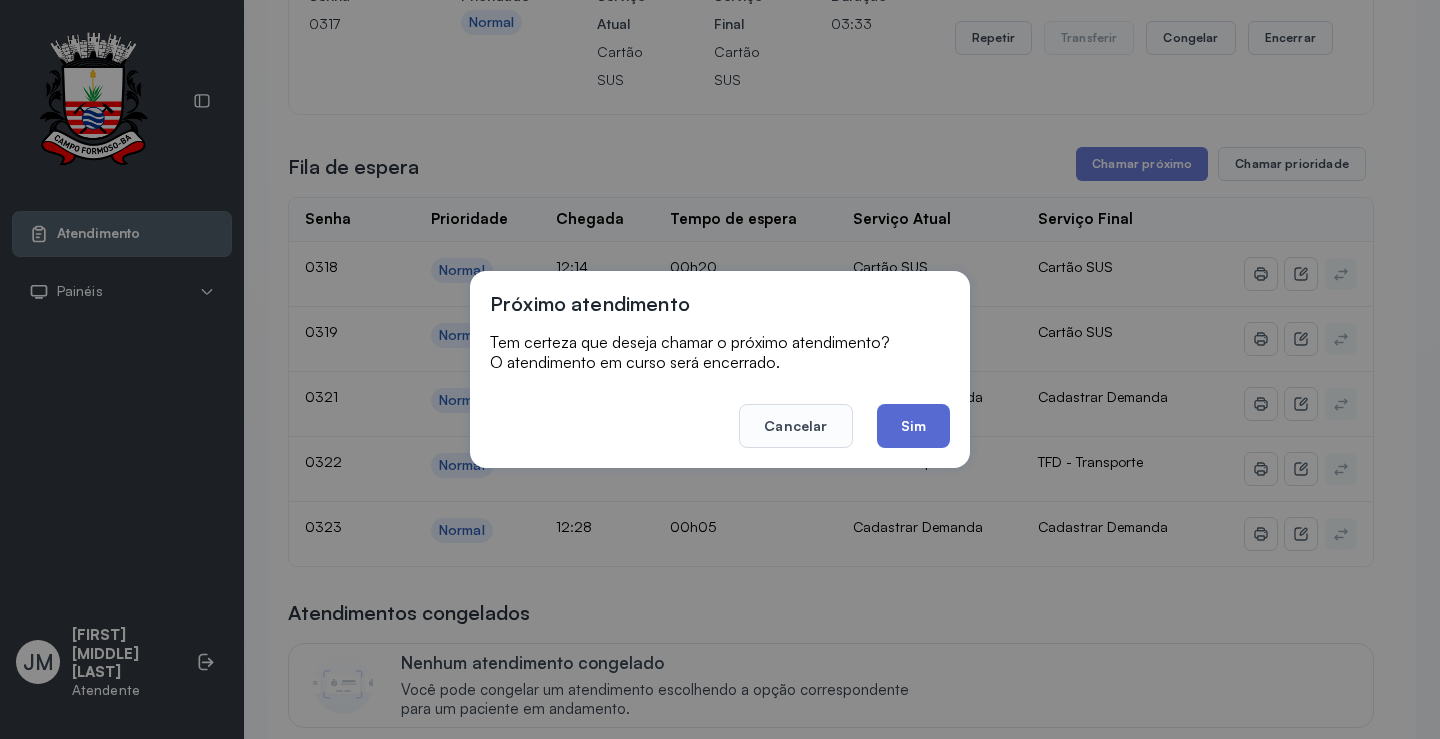 click on "Sim" 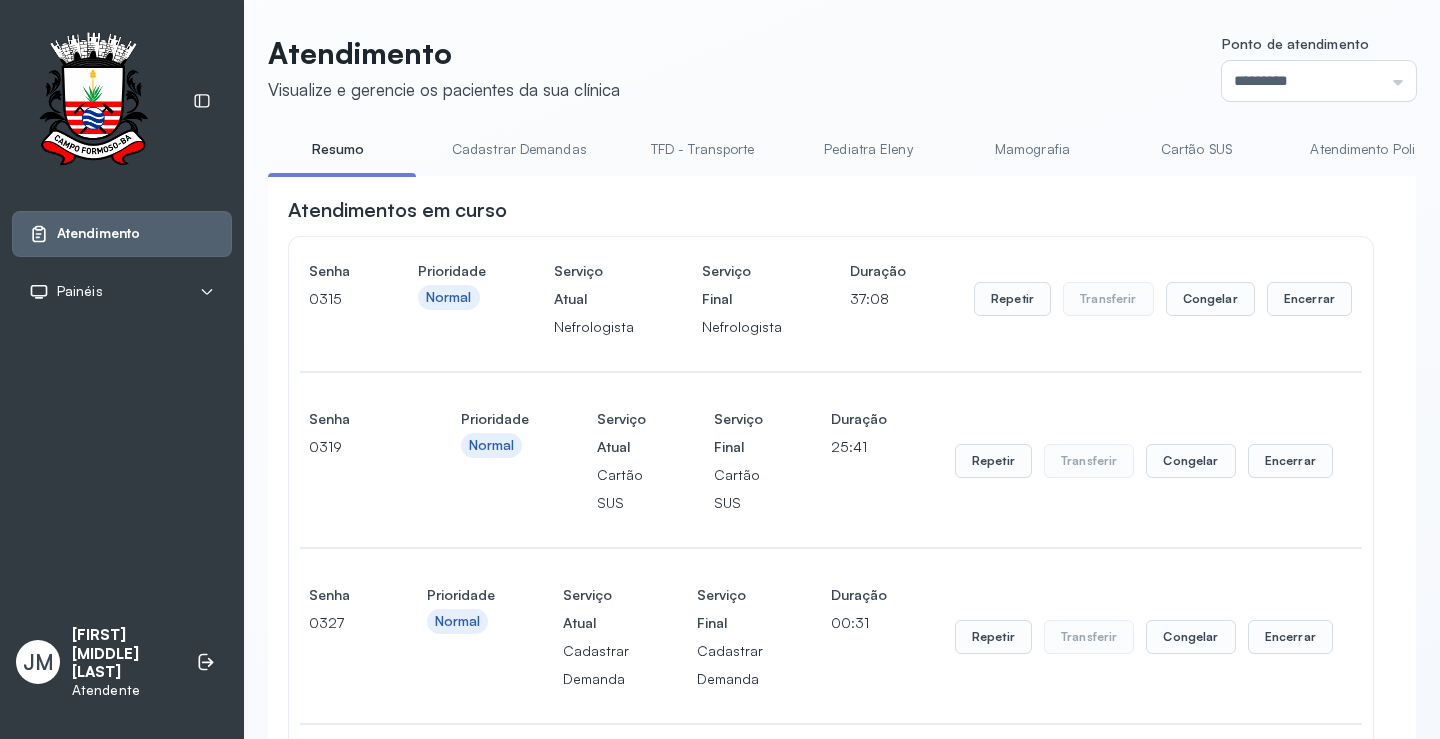 scroll, scrollTop: 600, scrollLeft: 0, axis: vertical 